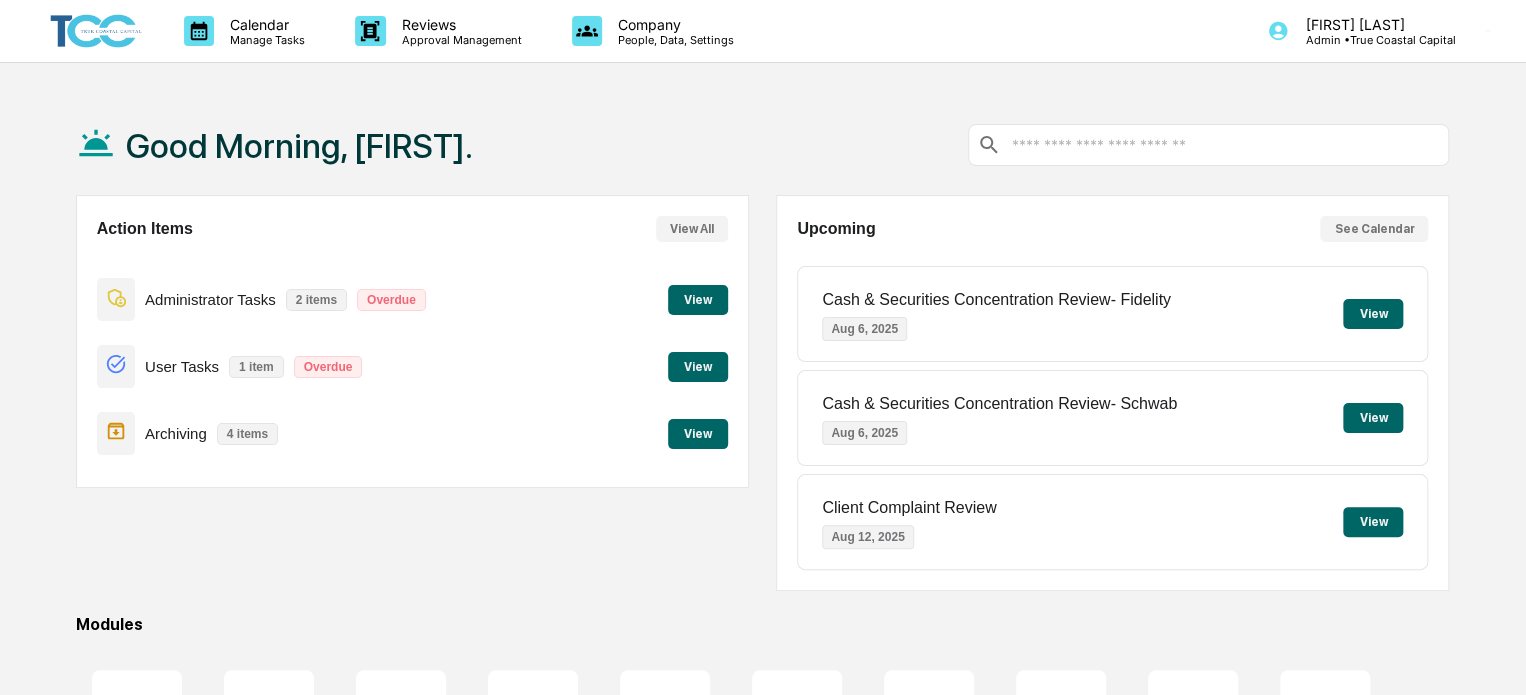scroll, scrollTop: 0, scrollLeft: 0, axis: both 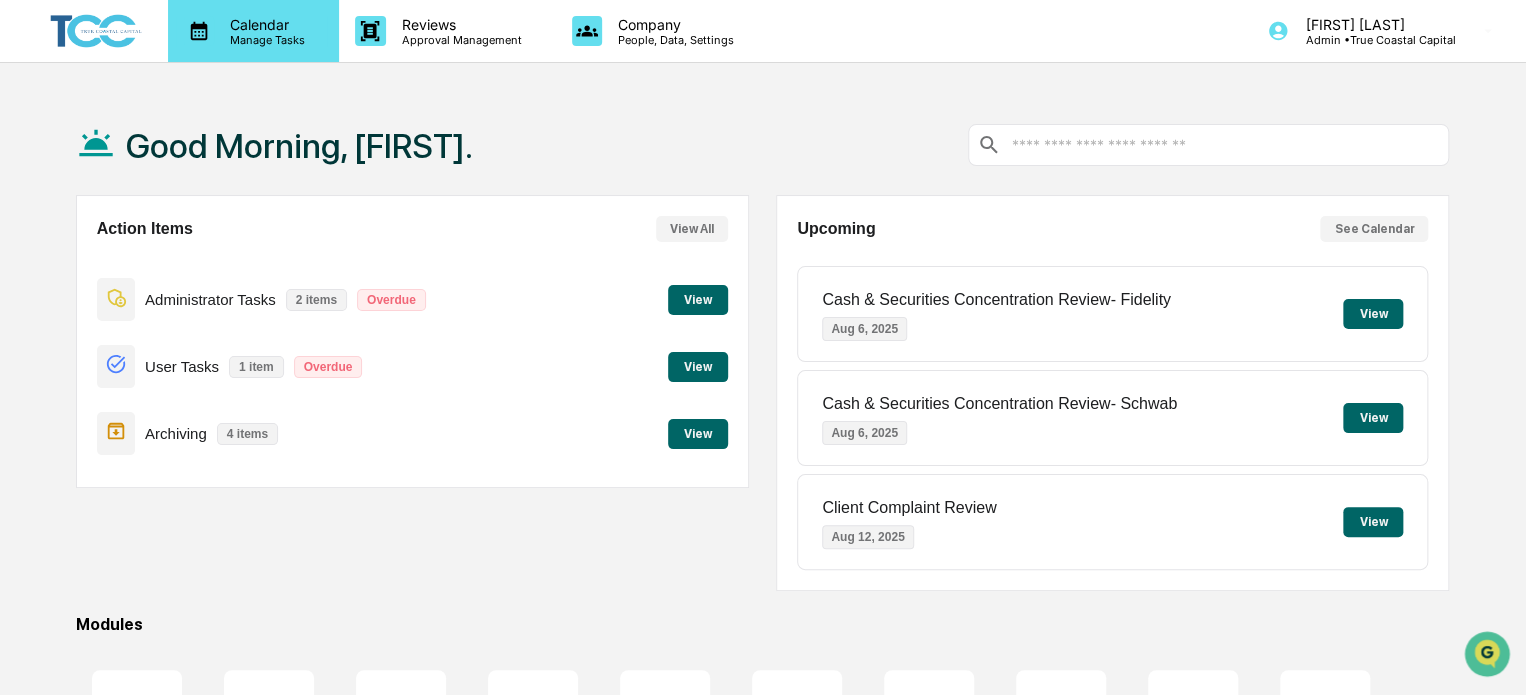click on "Calendar" at bounding box center (264, 24) 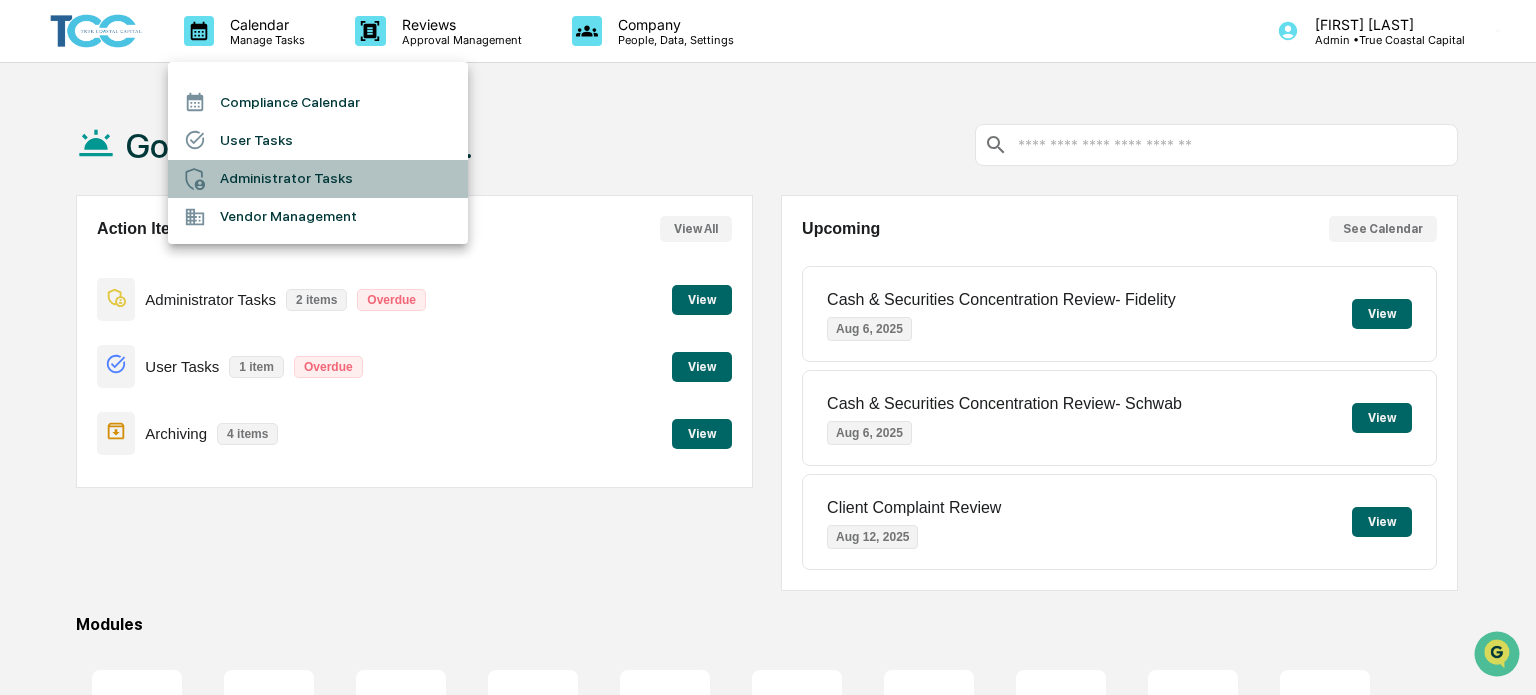 click on "Administrator Tasks" at bounding box center (318, 179) 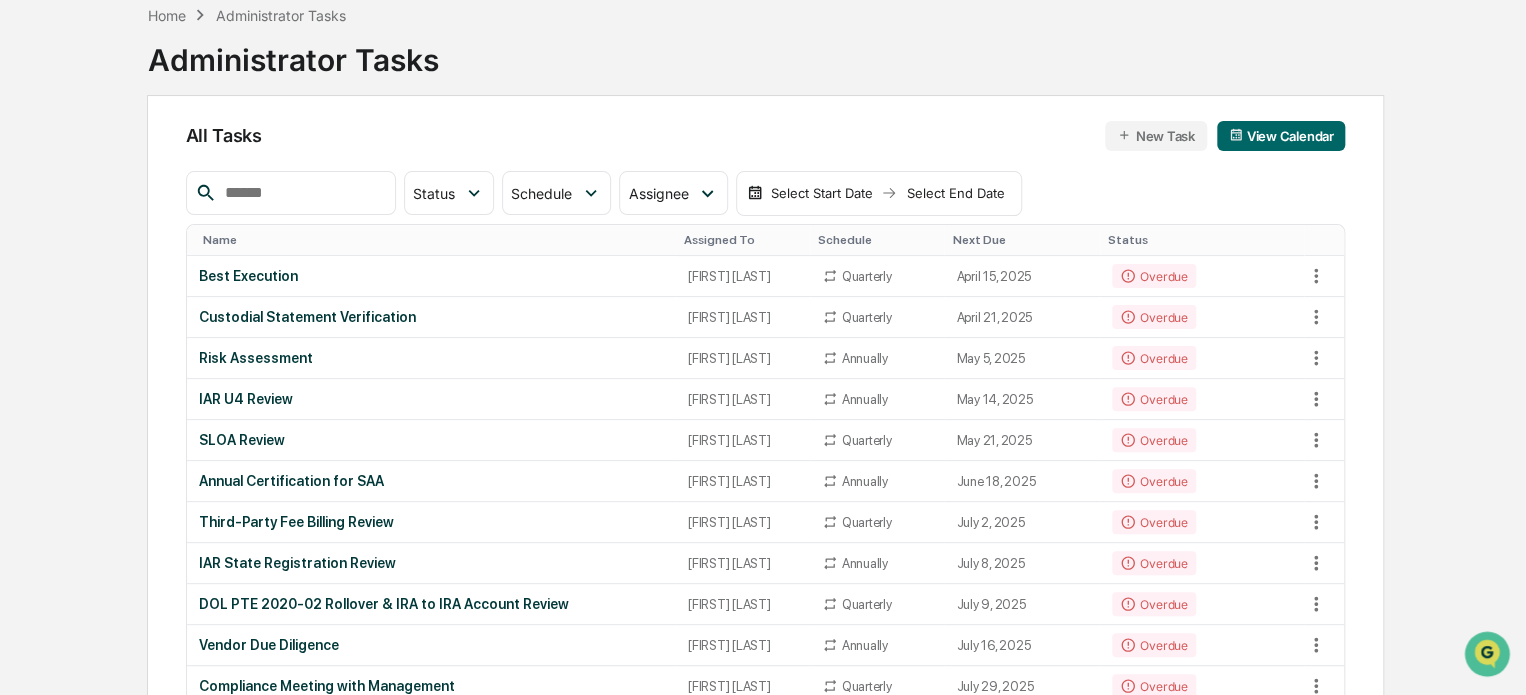 scroll, scrollTop: 200, scrollLeft: 0, axis: vertical 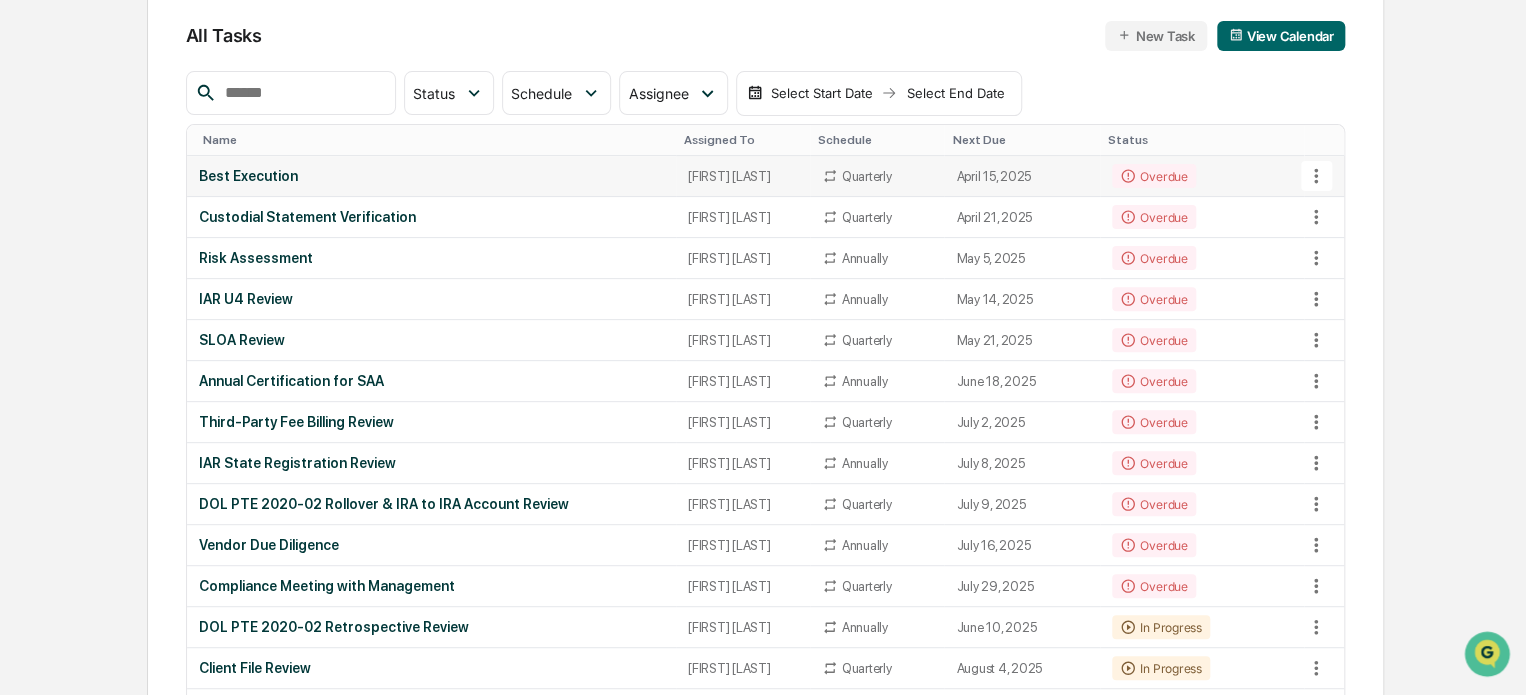 click on "Best Execution" at bounding box center (431, 176) 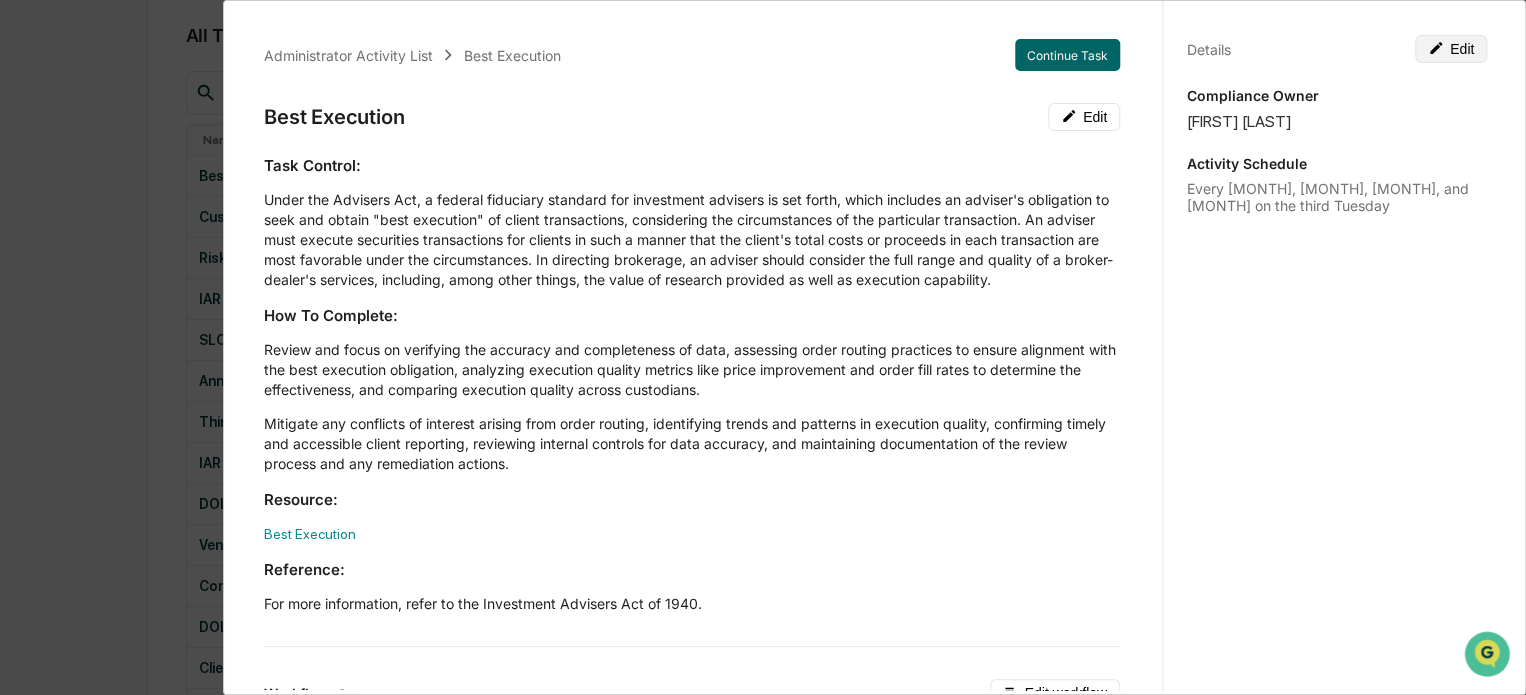 click on "Edit" at bounding box center [1451, 49] 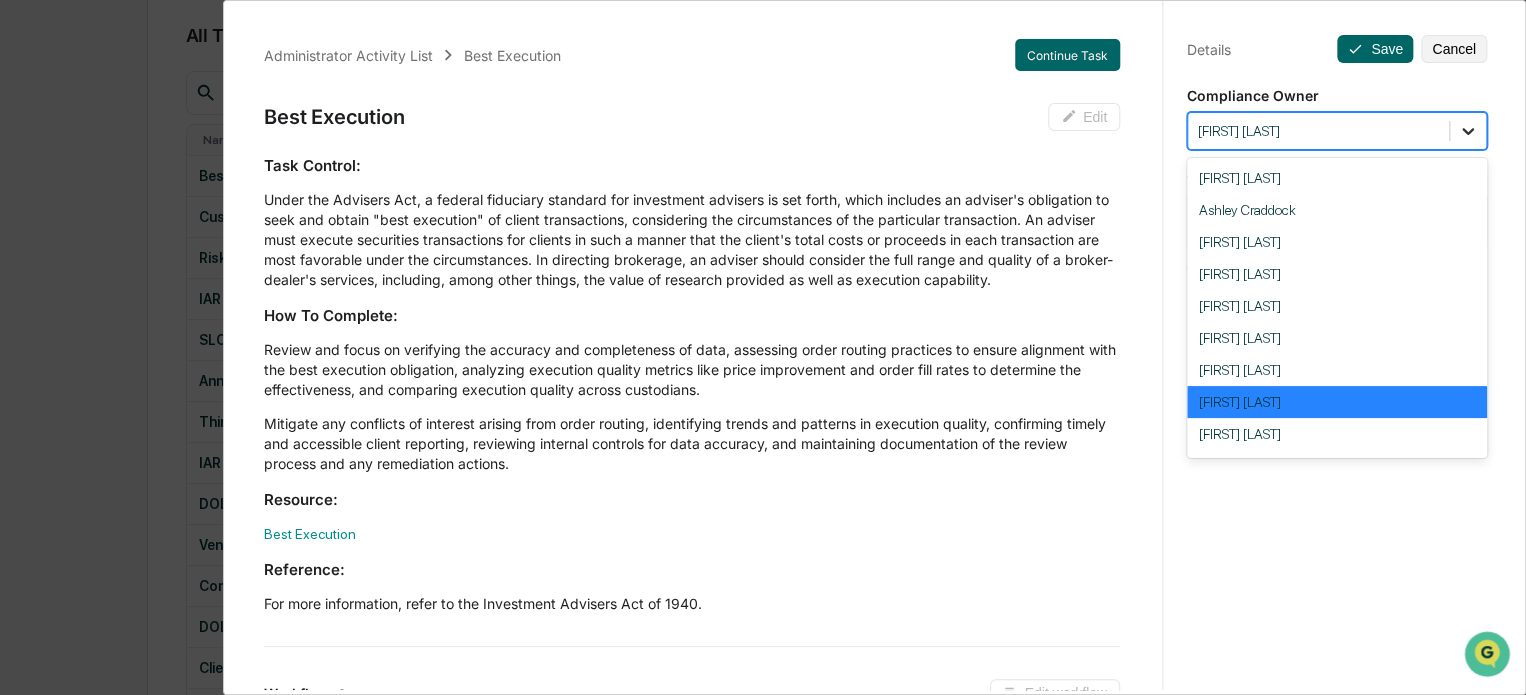 click at bounding box center [1468, 131] 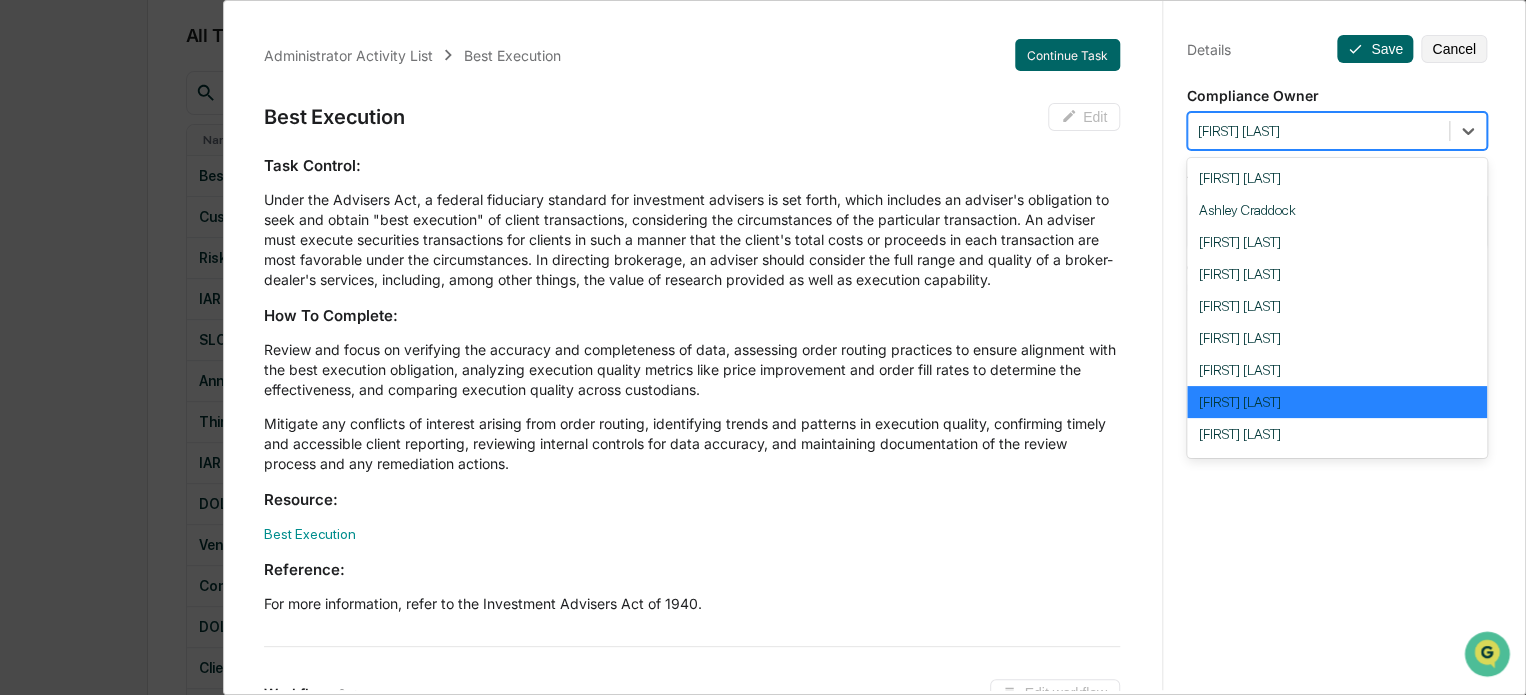 click on "Review and focus on verifying the accuracy and completeness of data, assessing order routing practices to ensure alignment with the best execution obligation, analyzing execution quality metrics like price improvement and order fill rates to determine the effectiveness, and comparing execution quality across custodians." at bounding box center (692, 370) 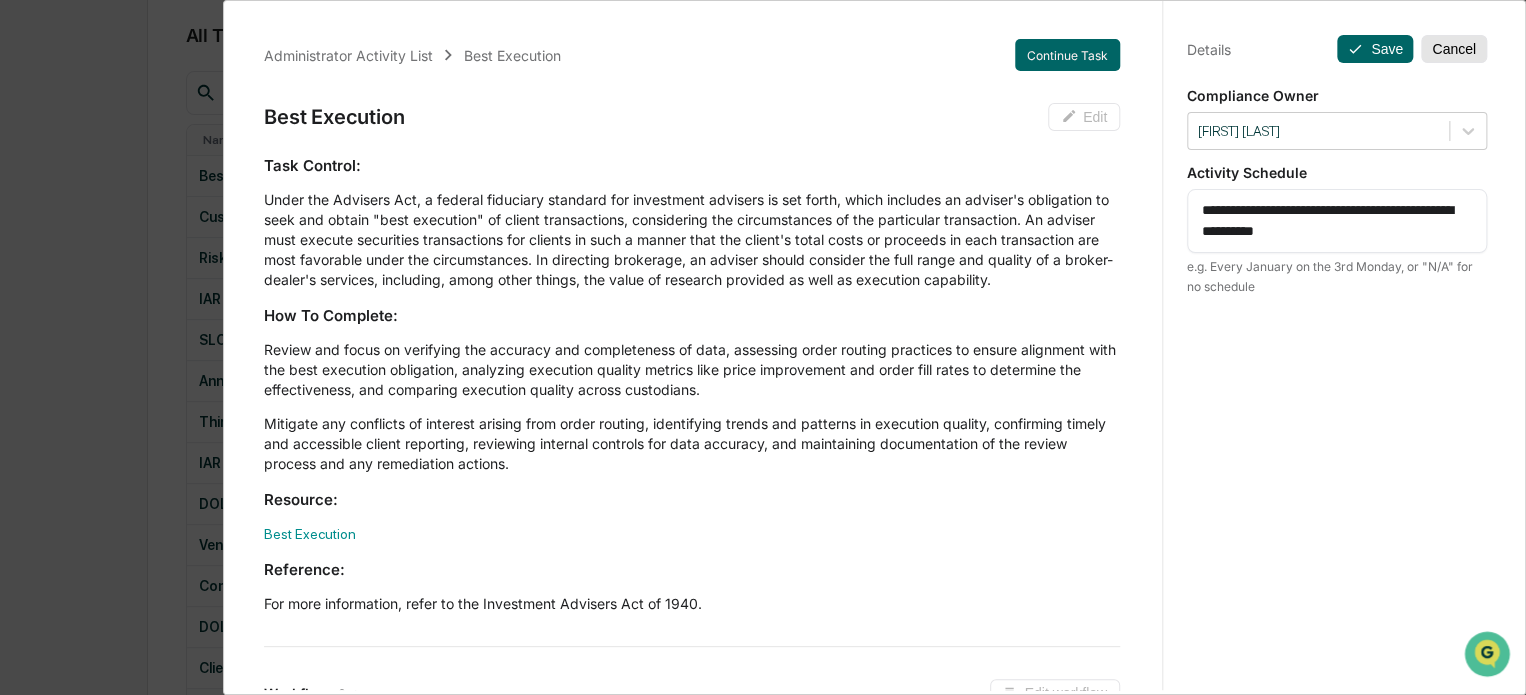 click on "Cancel" at bounding box center (1454, 49) 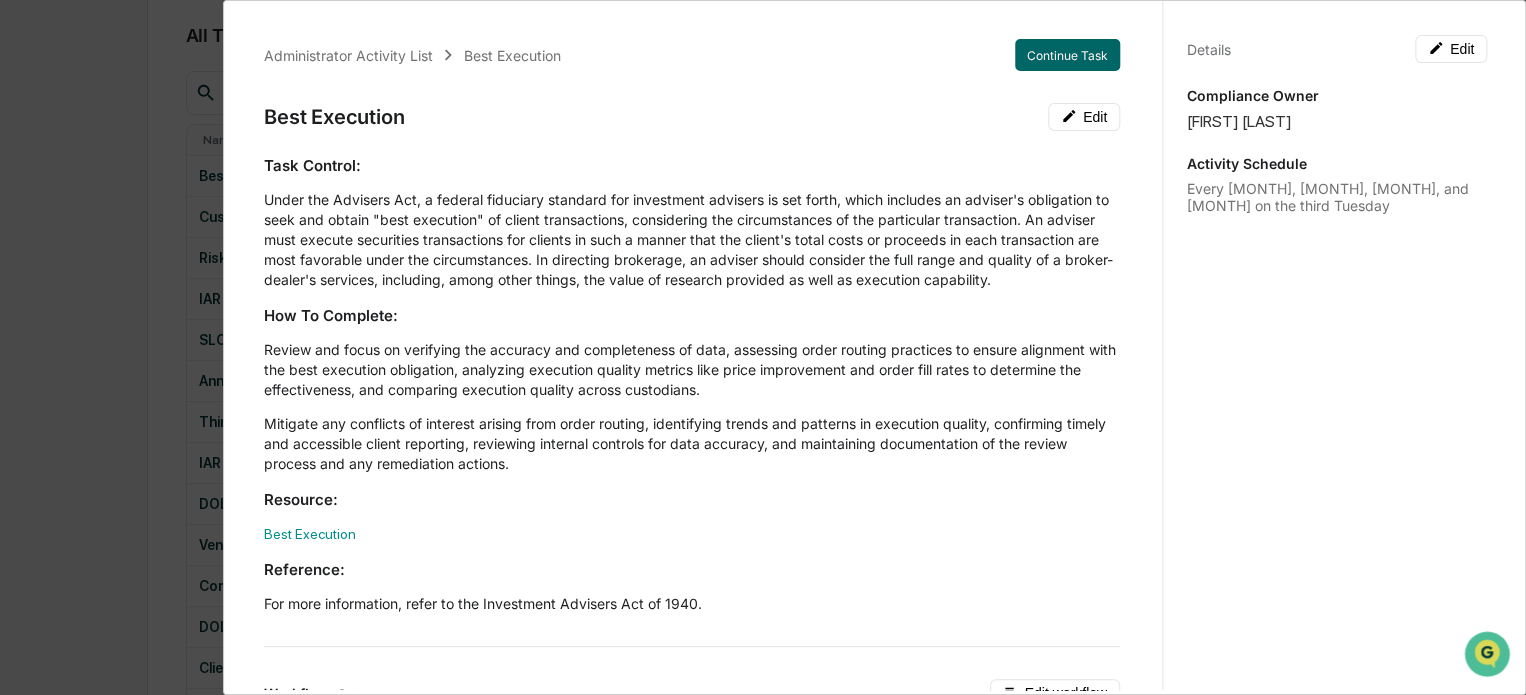 click on "Administrator Activity List Best Execution Continue Task Best Execution Edit Task Control: Under the Advisers Act, a federal fiduciary standard for investment advisers is set forth, which includes an adviser's obligation to seek and obtain "best execution" of client transactions, considering the circumstances of the particular transaction. An adviser must execute securities transactions for clients in such a manner that the client's total costs or proceeds in each transaction are most favorable under the circumstances. In directing brokerage, an adviser should consider the full range and quality of a broker-dealer's services, including, among other things, the value of research provided as well as execution capability. How To Complete: Resource: Best Execution Reference: For more information, refer to the Investment Advisers Act of 1940. Workflow 6 steps Edit workflow Custodial Report Request- Schwab and Fidelity Review of Custodial Report Download 606 Report- Other Custodians Manual Review of 606 Reports 1 3" at bounding box center [763, 347] 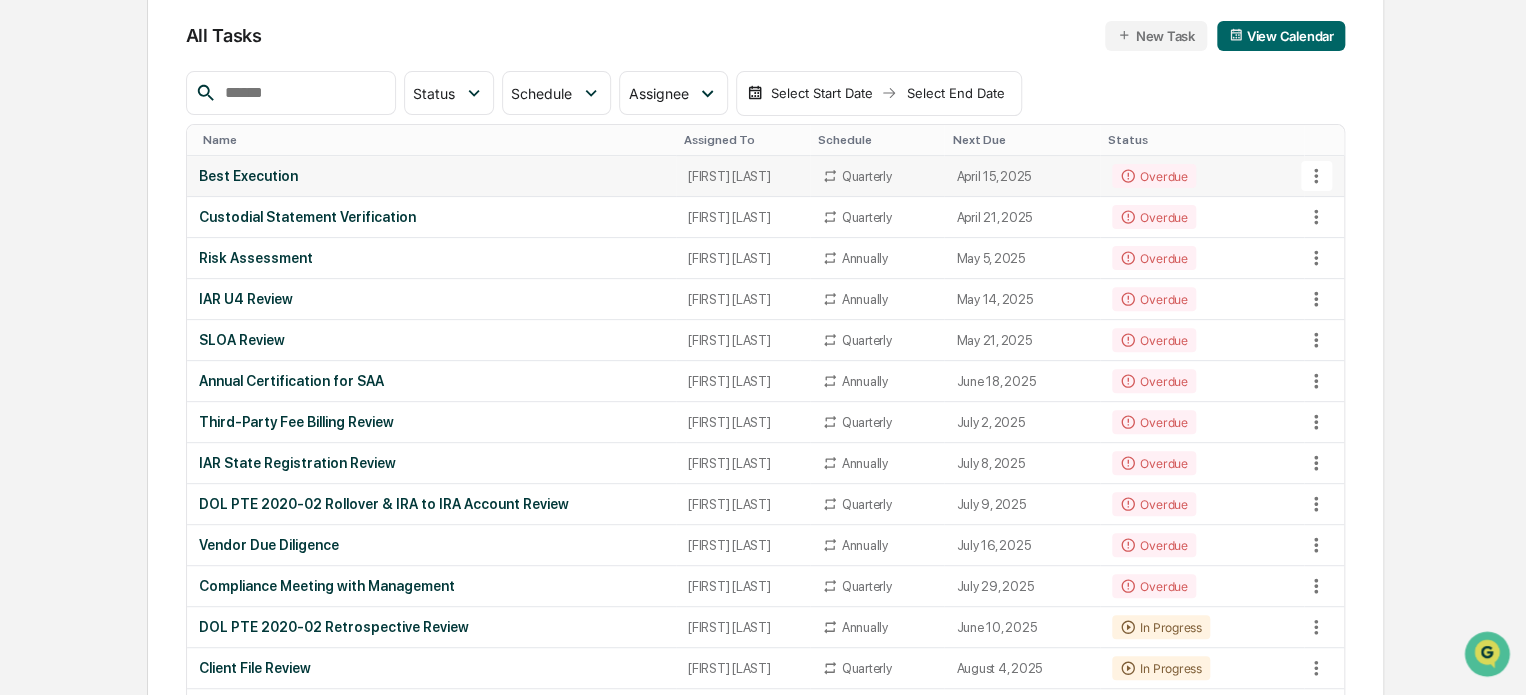 click on "Best Execution" at bounding box center [431, 176] 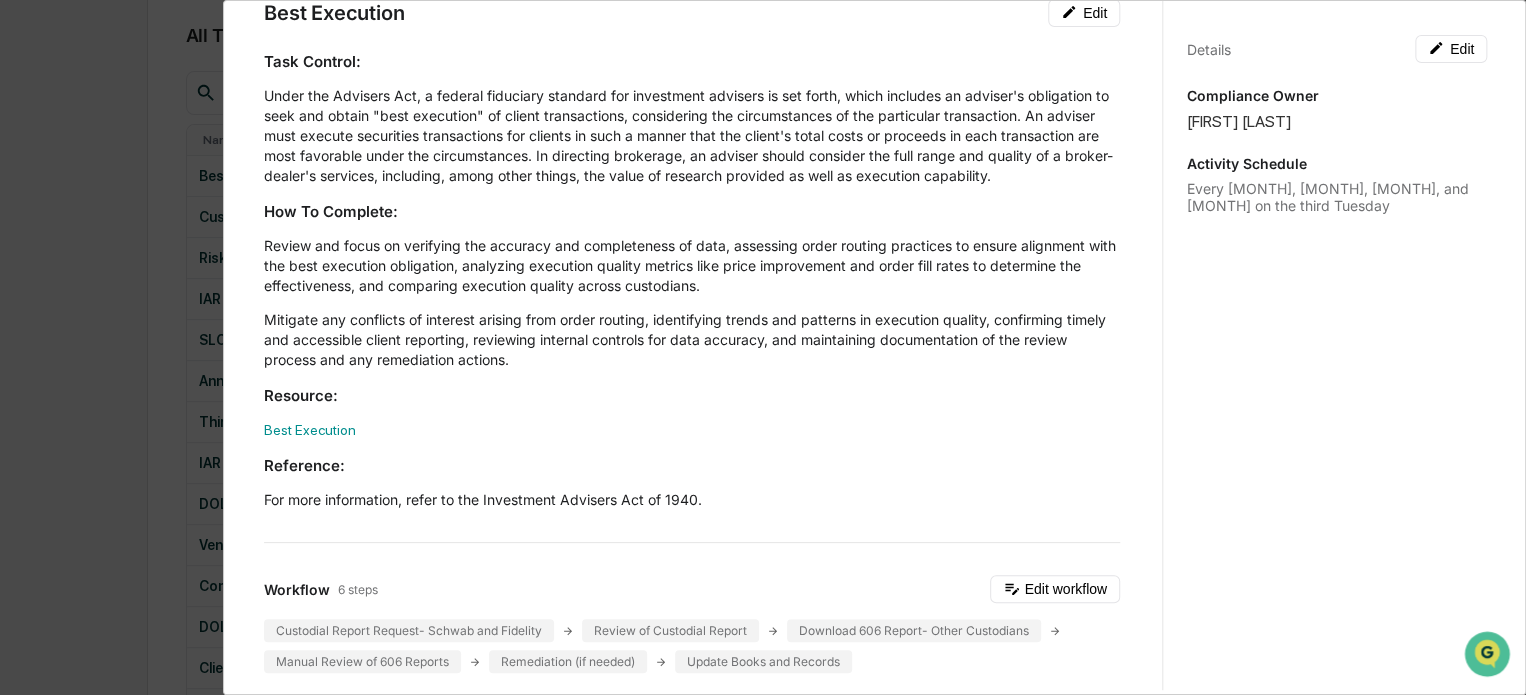 scroll, scrollTop: 0, scrollLeft: 0, axis: both 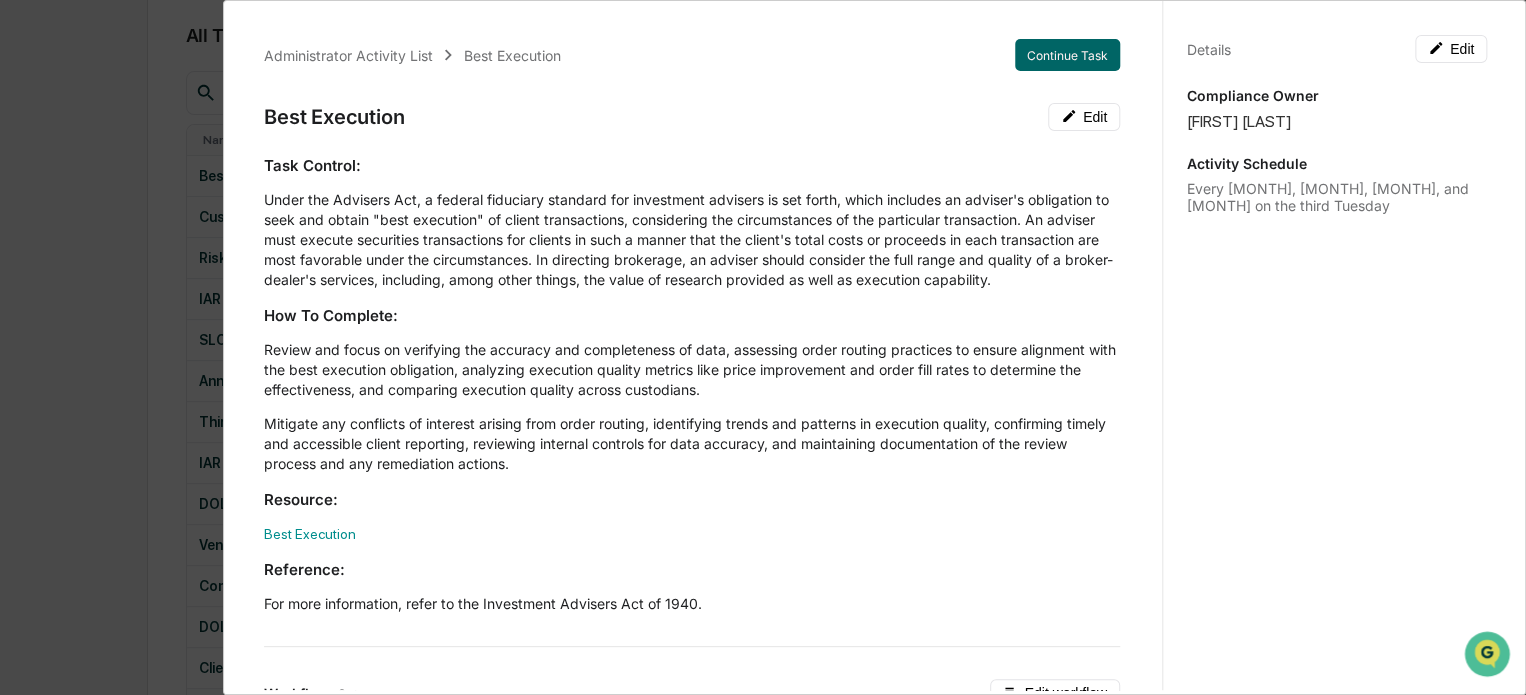 click on "Administrator Activity List Best Execution Continue Task Best Execution Edit Task Control: Under the Advisers Act, a federal fiduciary standard for investment advisers is set forth, which includes an adviser's obligation to seek and obtain "best execution" of client transactions, considering the circumstances of the particular transaction. An adviser must execute securities transactions for clients in such a manner that the client's total costs or proceeds in each transaction are most favorable under the circumstances. In directing brokerage, an adviser should consider the full range and quality of a broker-dealer's services, including, among other things, the value of research provided as well as execution capability. How To Complete: Resource: Best Execution Reference: For more information, refer to the Investment Advisers Act of 1940. Workflow 6 steps Edit workflow Custodial Report Request- Schwab and Fidelity Review of Custodial Report Download 606 Report- Other Custodians Manual Review of 606 Reports 1 3" at bounding box center (692, 937) 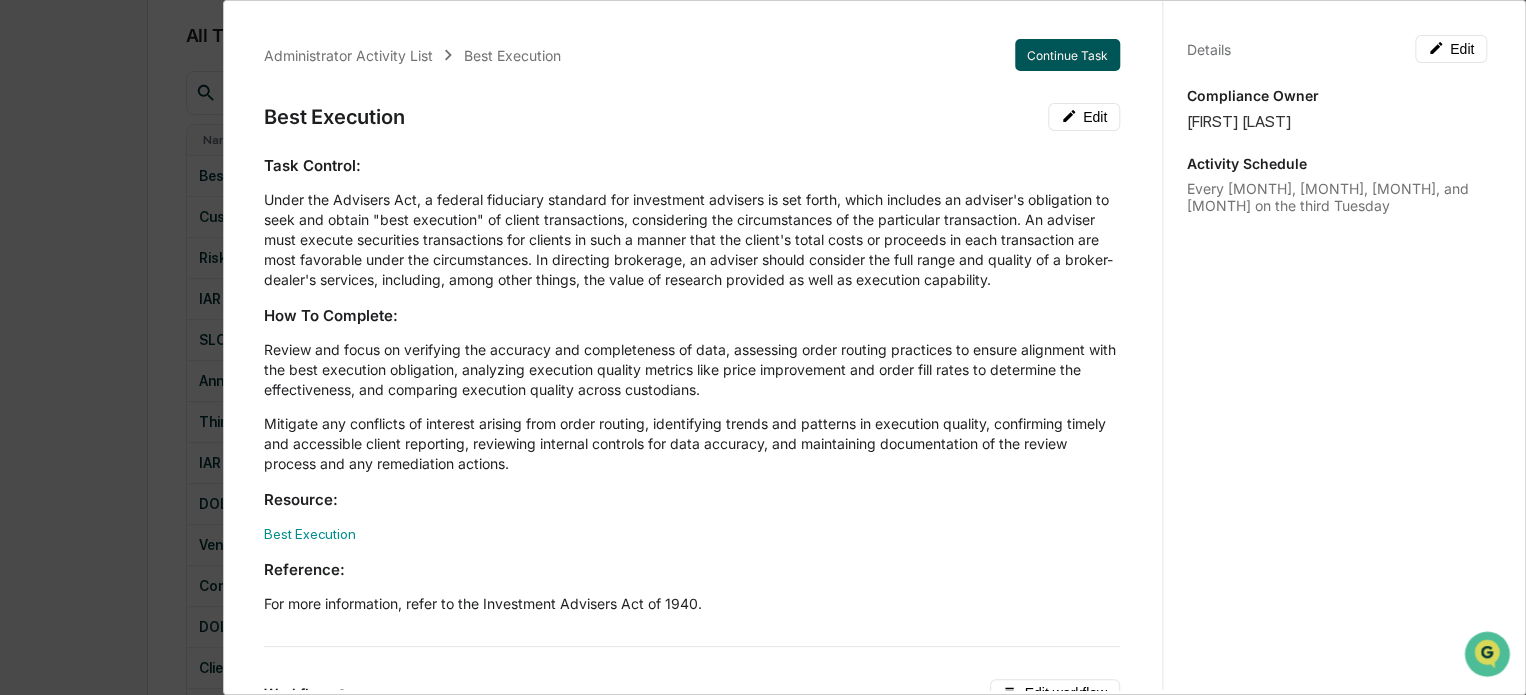 click on "Continue Task" at bounding box center (1067, 55) 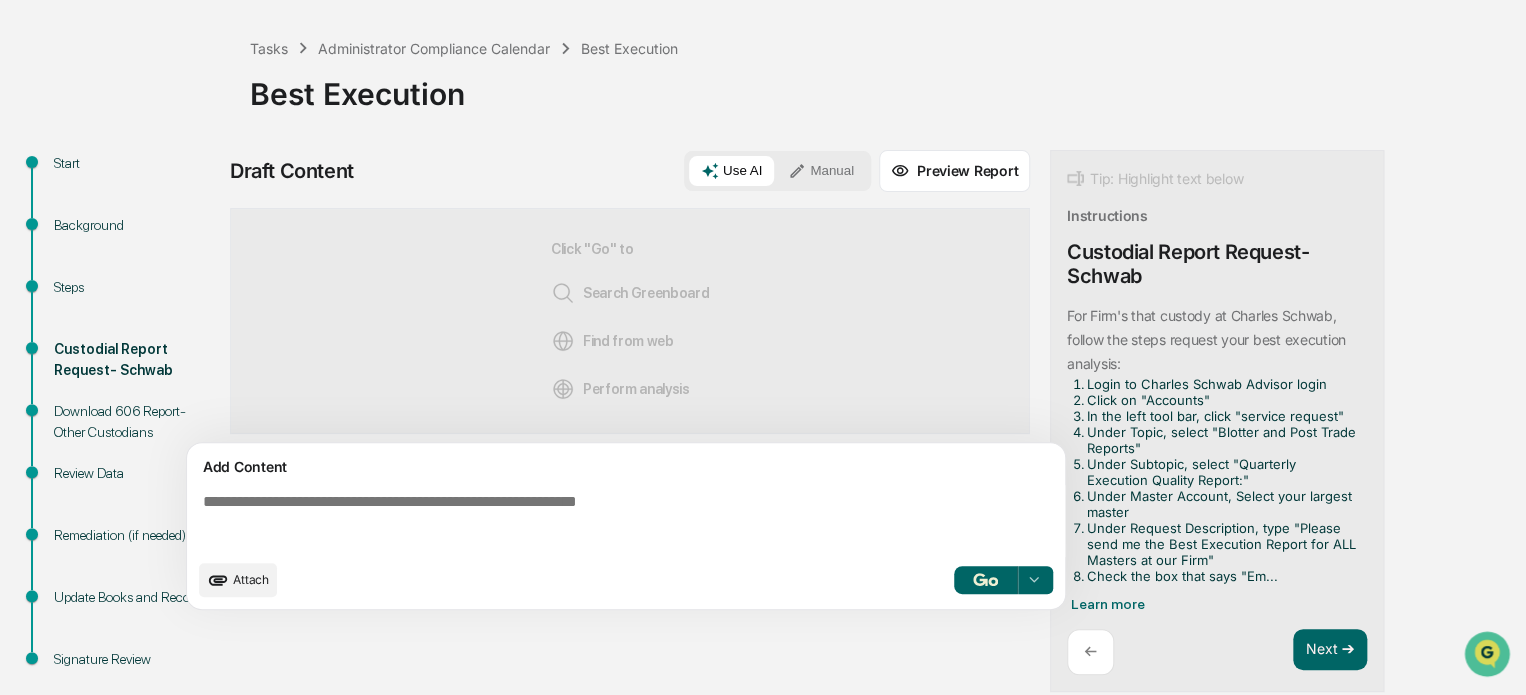 scroll, scrollTop: 122, scrollLeft: 0, axis: vertical 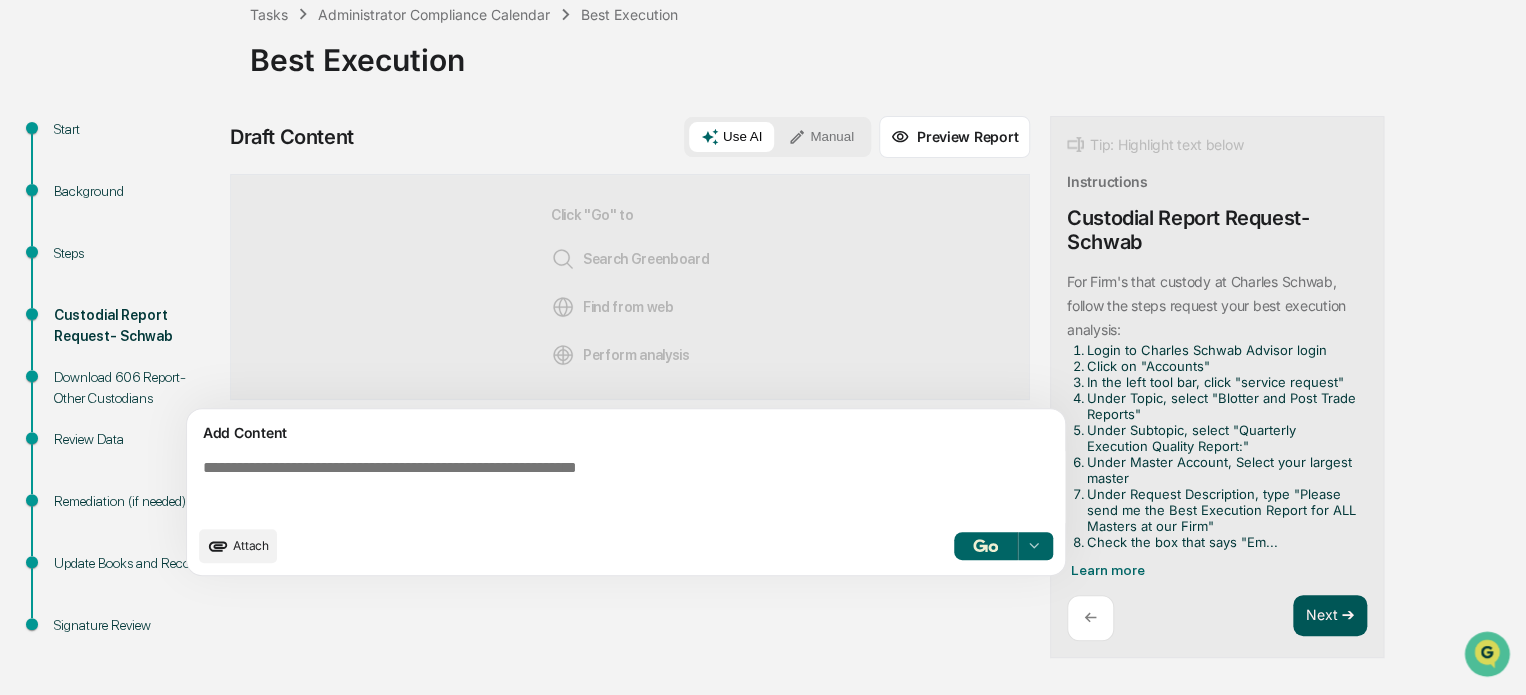 click on "Next ➔" at bounding box center (1330, 616) 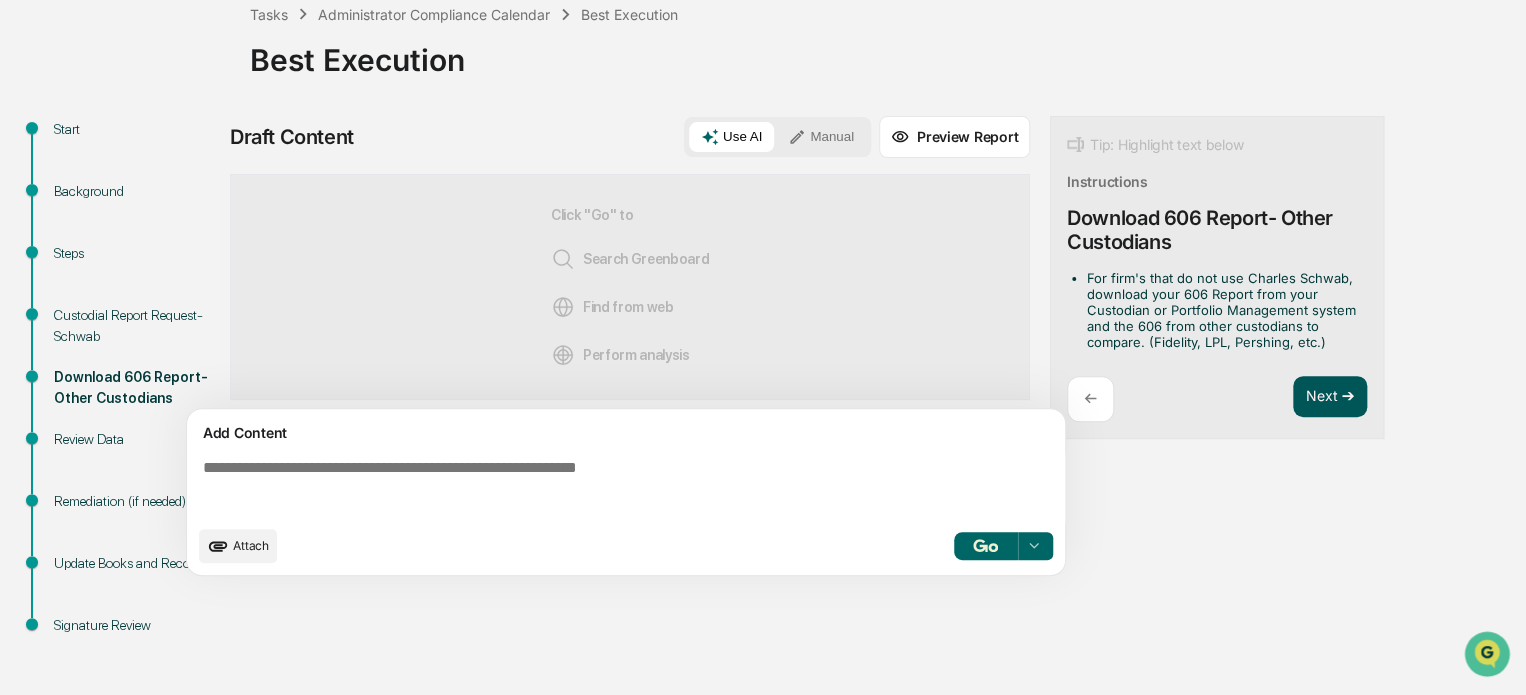 click on "Next ➔" at bounding box center [1330, 397] 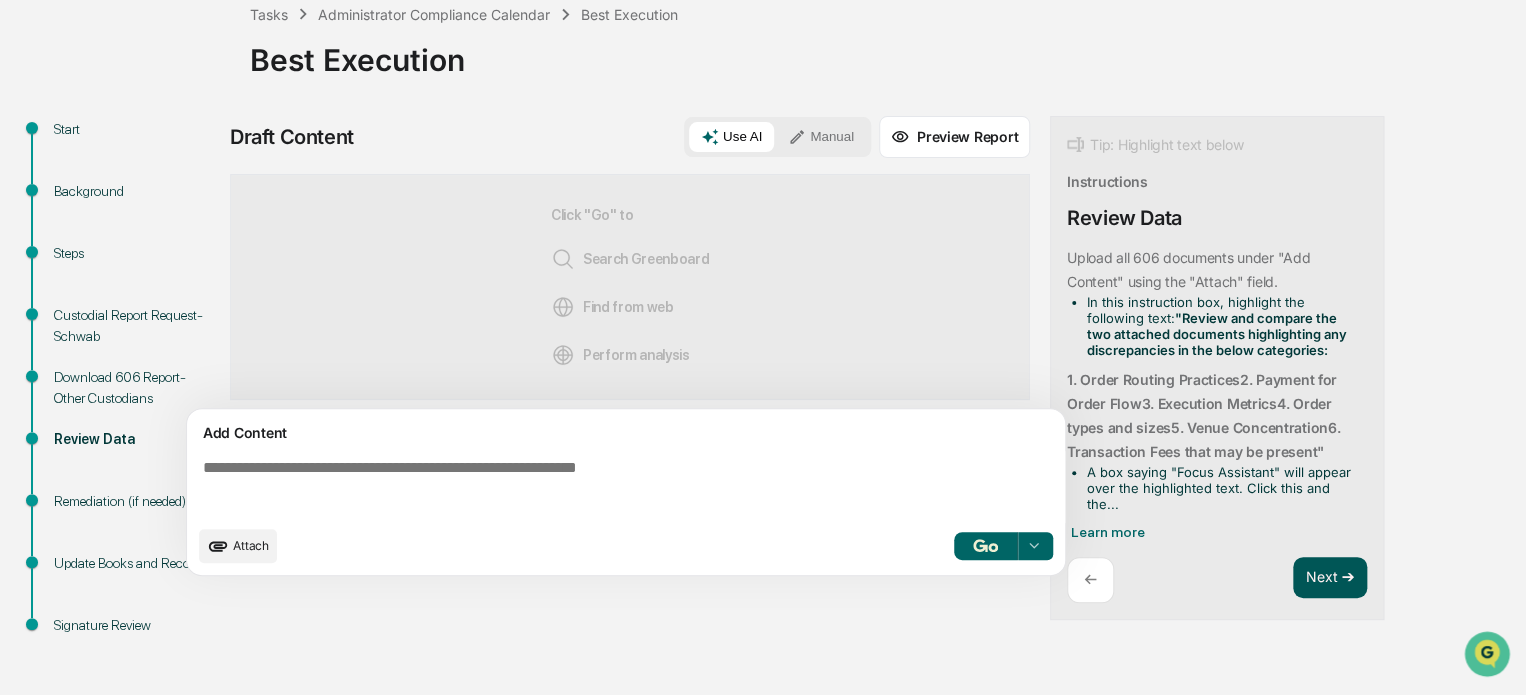 click on "Next ➔" at bounding box center [1330, 578] 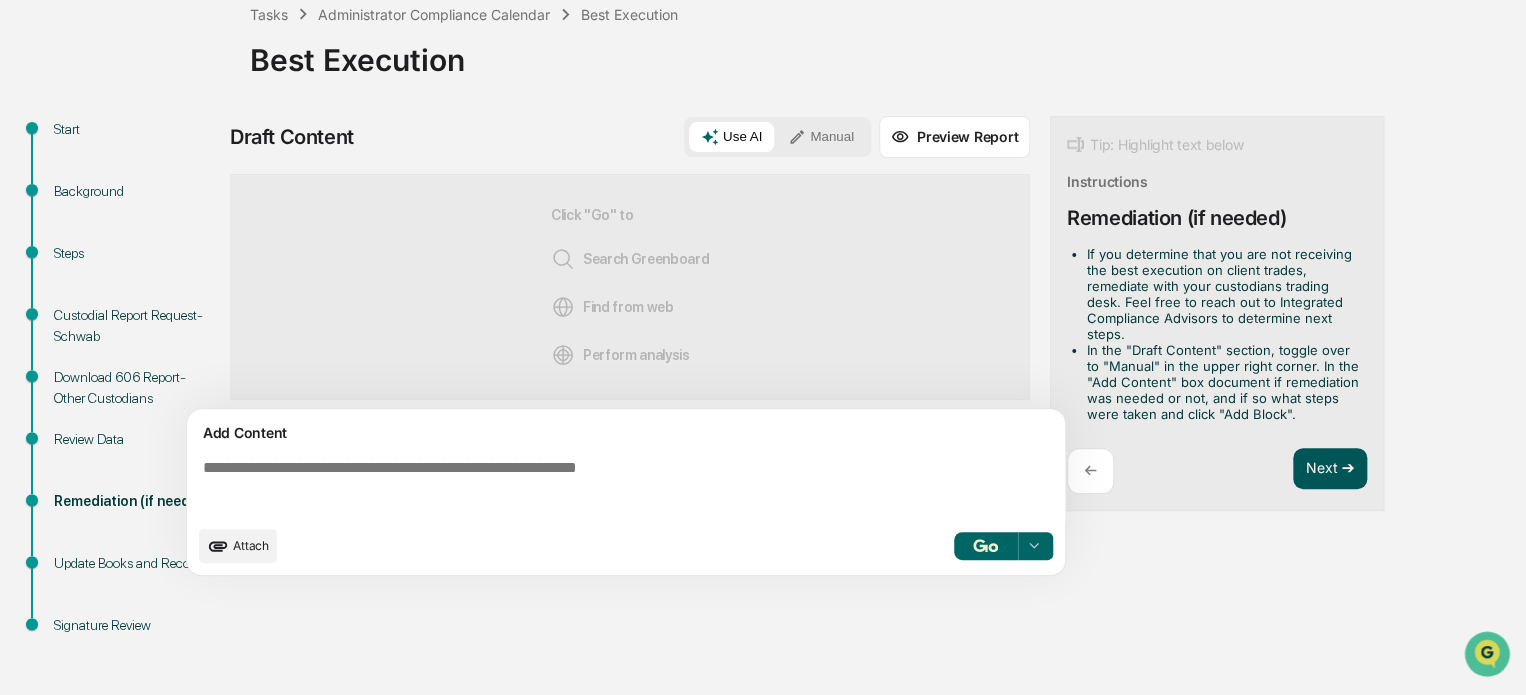 click on "Next ➔" at bounding box center (1330, 469) 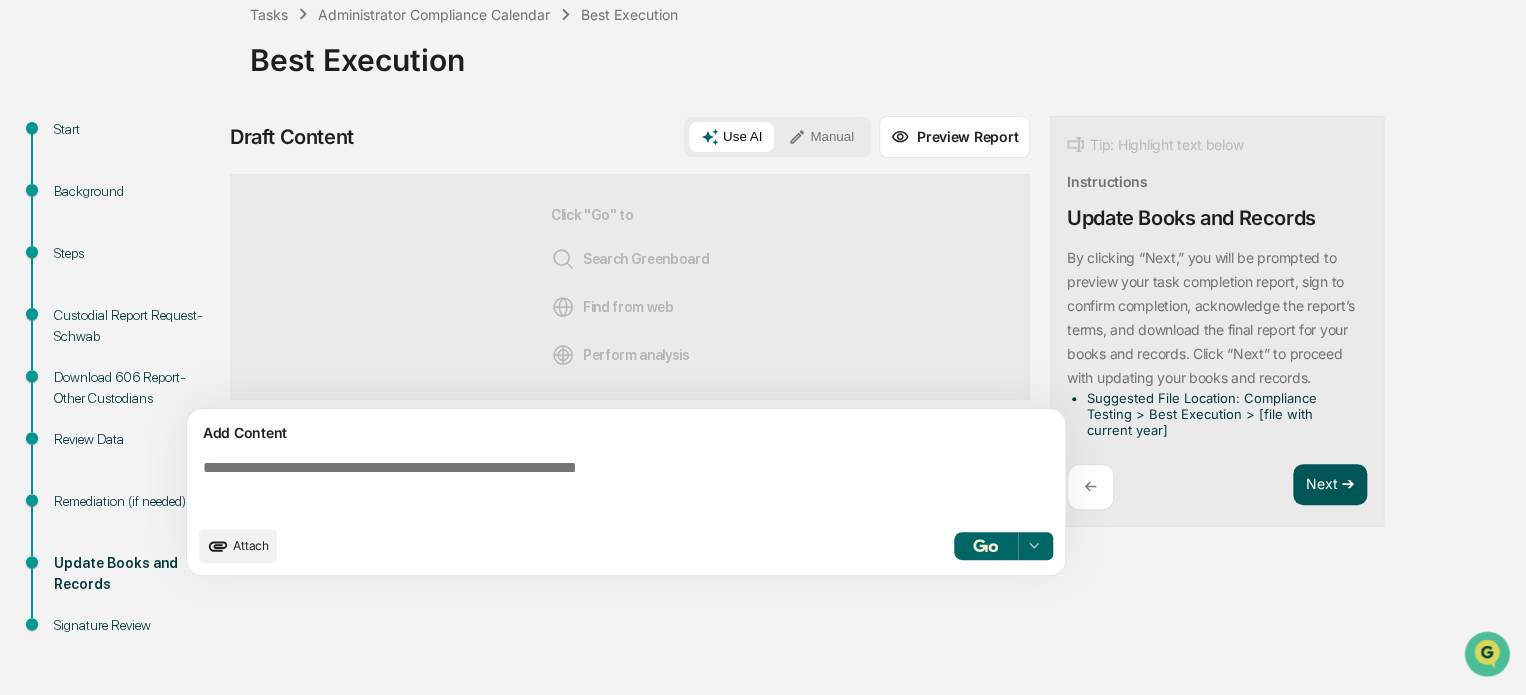 click on "Next ➔" at bounding box center (1330, 485) 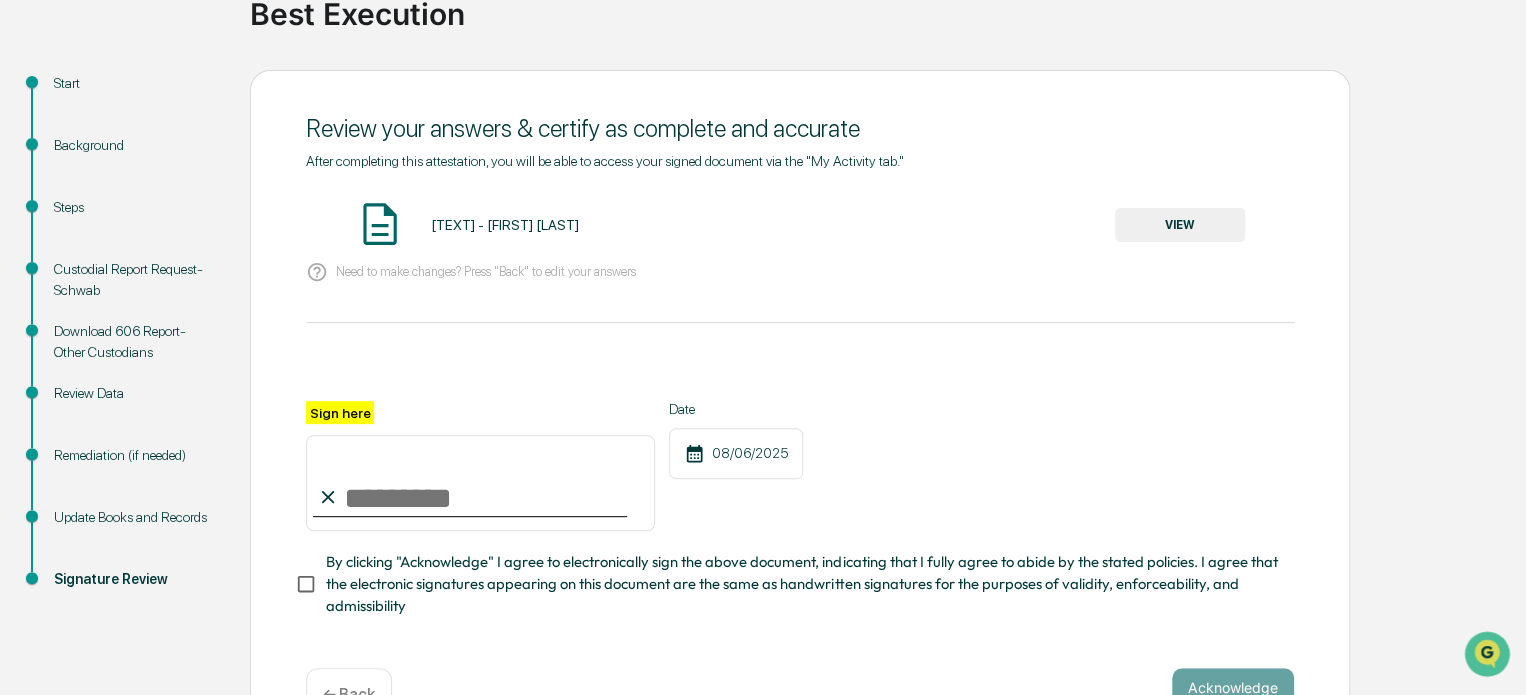 scroll, scrollTop: 134, scrollLeft: 0, axis: vertical 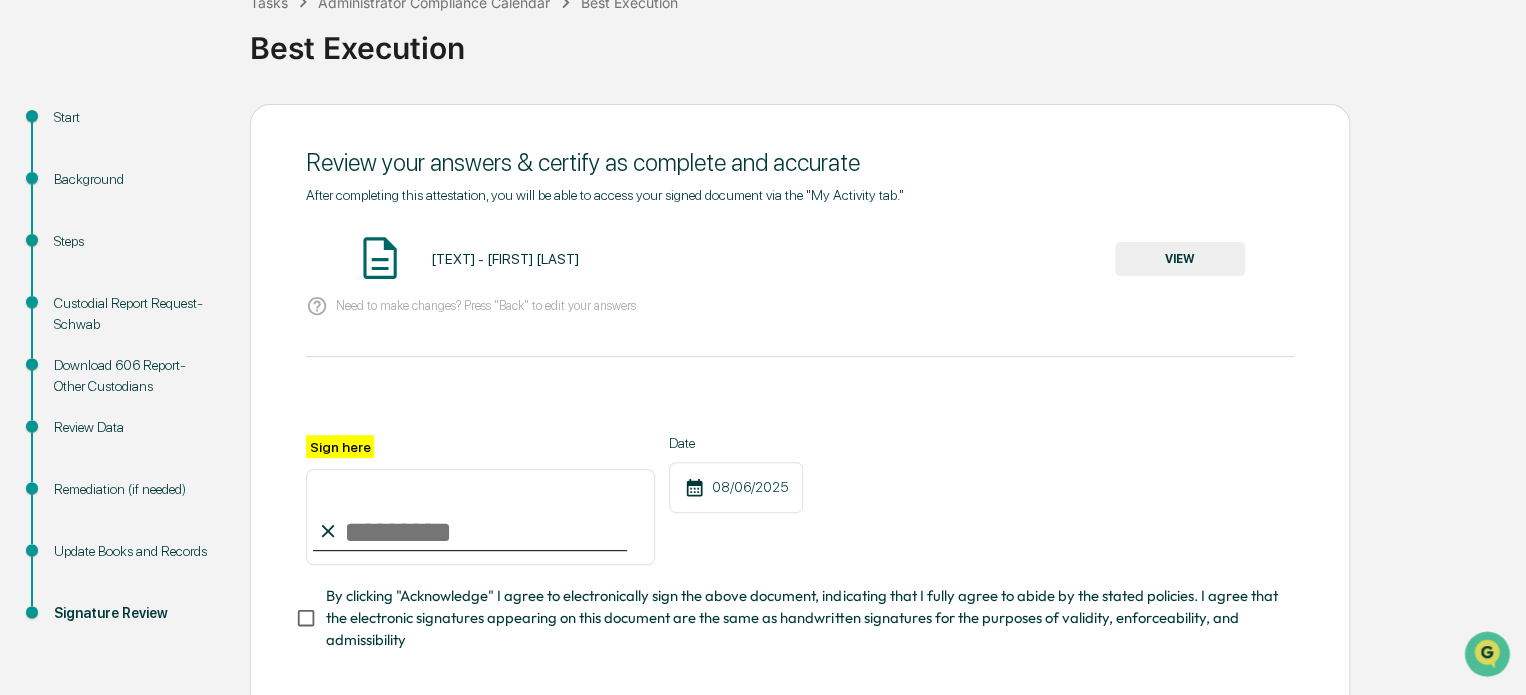 click on "VIEW" at bounding box center [1180, 259] 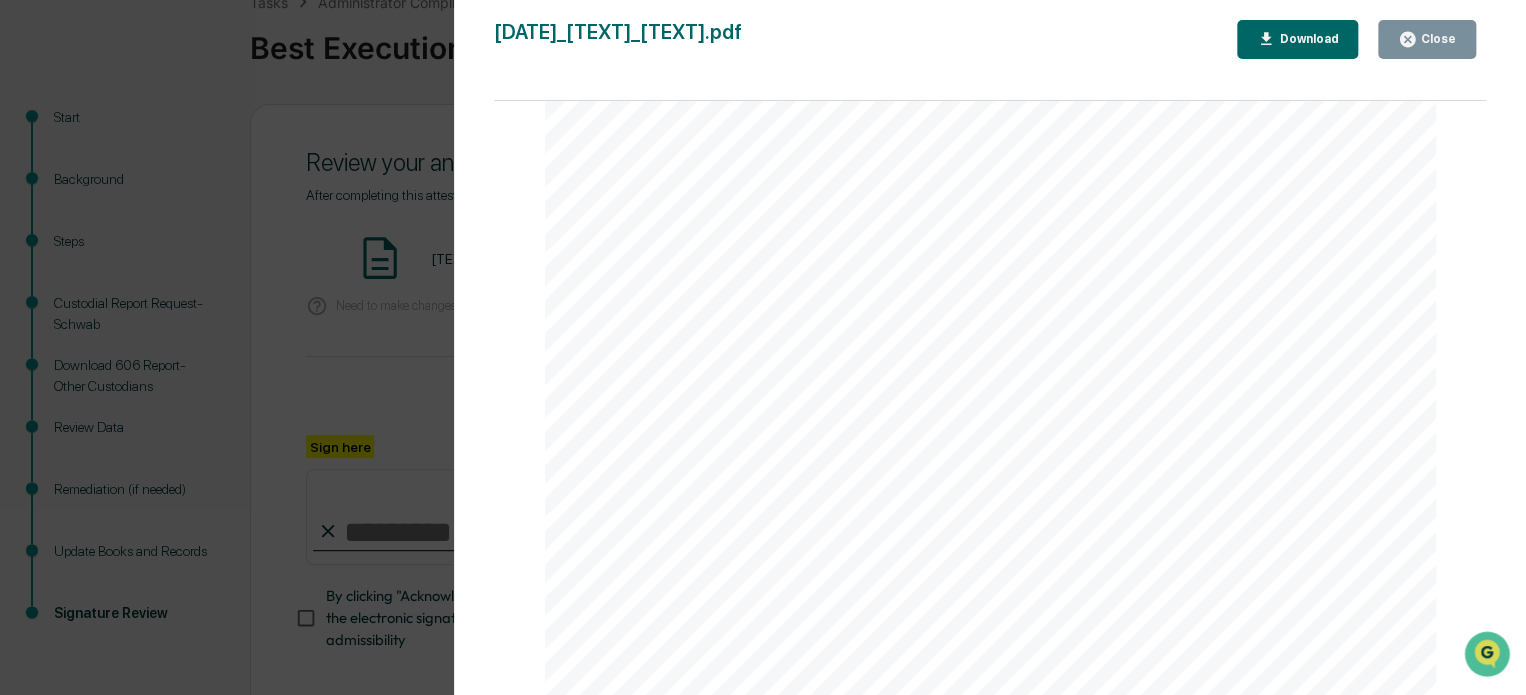 scroll, scrollTop: 2040, scrollLeft: 0, axis: vertical 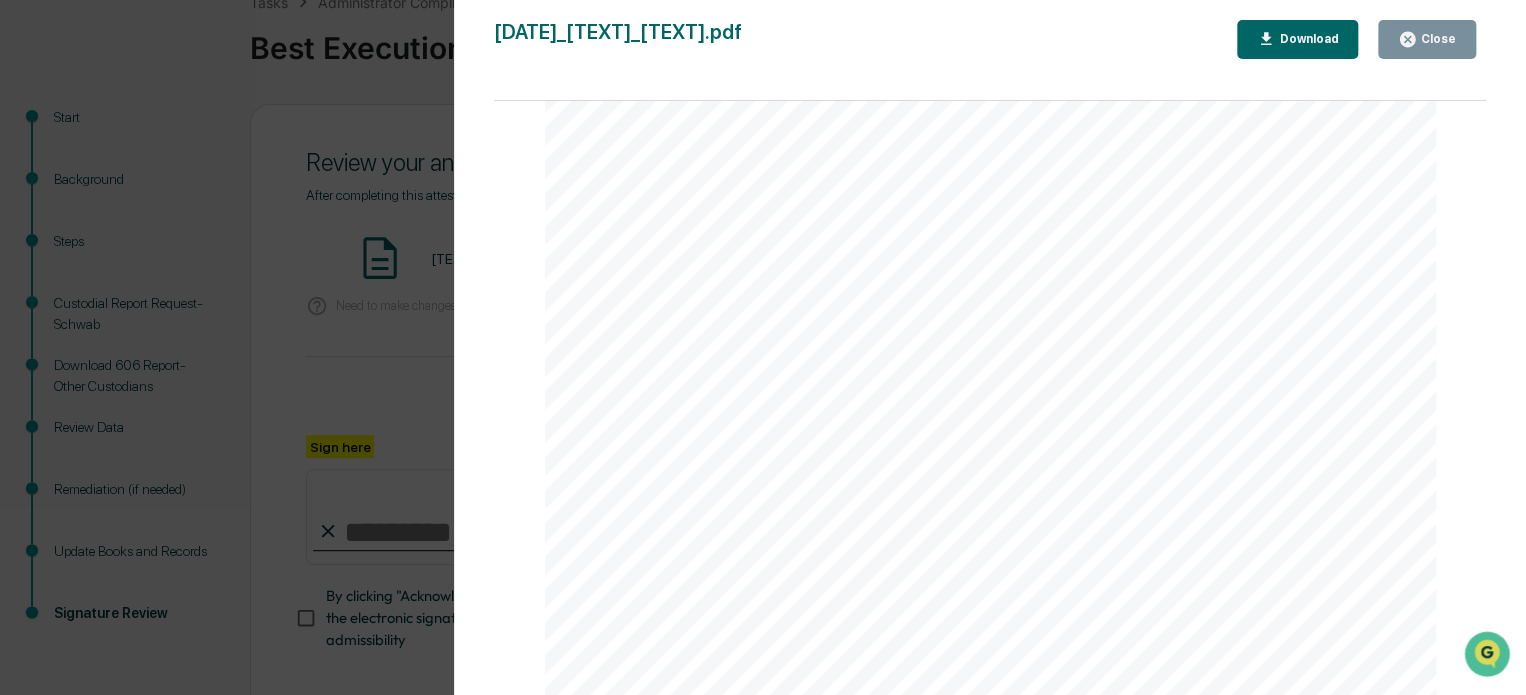 click on "Close" at bounding box center [1436, 39] 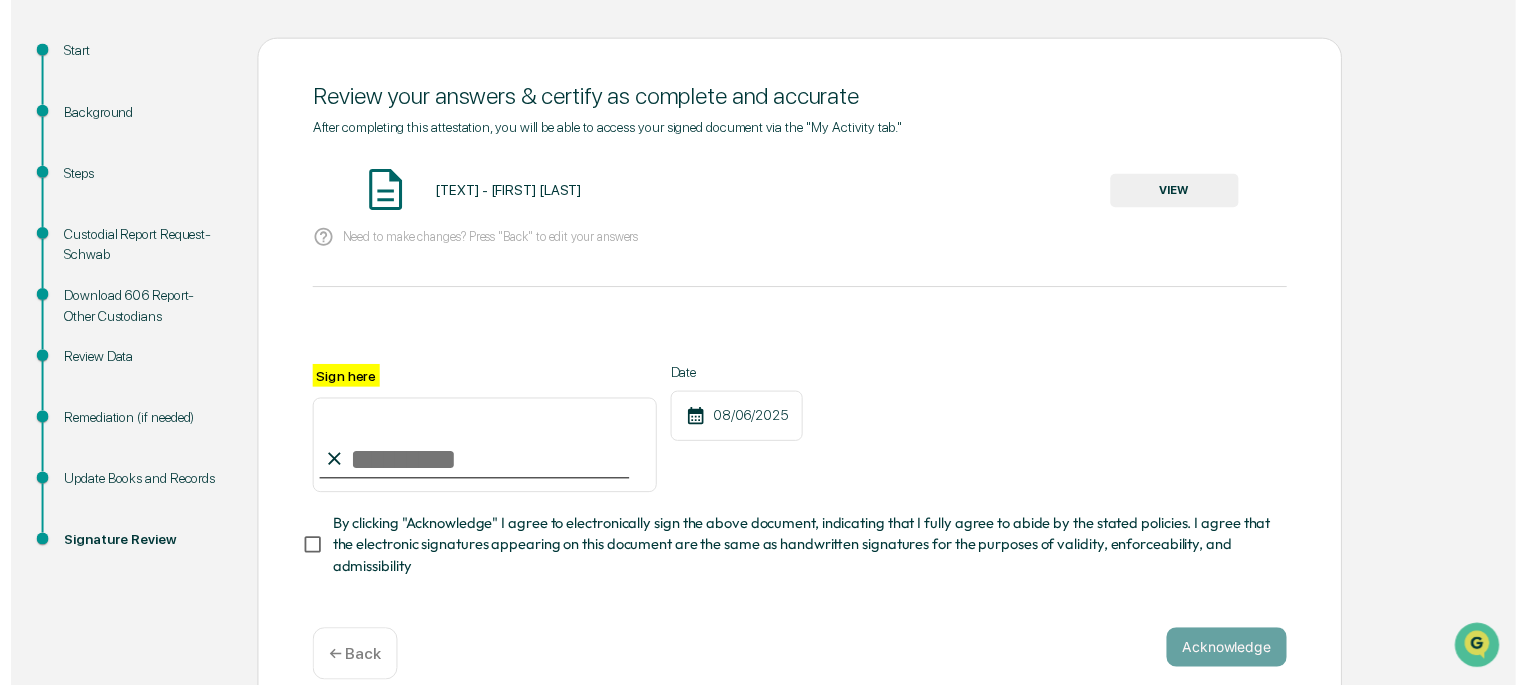 scroll, scrollTop: 234, scrollLeft: 0, axis: vertical 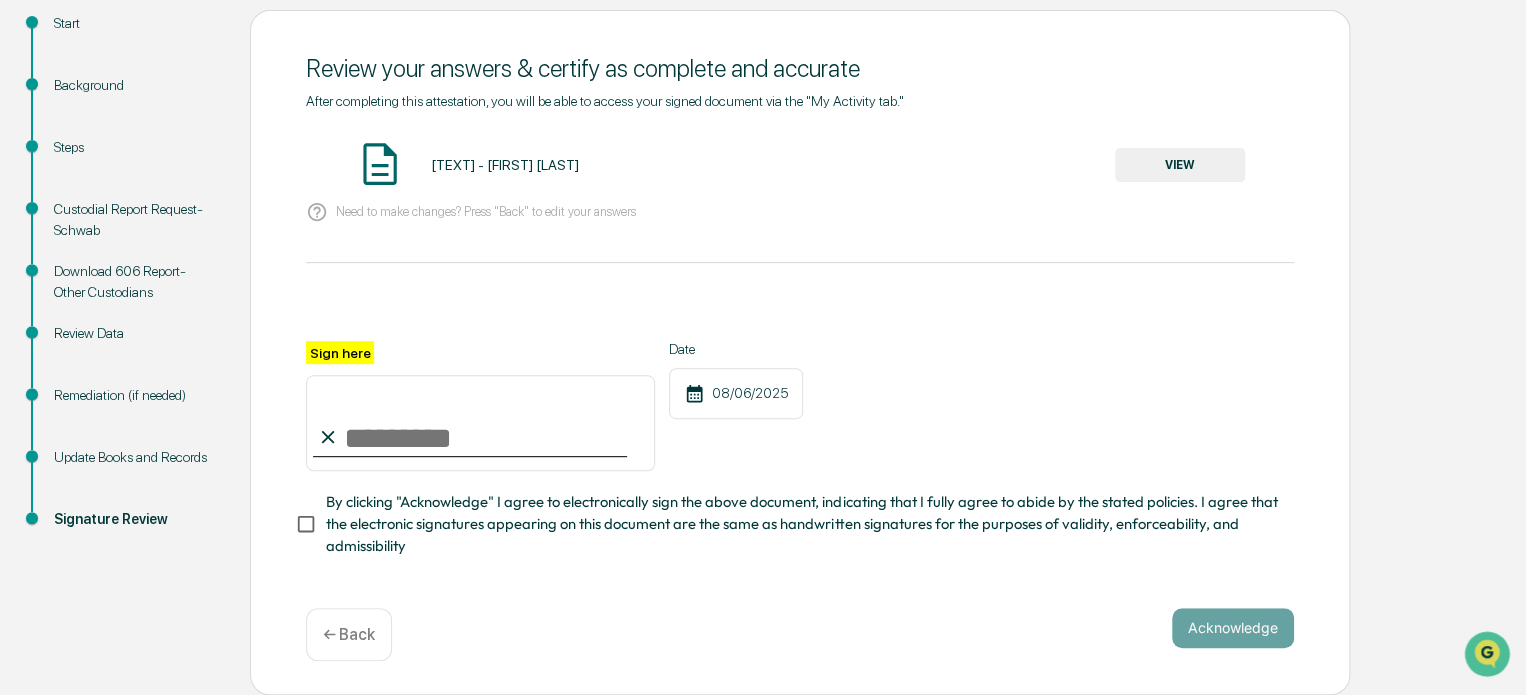 click on "← Back" at bounding box center (349, 634) 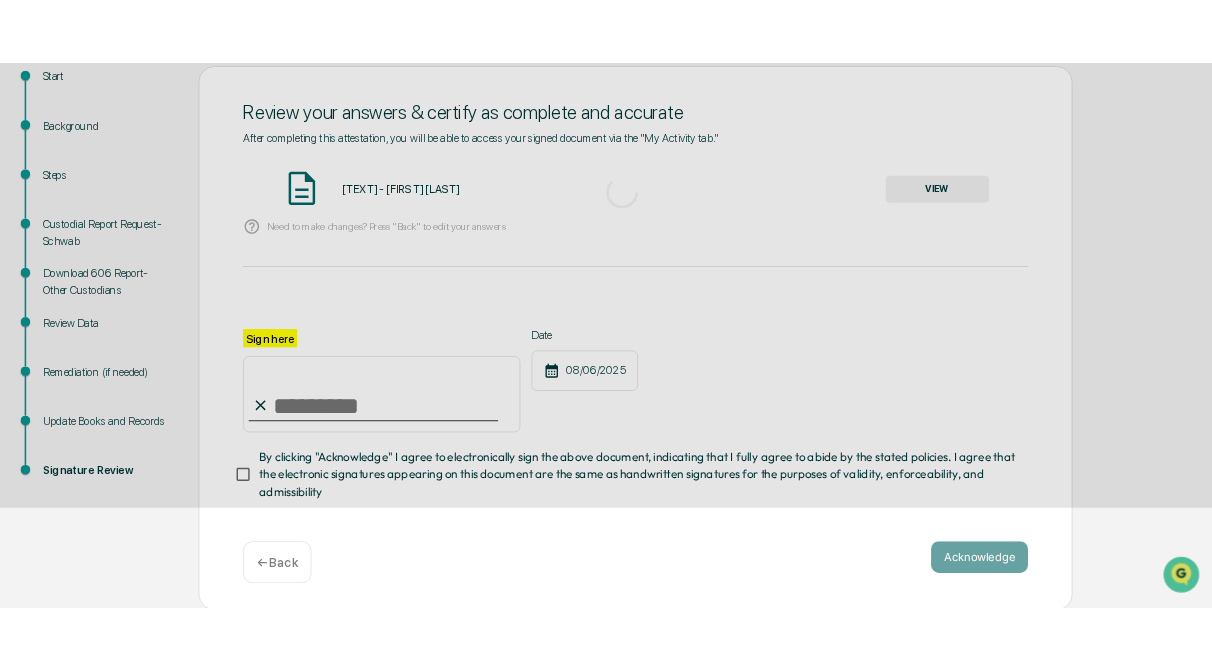 scroll, scrollTop: 122, scrollLeft: 0, axis: vertical 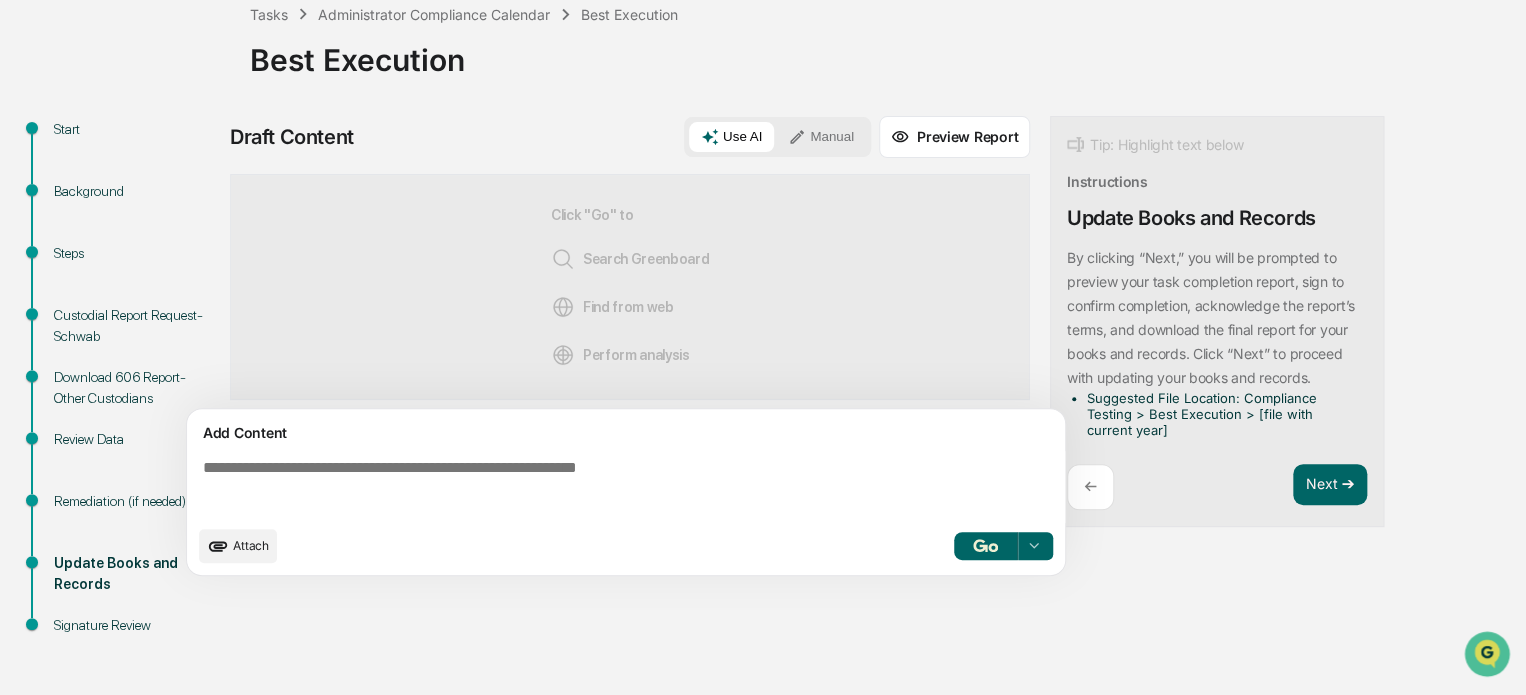 drag, startPoint x: 219, startPoint y: 536, endPoint x: 707, endPoint y: 568, distance: 489.04807 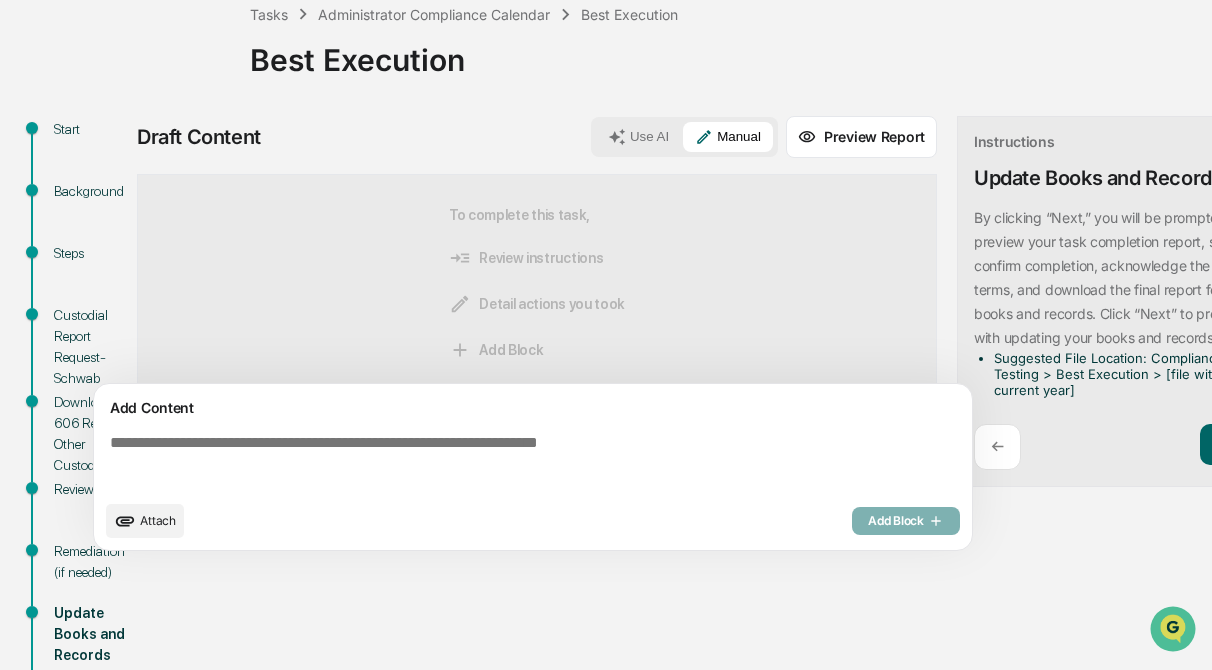 click on "Attach" at bounding box center [158, 520] 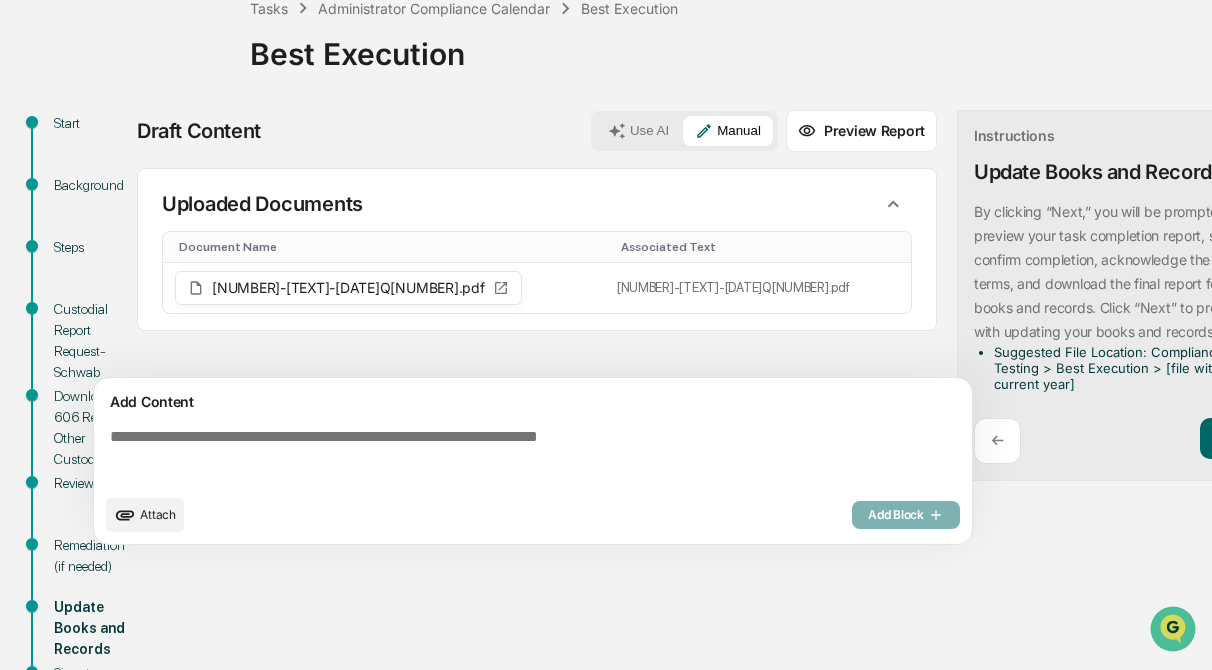 scroll, scrollTop: 223, scrollLeft: 0, axis: vertical 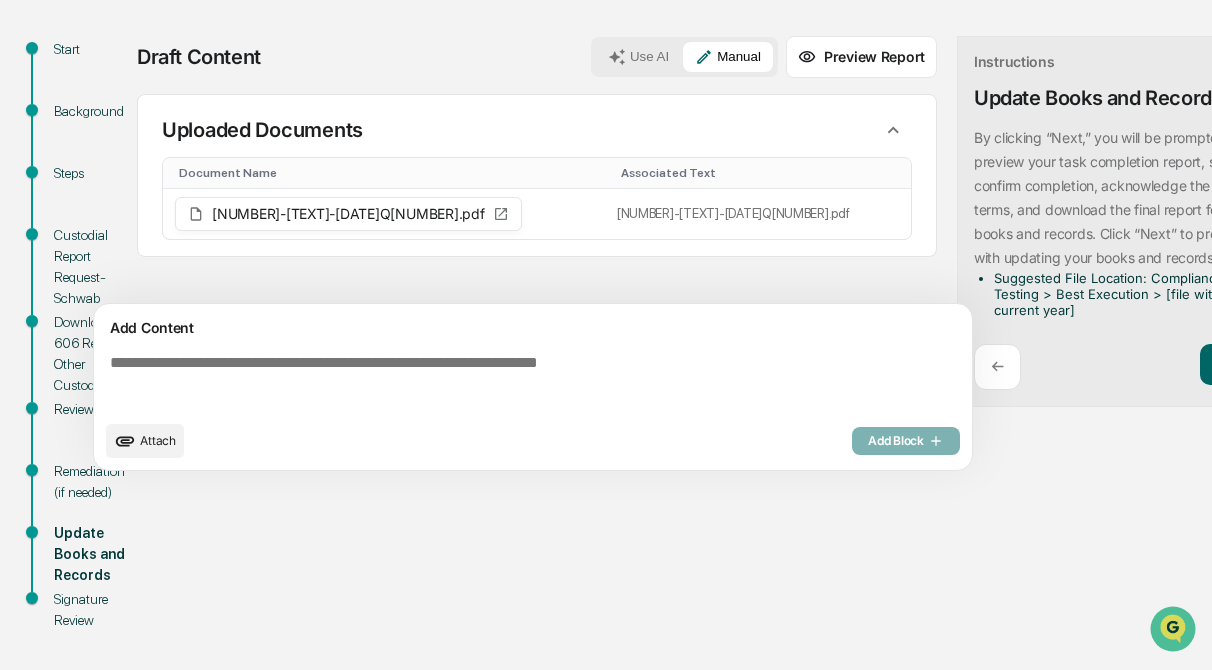 click on "Attach" at bounding box center [145, 441] 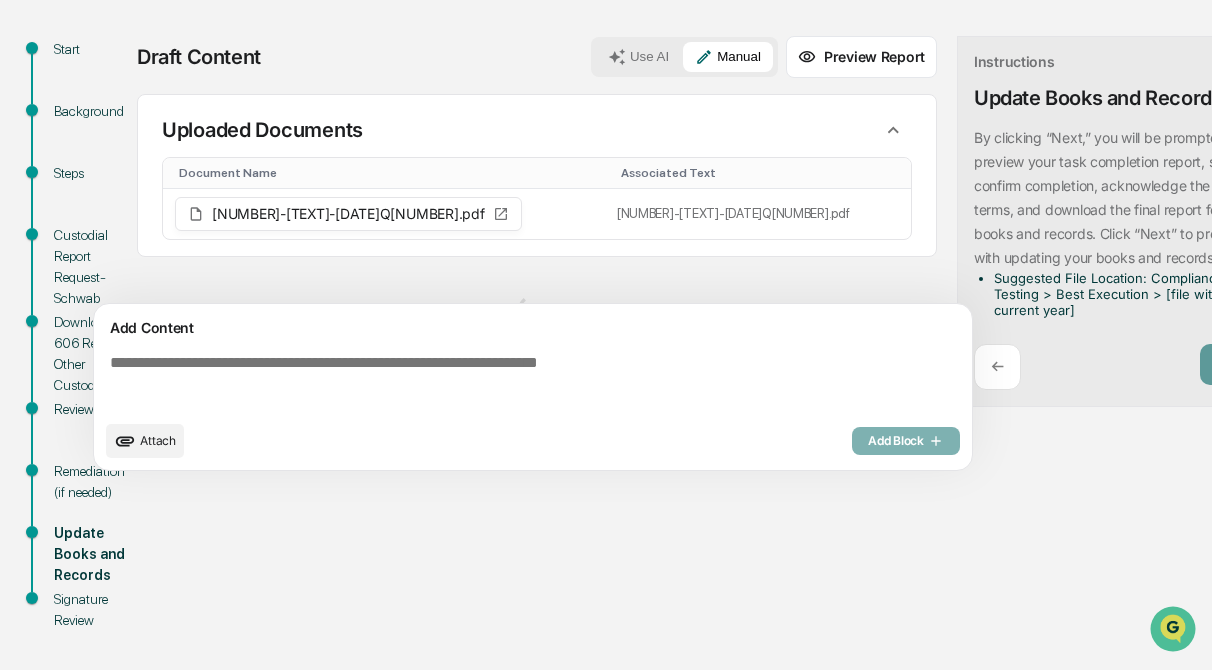 scroll, scrollTop: 54, scrollLeft: 0, axis: vertical 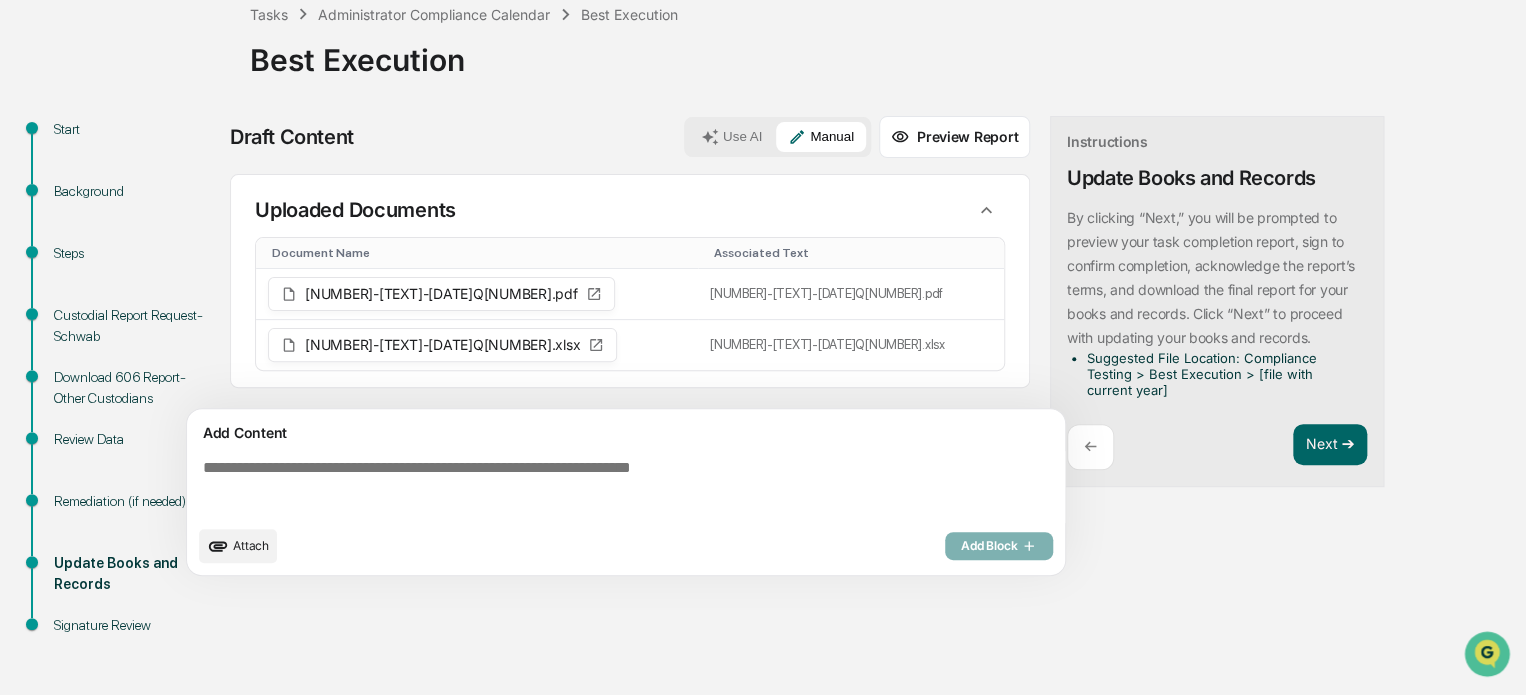 click at bounding box center (630, 487) 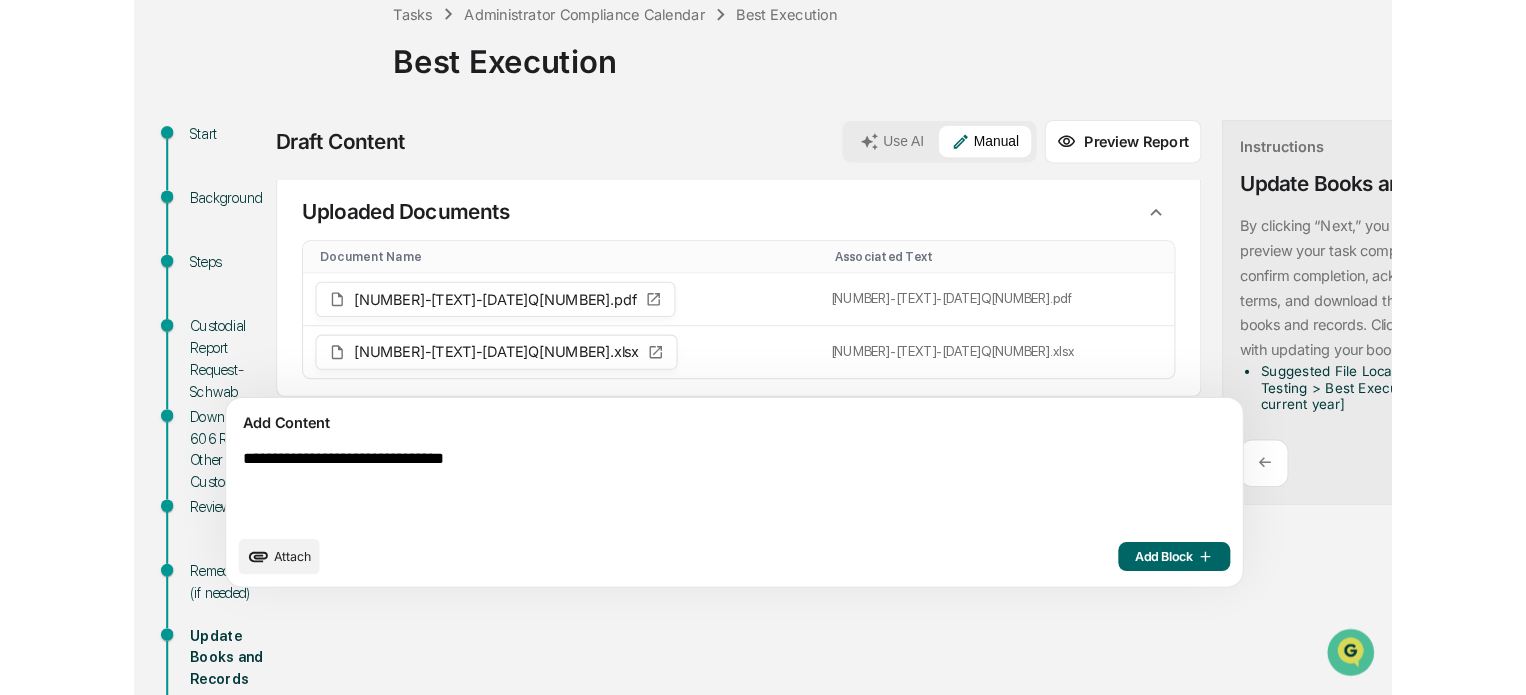 scroll, scrollTop: 20, scrollLeft: 0, axis: vertical 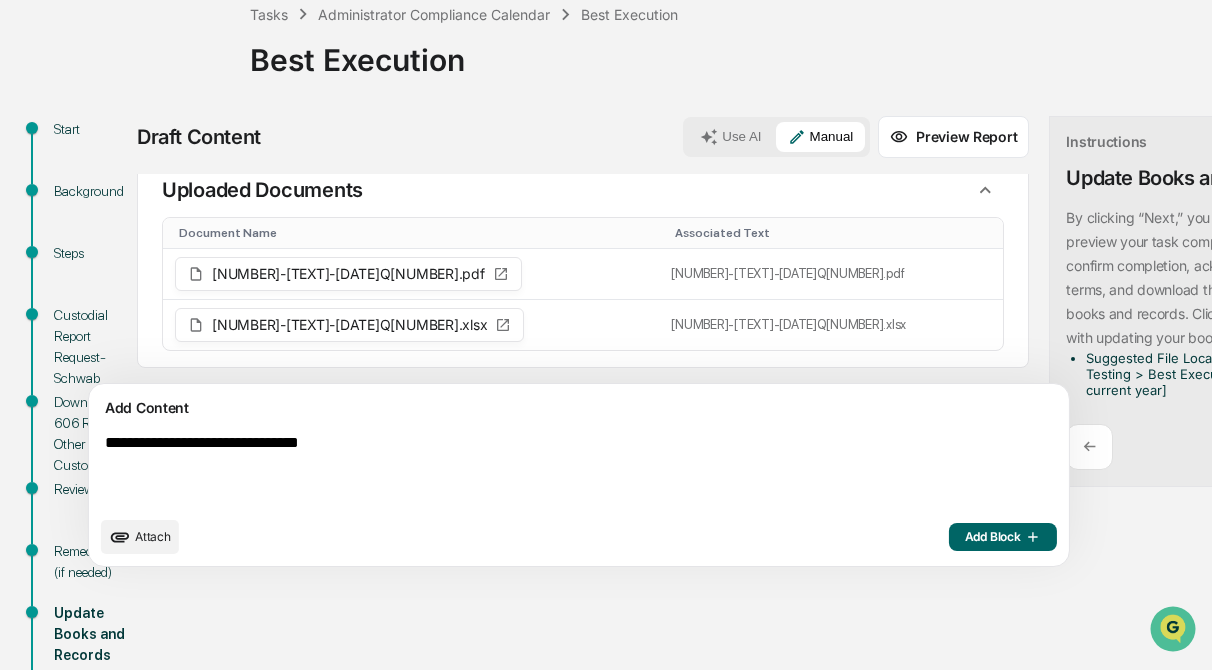 click on "**********" at bounding box center (532, 470) 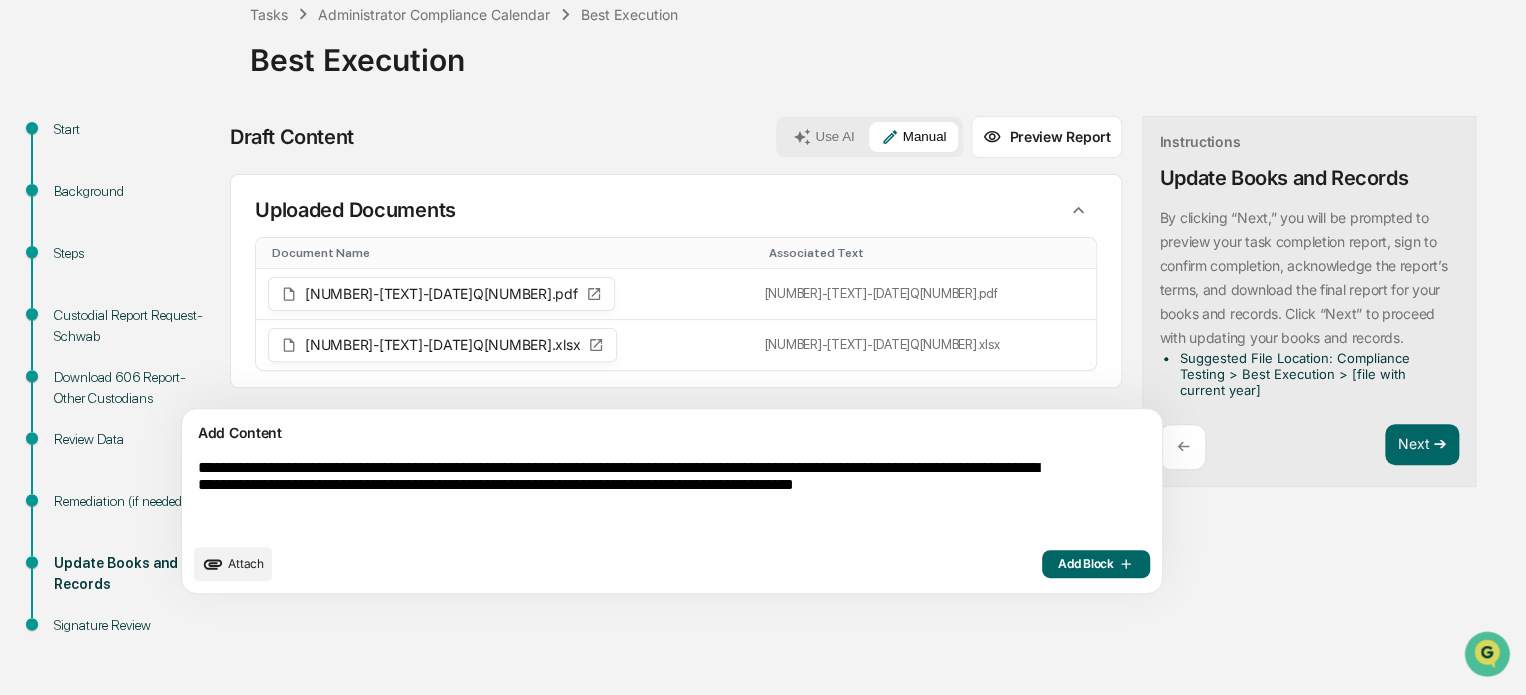 scroll, scrollTop: 5, scrollLeft: 0, axis: vertical 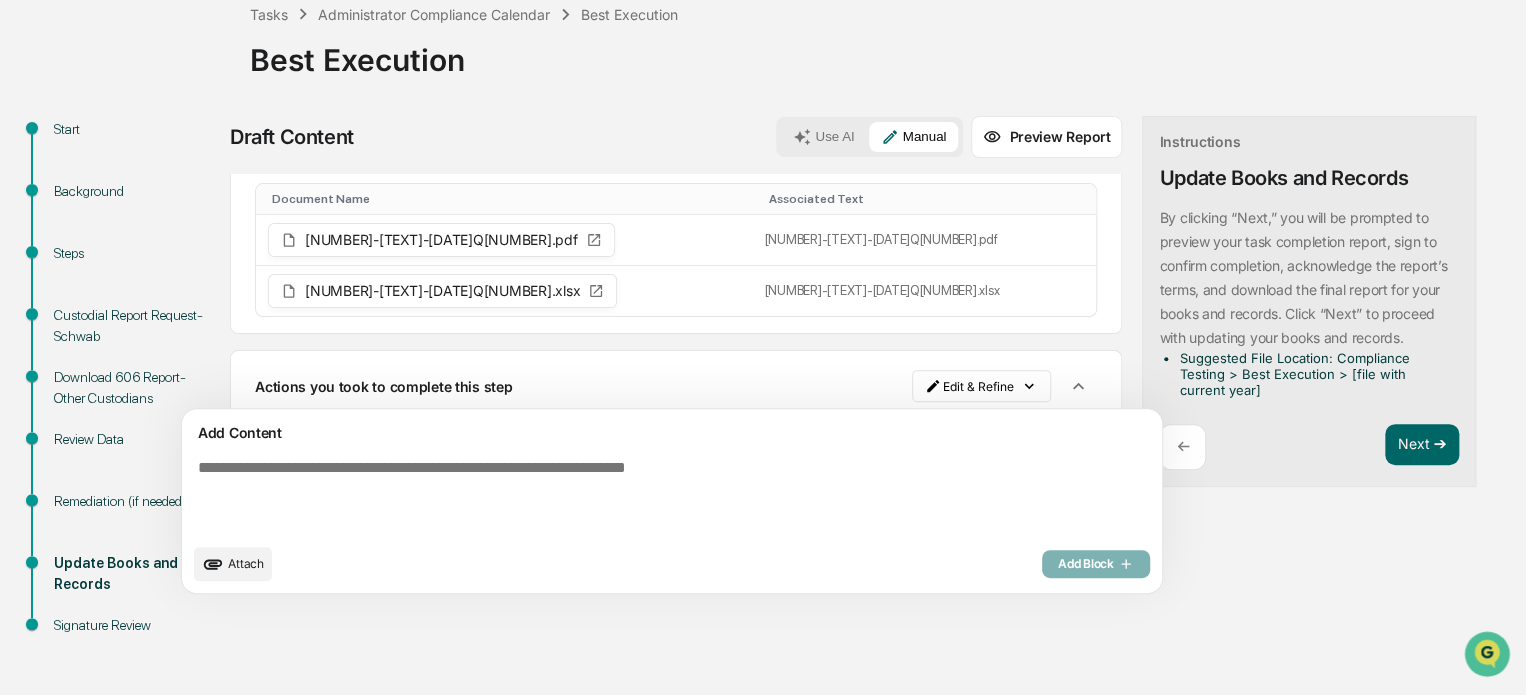 click on "Review Data" at bounding box center (136, 439) 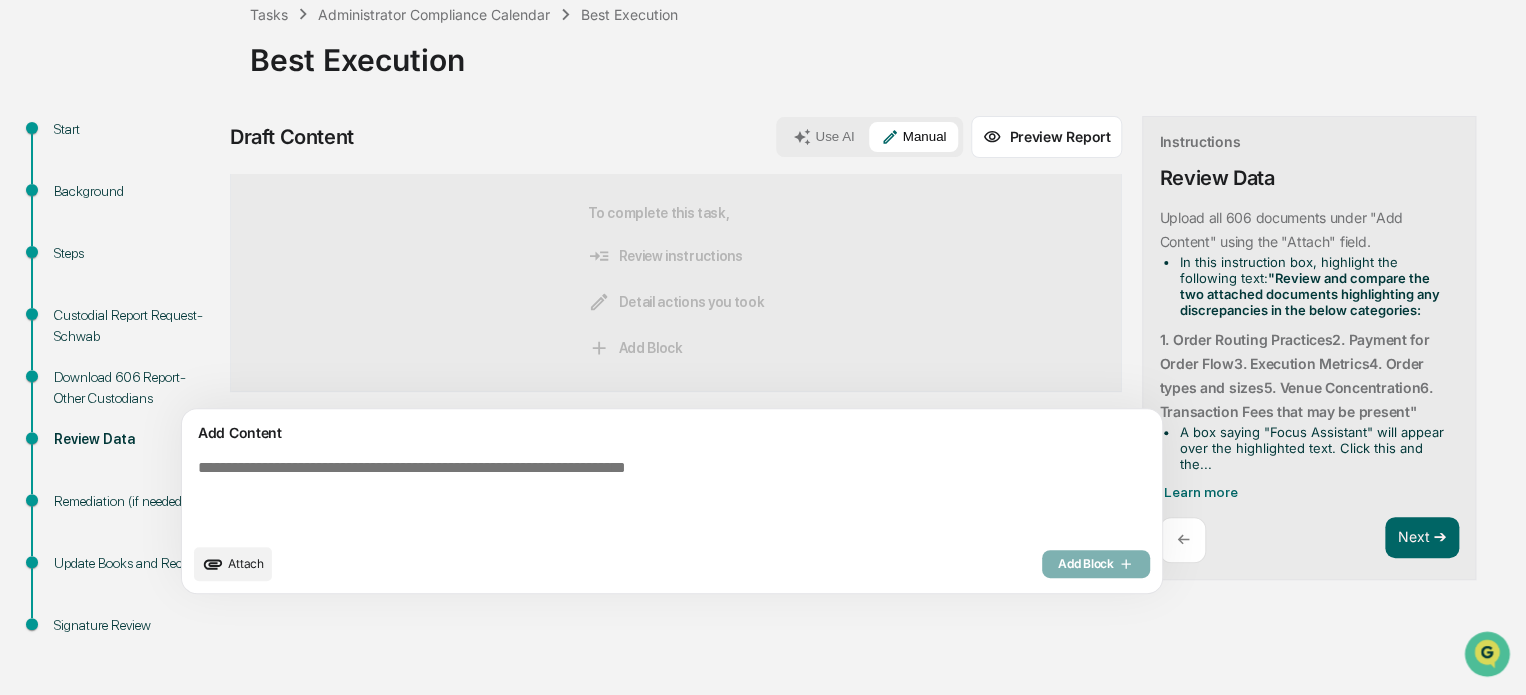 scroll, scrollTop: 0, scrollLeft: 0, axis: both 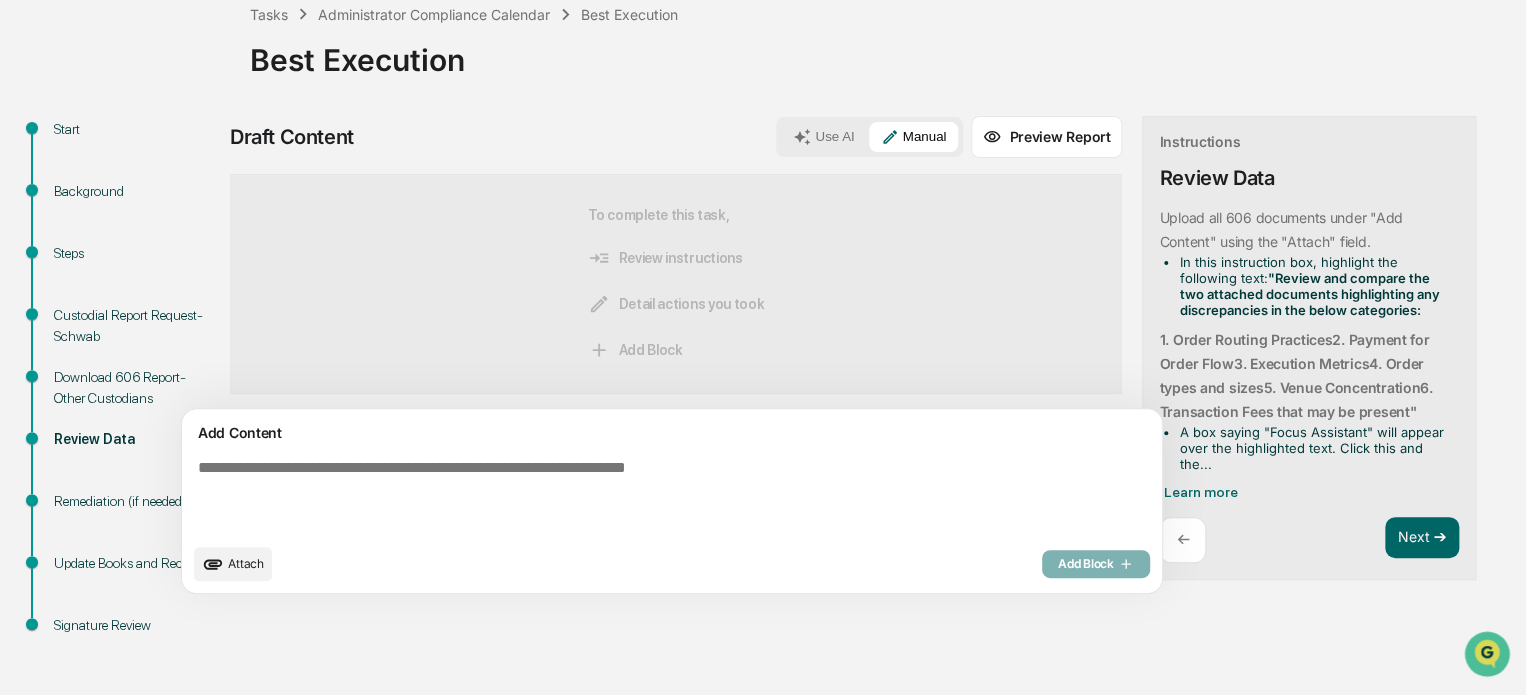 click on "Steps" at bounding box center [136, 253] 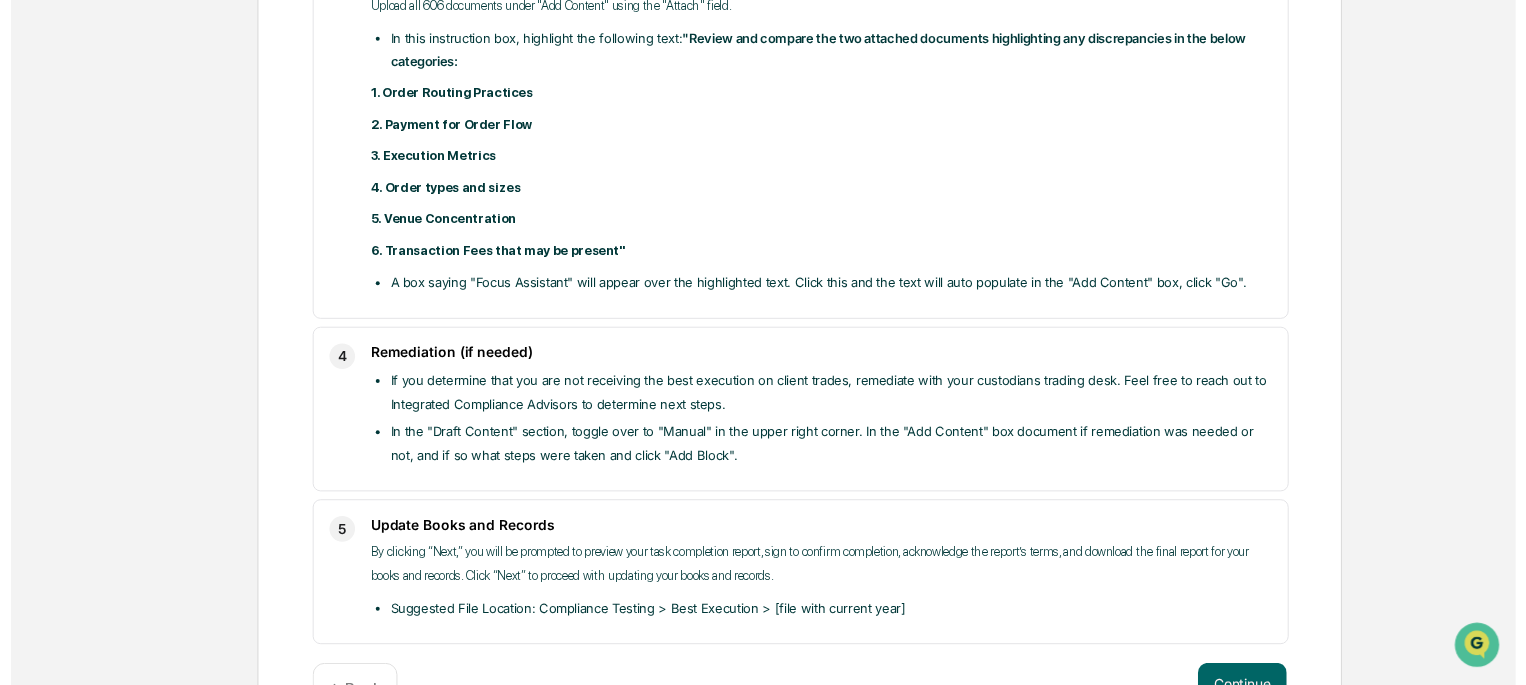 scroll, scrollTop: 952, scrollLeft: 0, axis: vertical 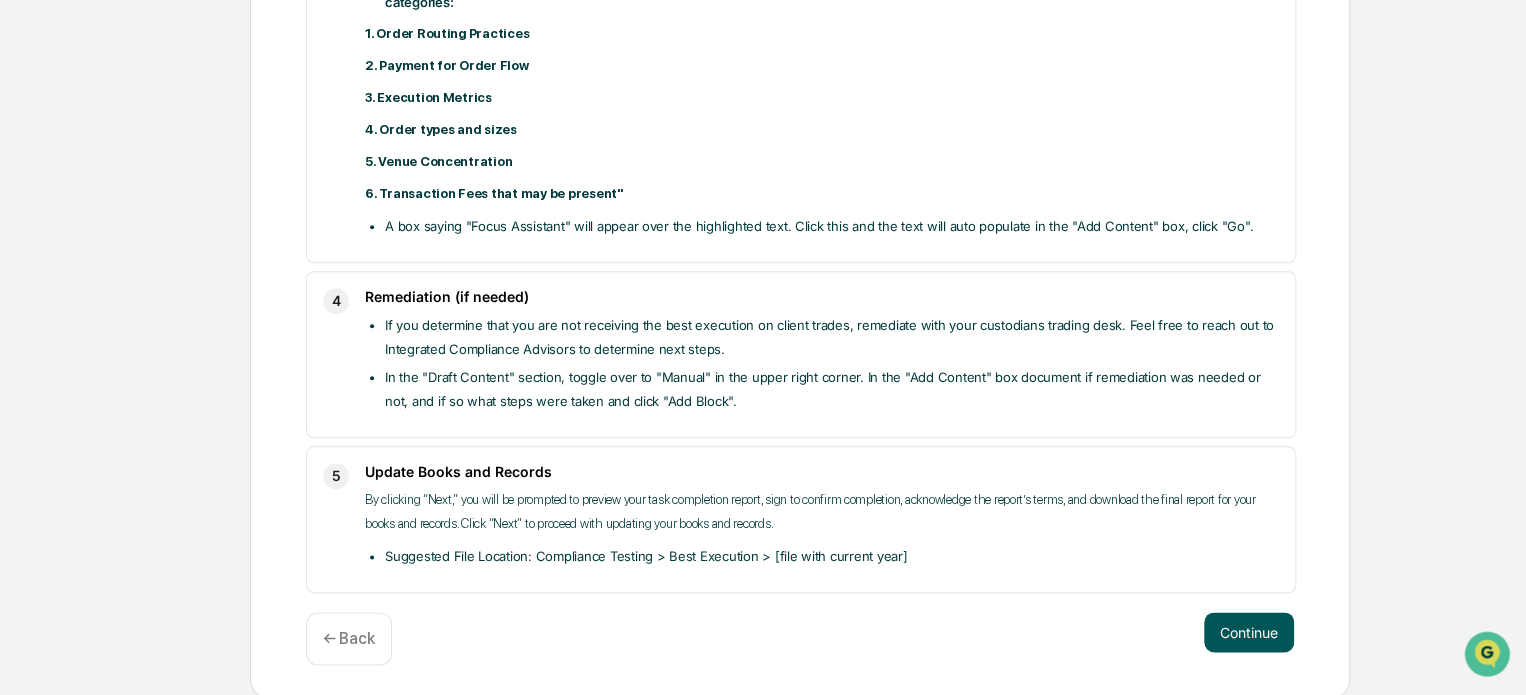 click on "Continue" at bounding box center [1249, 632] 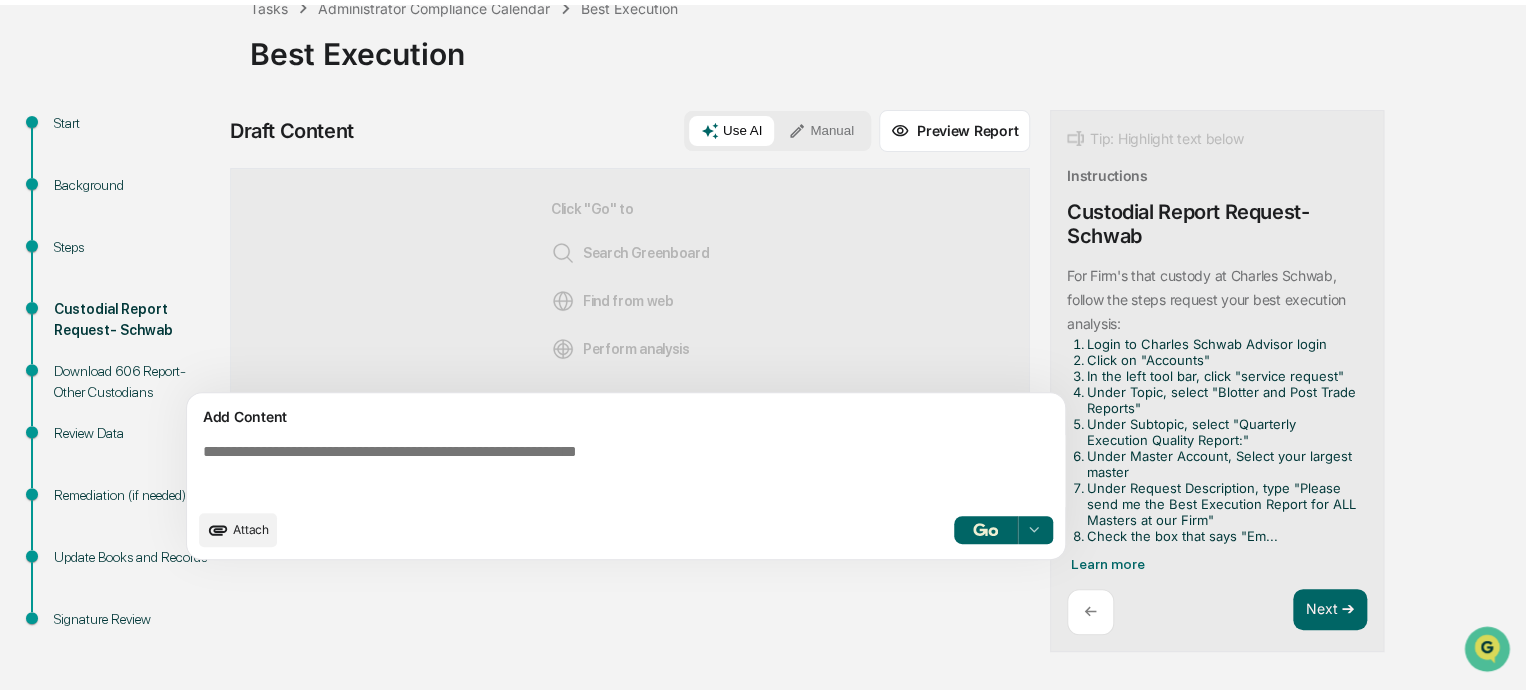 scroll, scrollTop: 122, scrollLeft: 0, axis: vertical 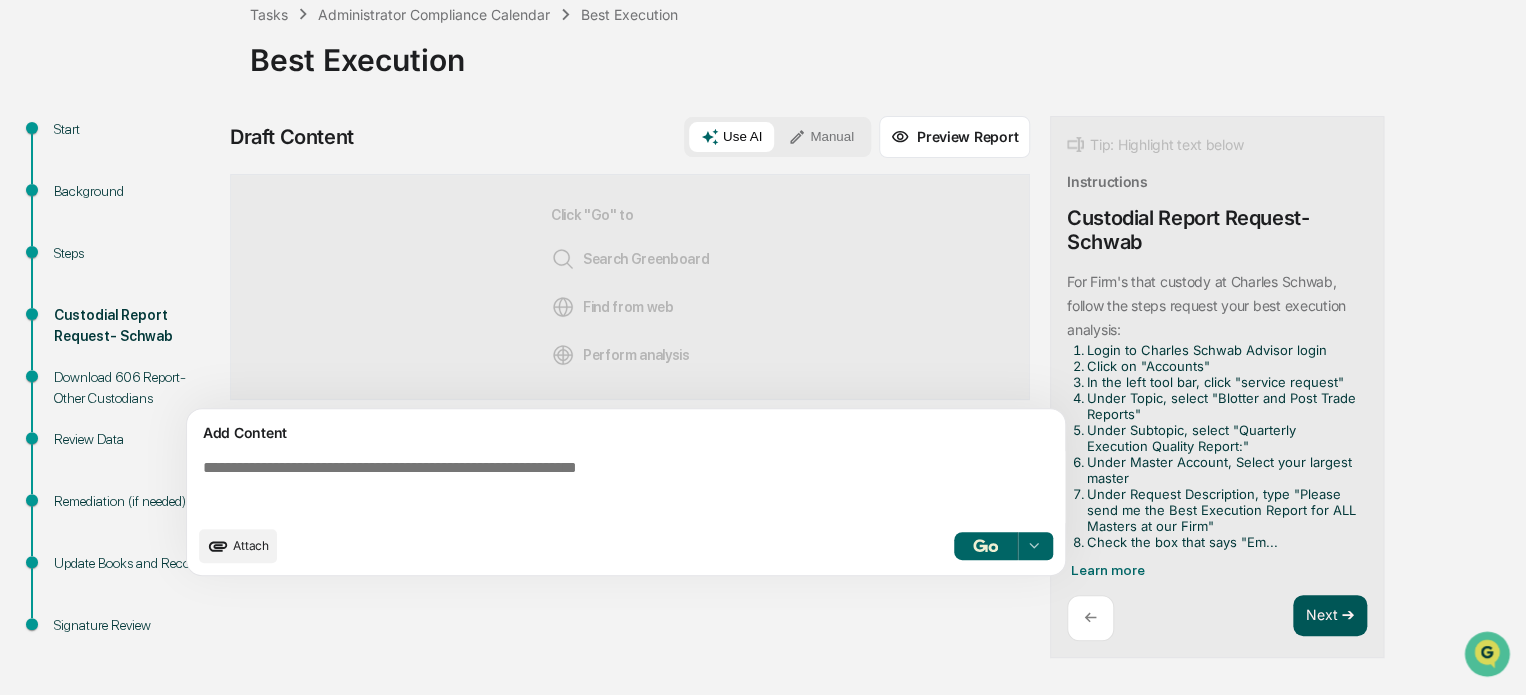 click on "Next ➔" at bounding box center [1330, 616] 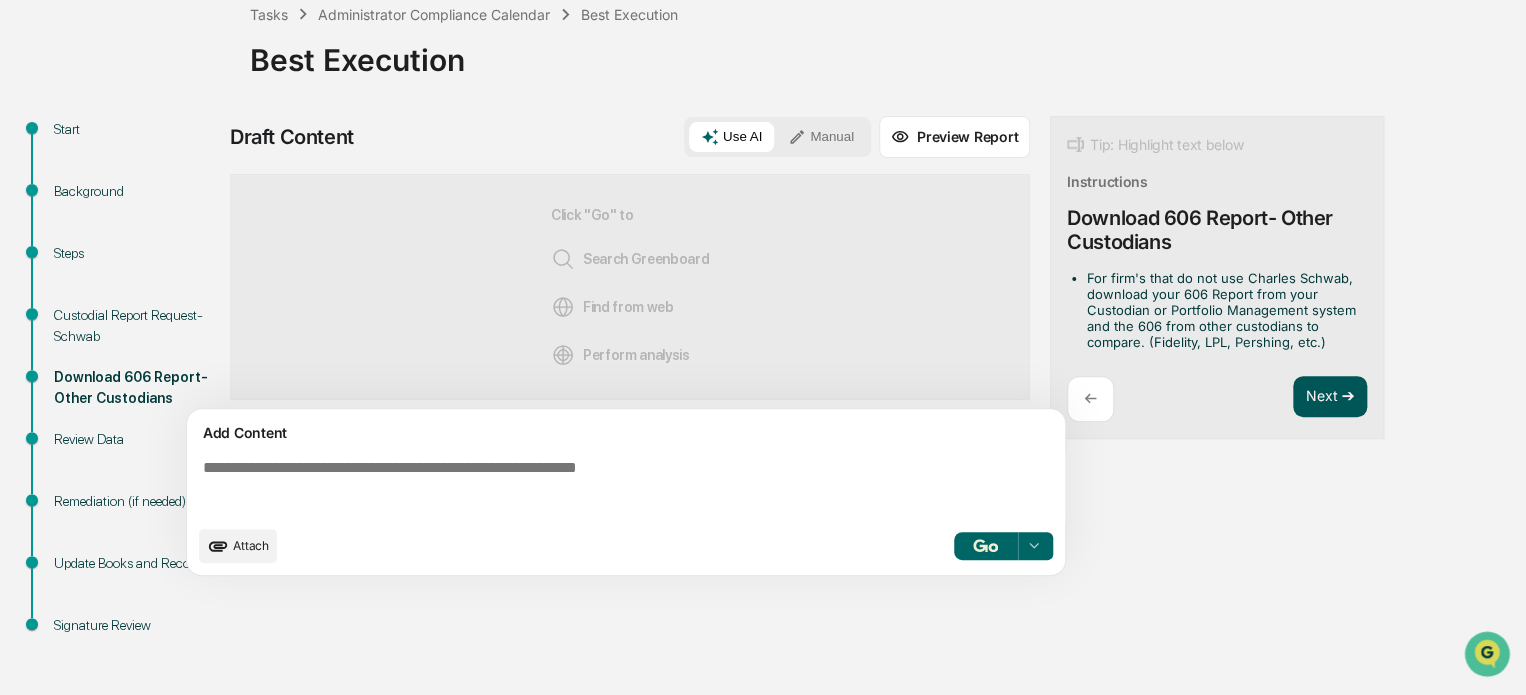click on "Next ➔" at bounding box center (1330, 397) 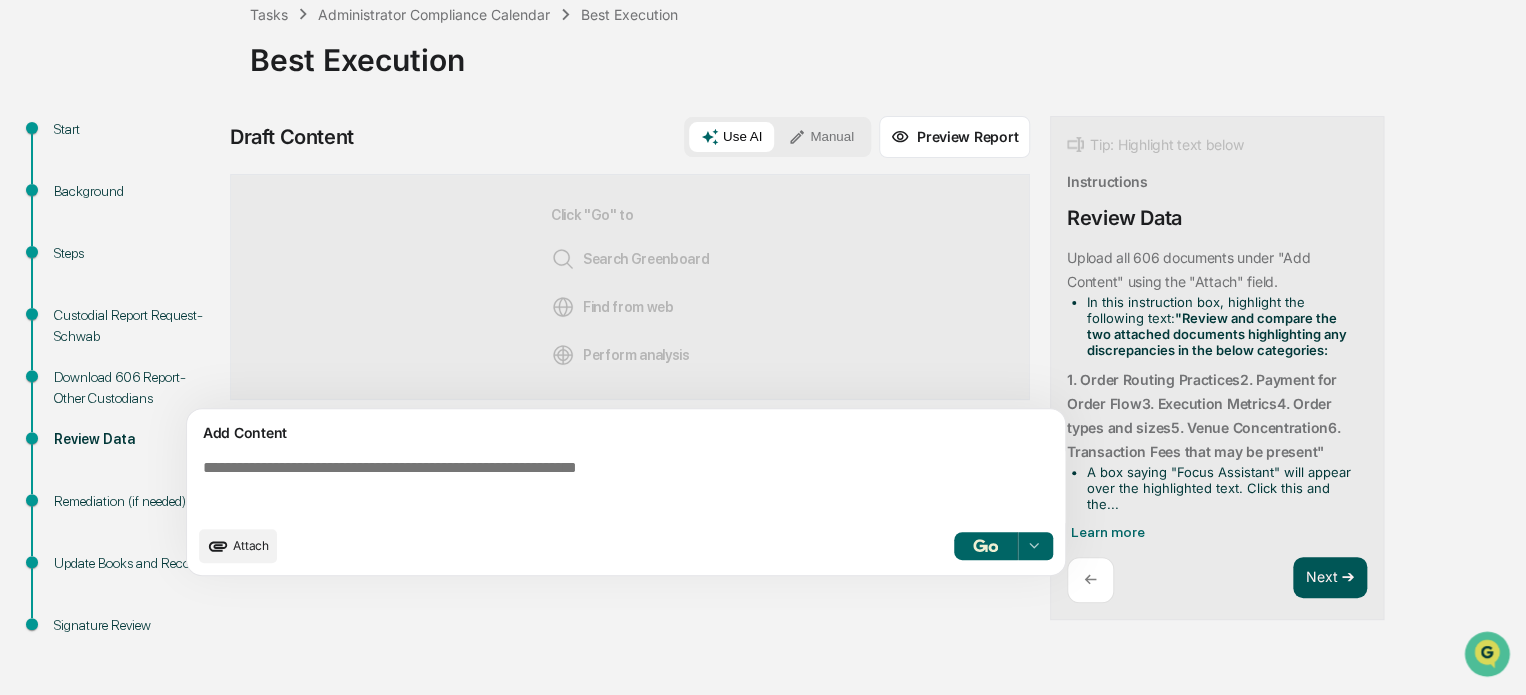 click on "Next ➔" at bounding box center (1330, 578) 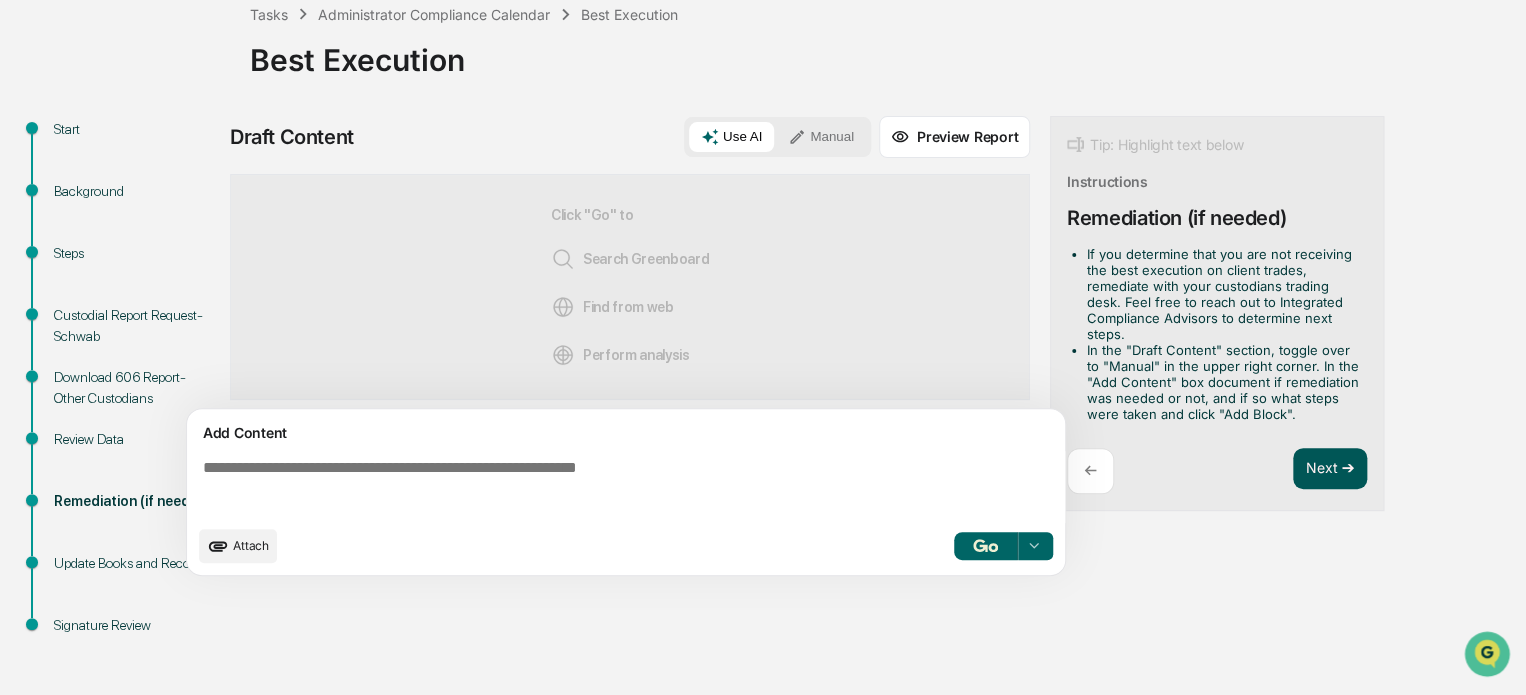 click on "Next ➔" at bounding box center (1330, 469) 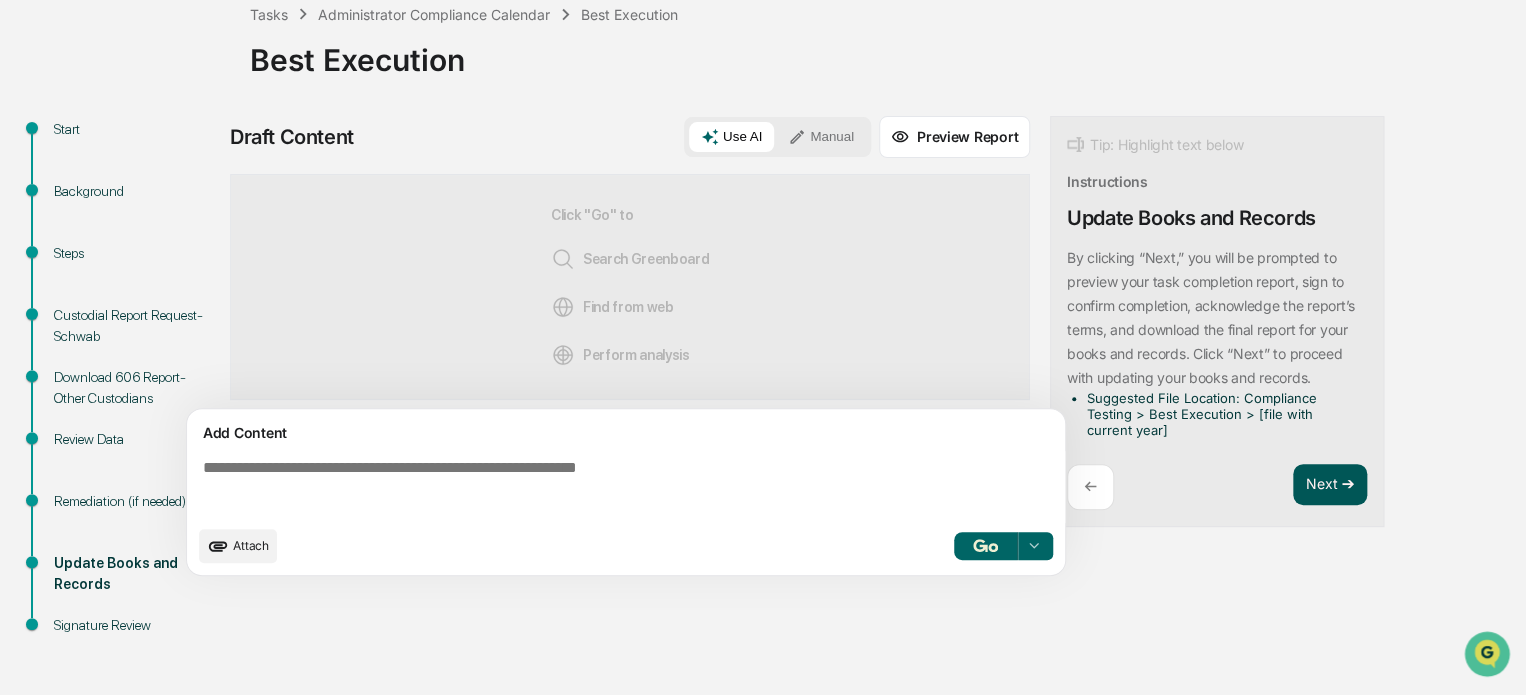 click on "Next ➔" at bounding box center (1330, 485) 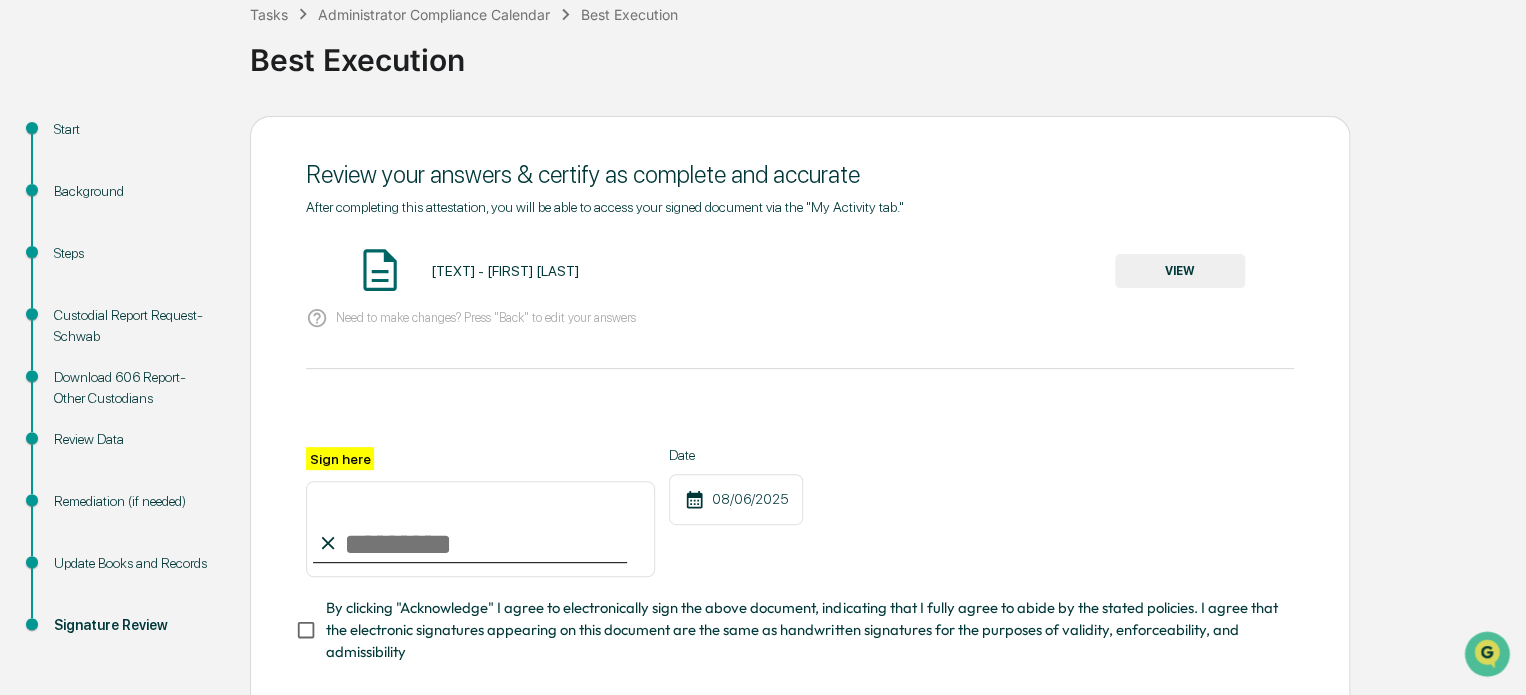 click on "VIEW" at bounding box center (1180, 271) 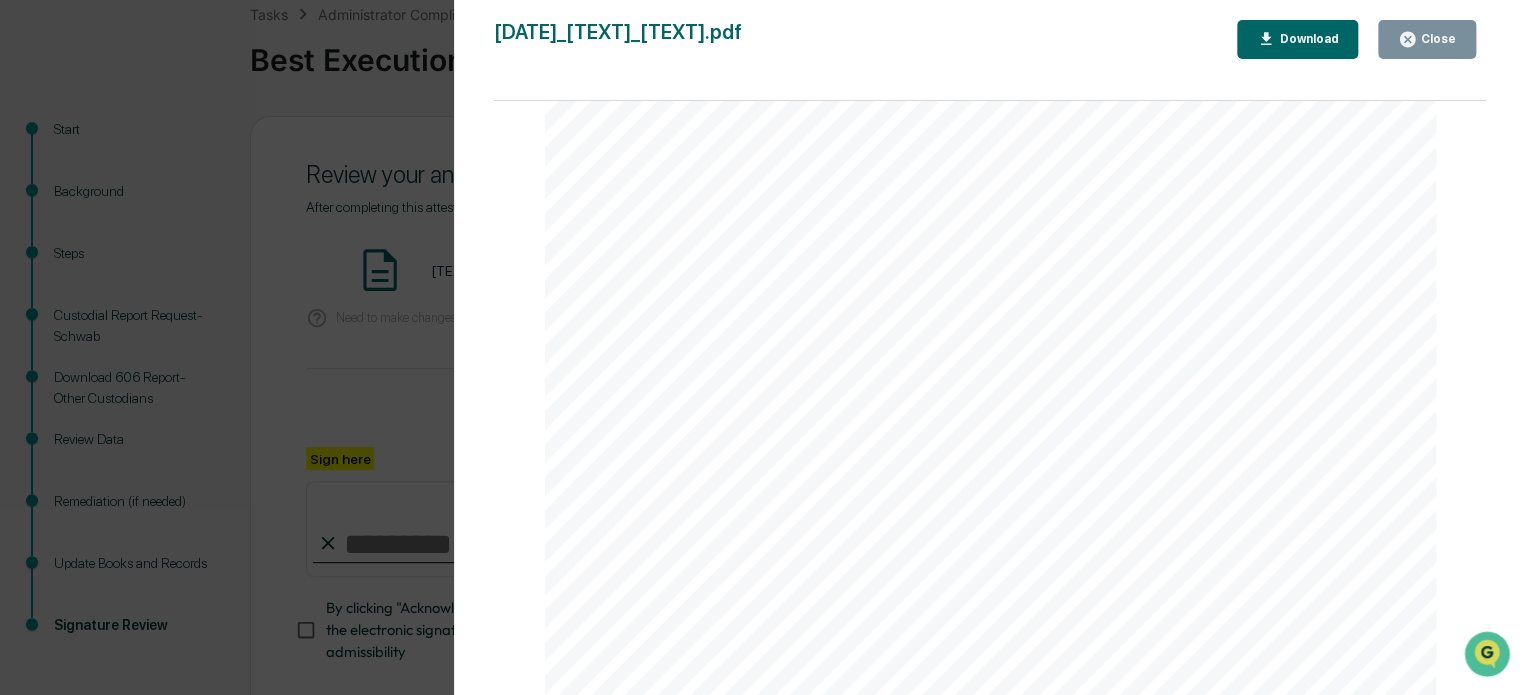 scroll, scrollTop: 2040, scrollLeft: 0, axis: vertical 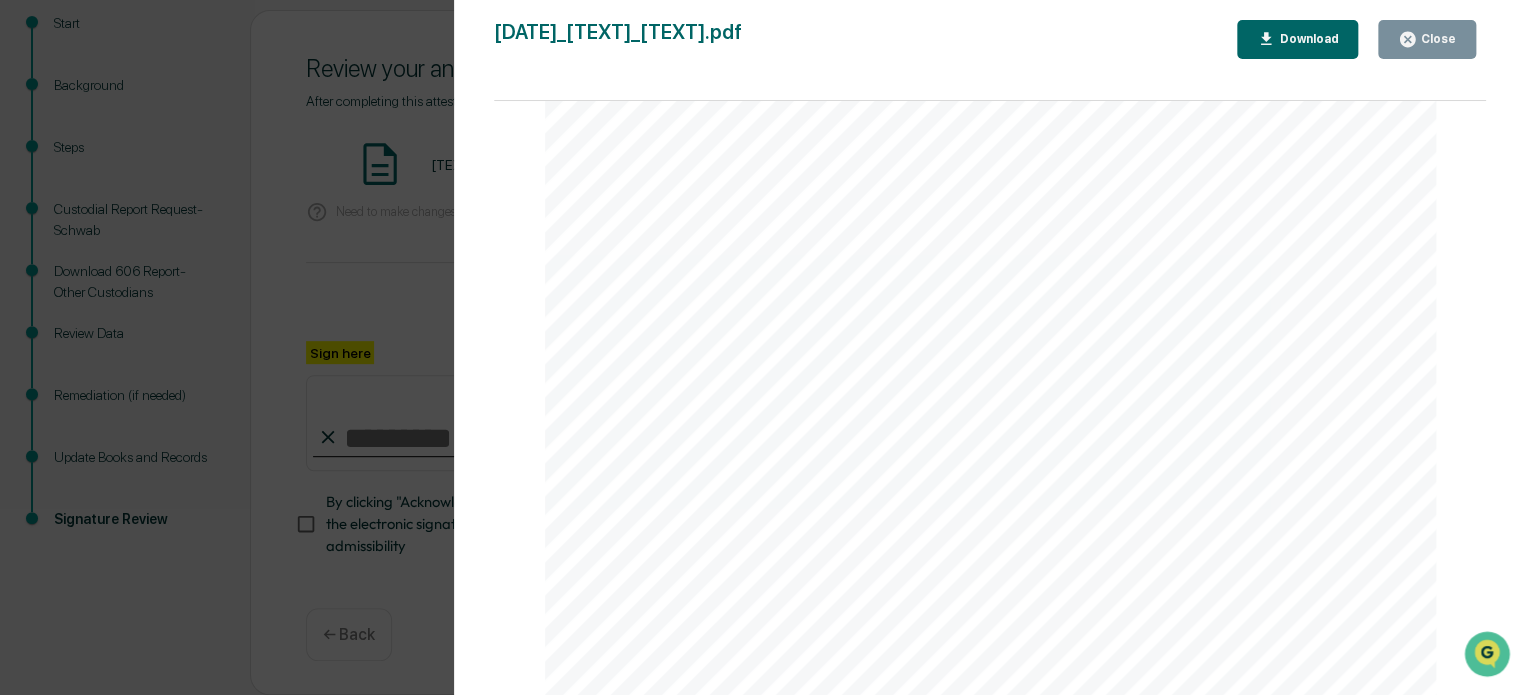 click on "Close" at bounding box center [1427, 39] 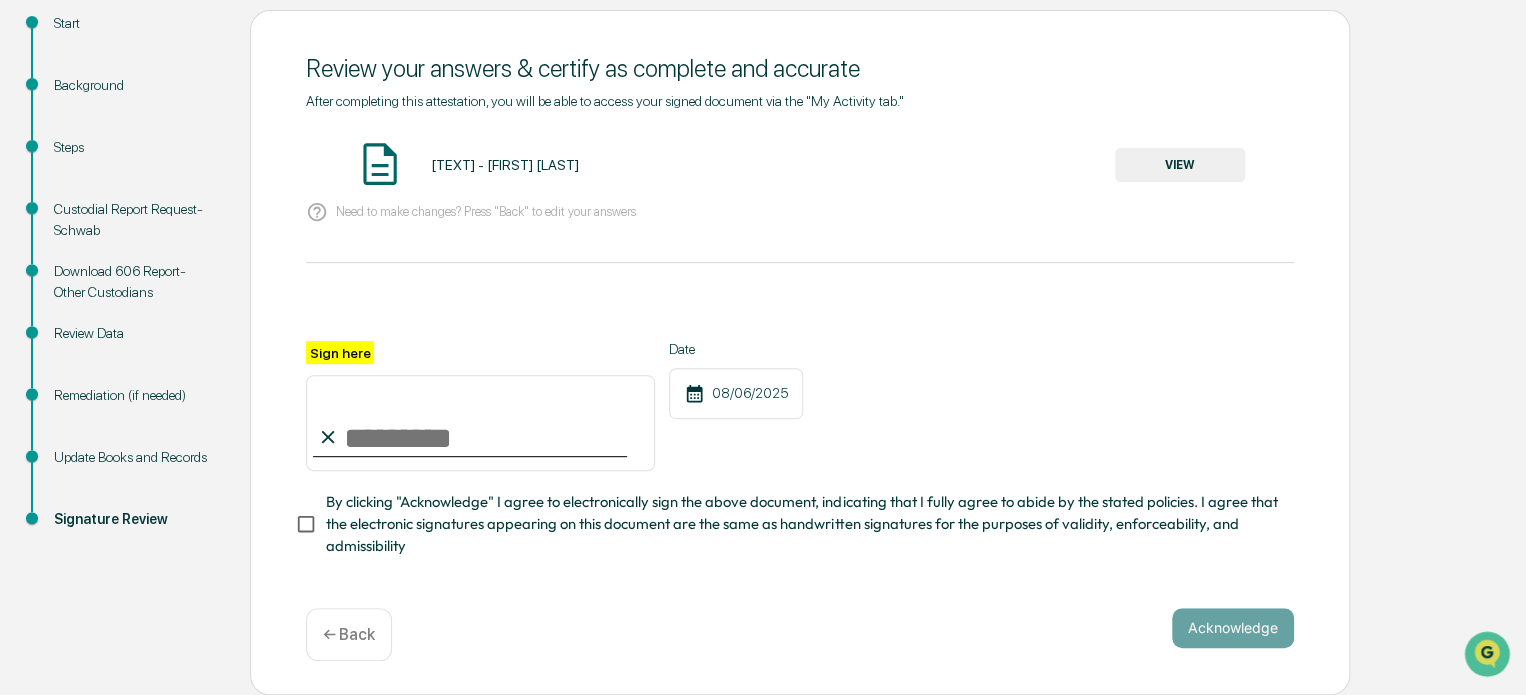 scroll, scrollTop: 134, scrollLeft: 0, axis: vertical 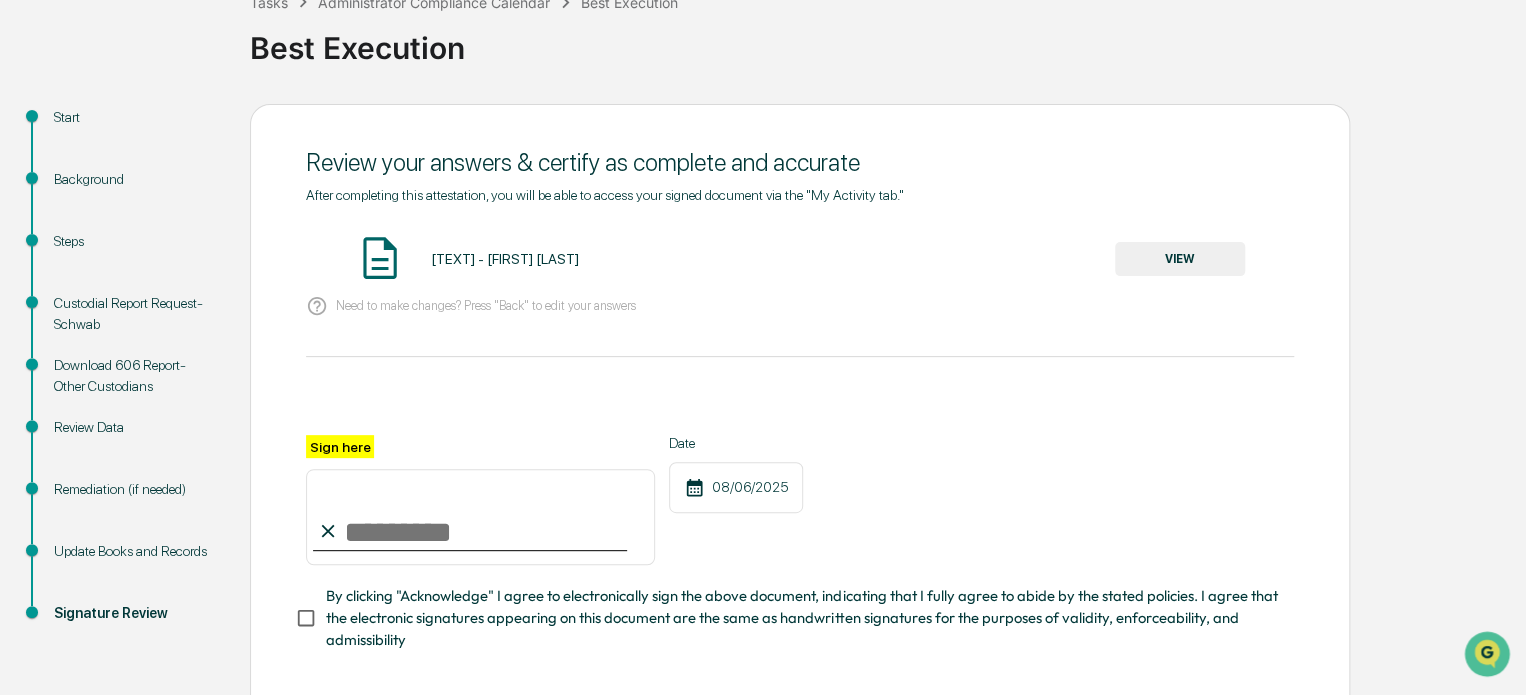 click on "Update Books and Records" at bounding box center (136, 551) 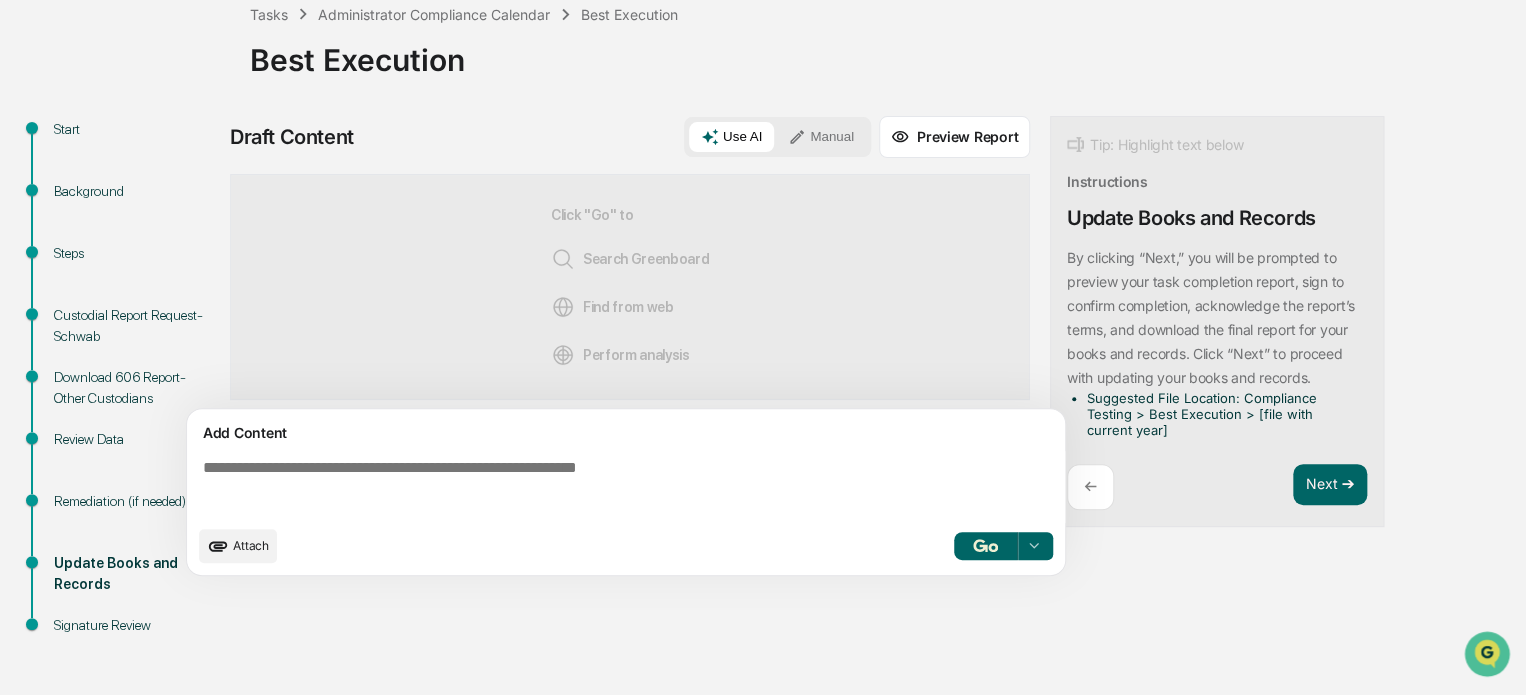 click on "Manual" at bounding box center (821, 137) 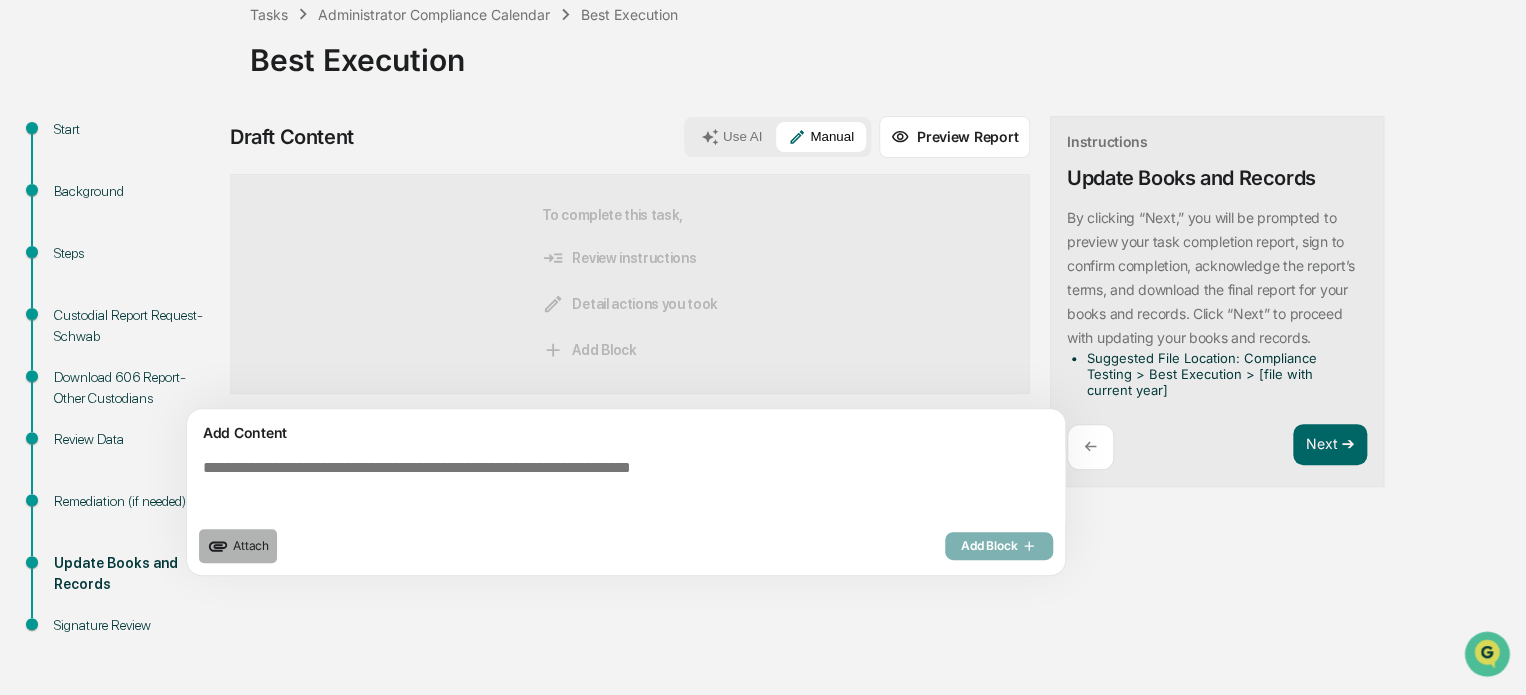 click on "Attach" at bounding box center [251, 545] 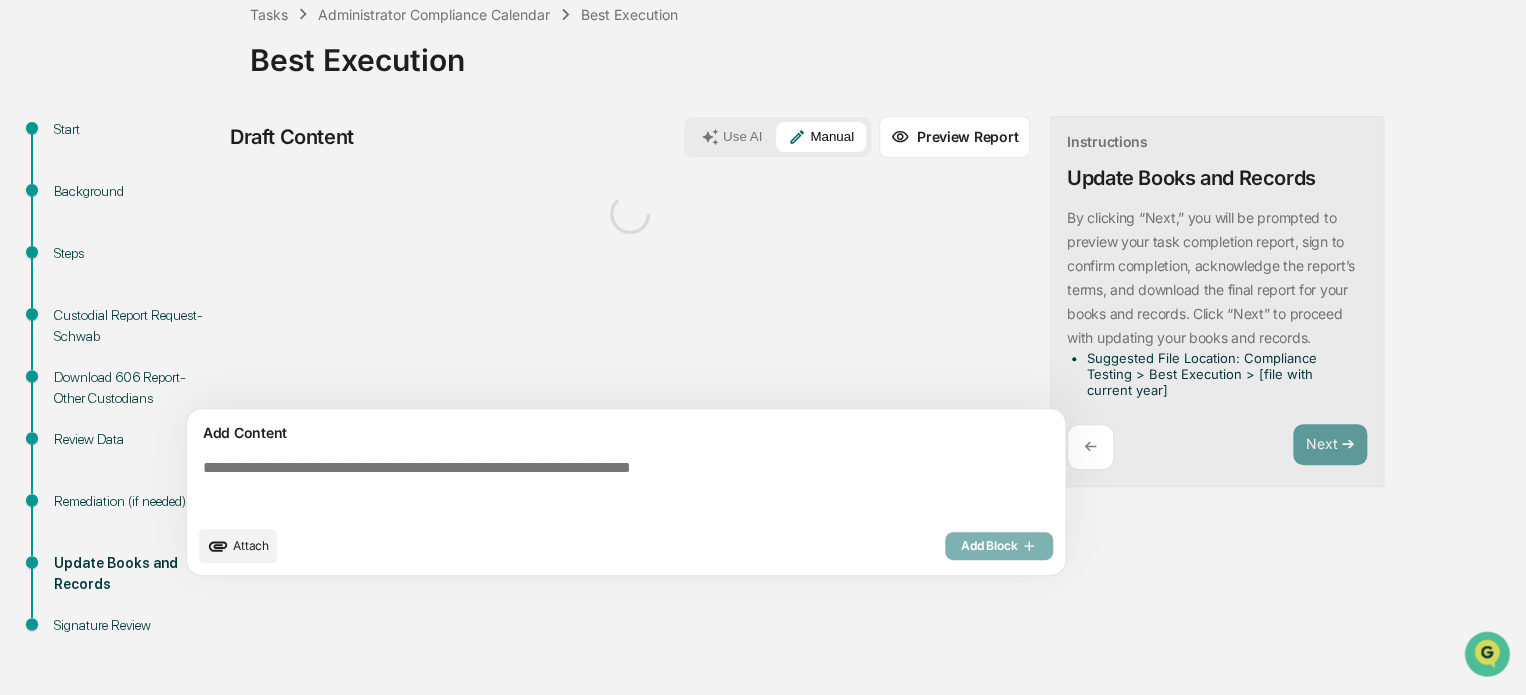 click at bounding box center [630, 487] 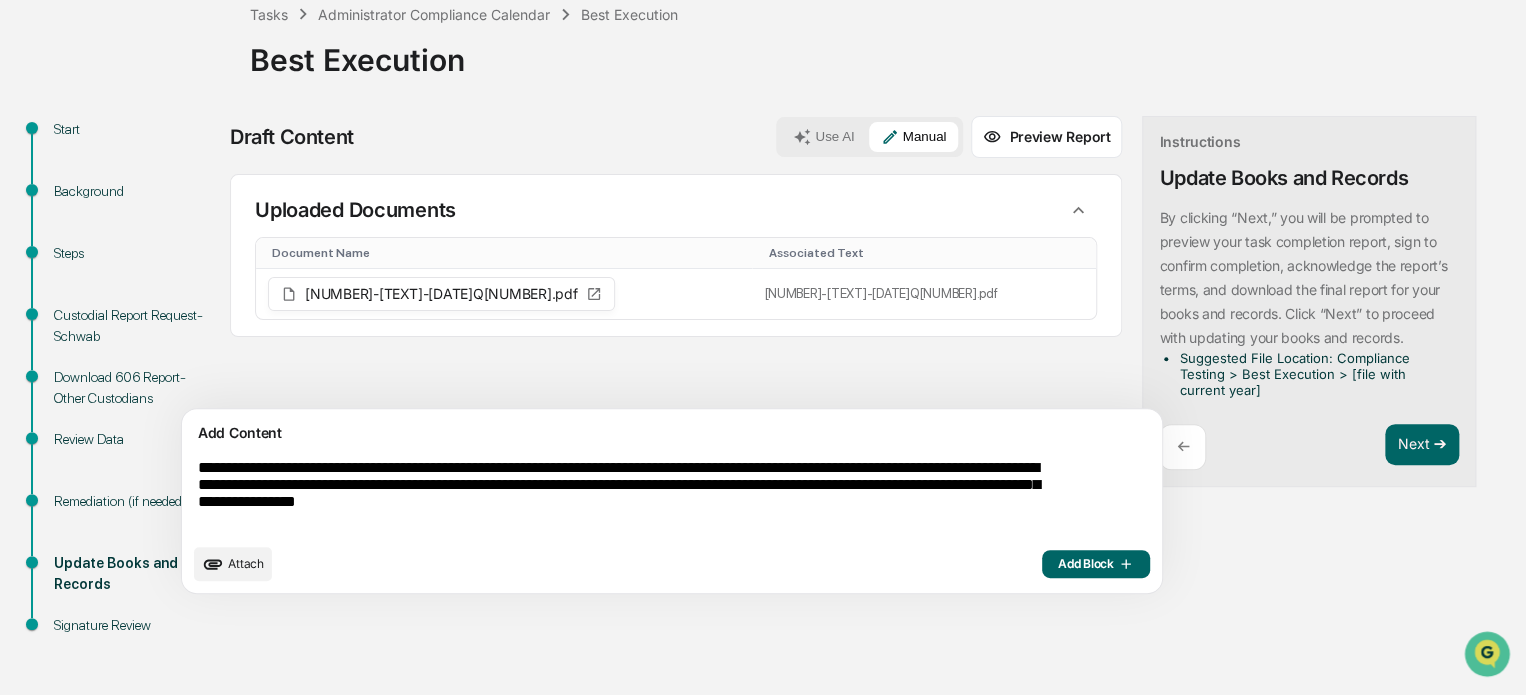 type on "**********" 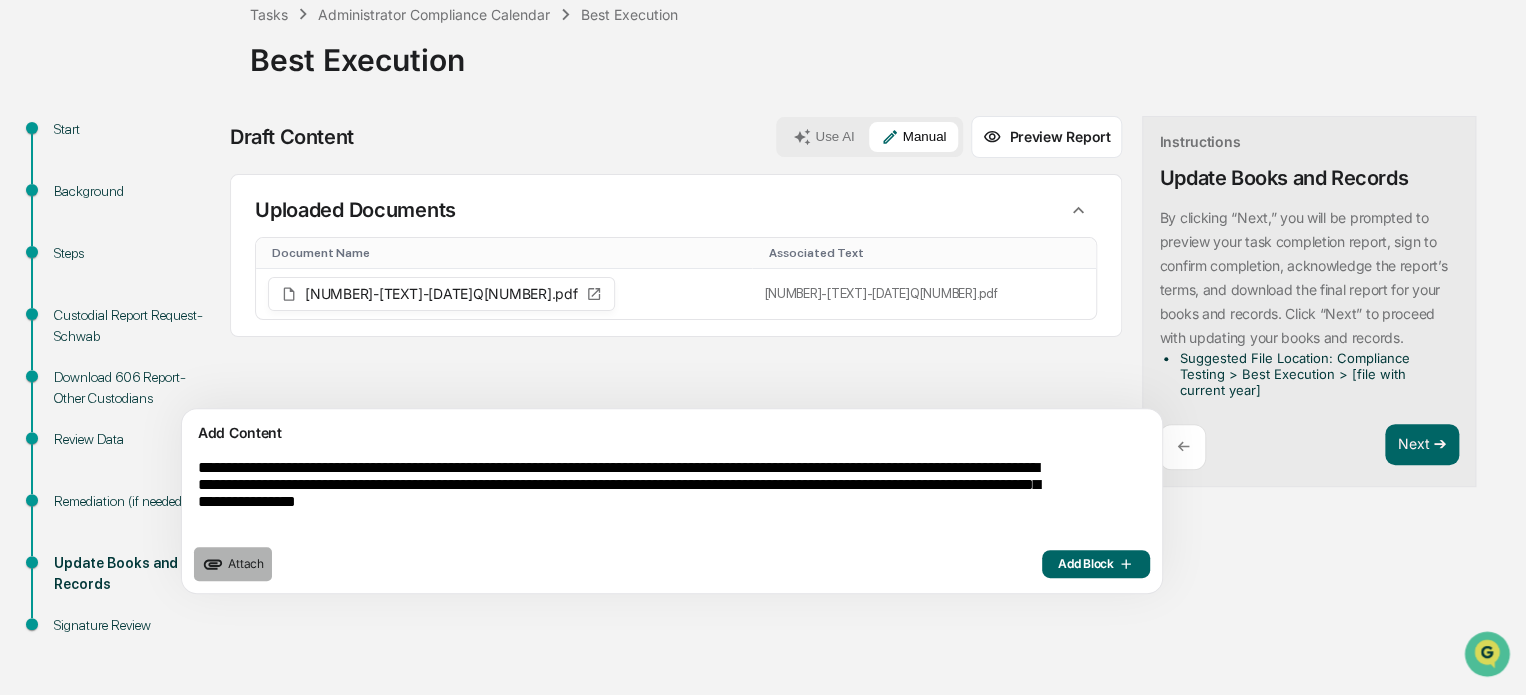 click on "Attach" at bounding box center (233, 564) 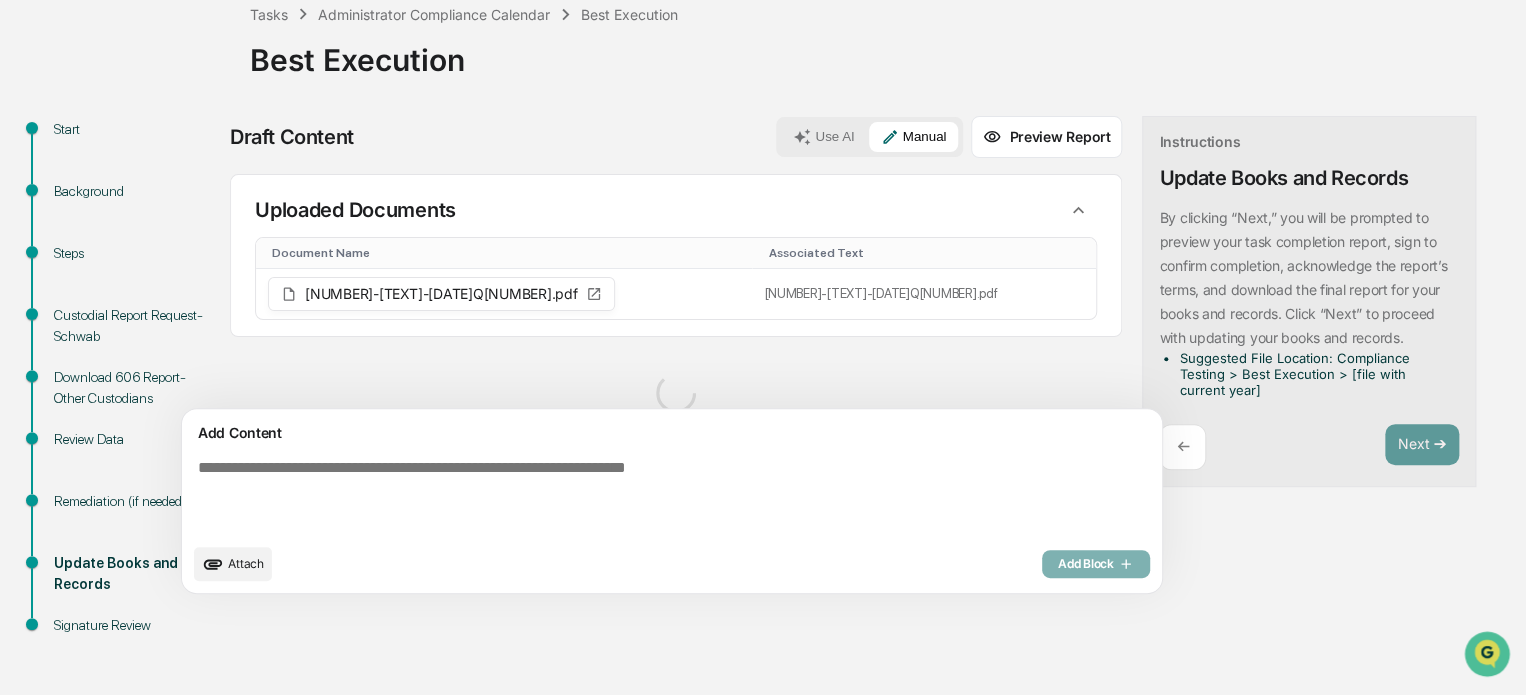scroll, scrollTop: 39, scrollLeft: 0, axis: vertical 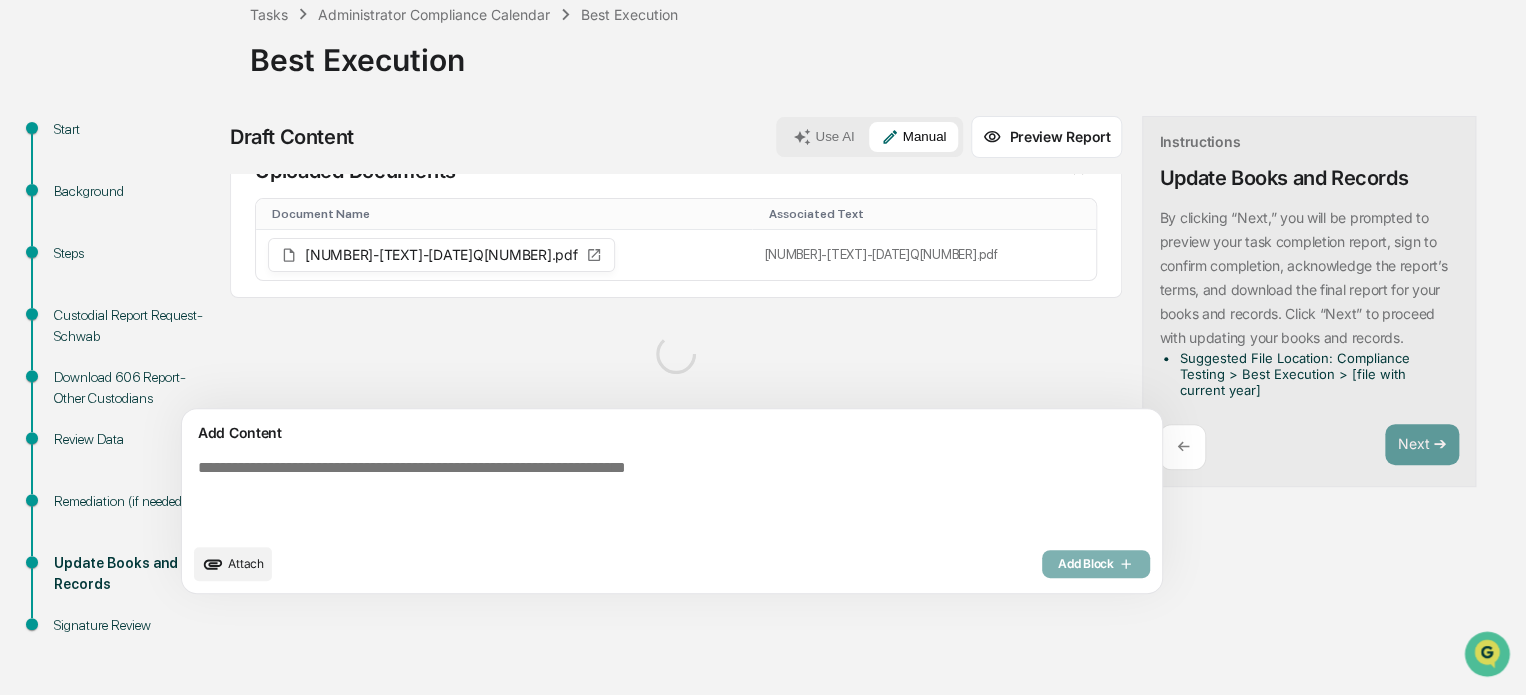 click at bounding box center (625, 496) 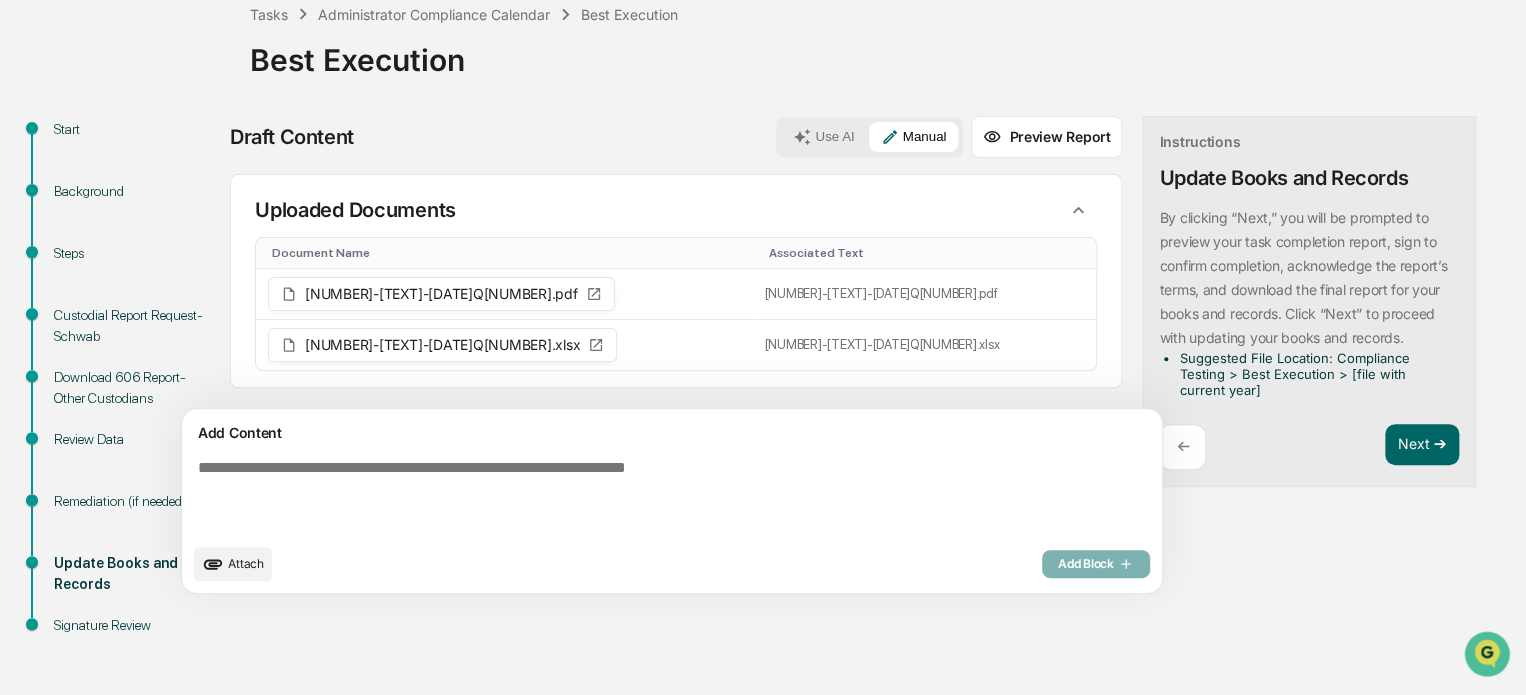 scroll, scrollTop: 5, scrollLeft: 0, axis: vertical 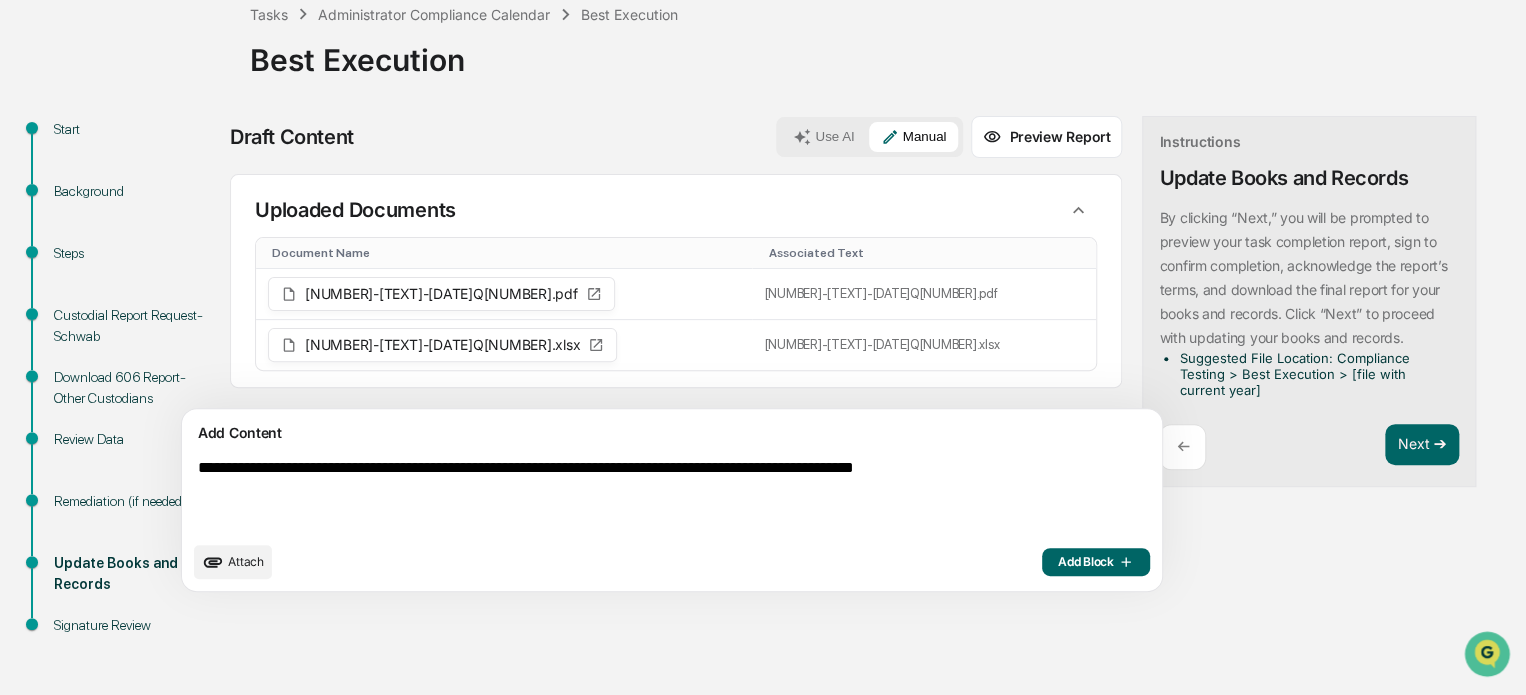 click on "**********" at bounding box center (625, 495) 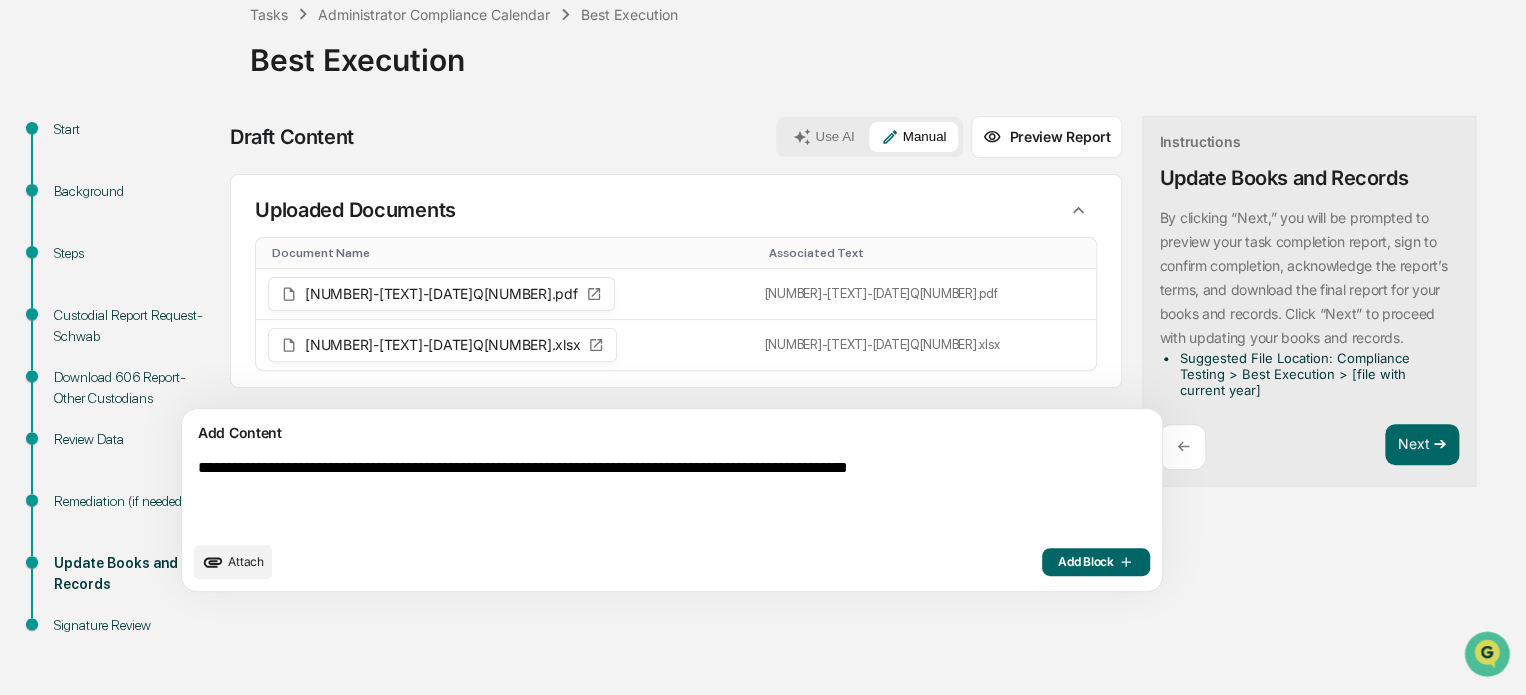 drag, startPoint x: 817, startPoint y: 469, endPoint x: 840, endPoint y: 467, distance: 23.086792 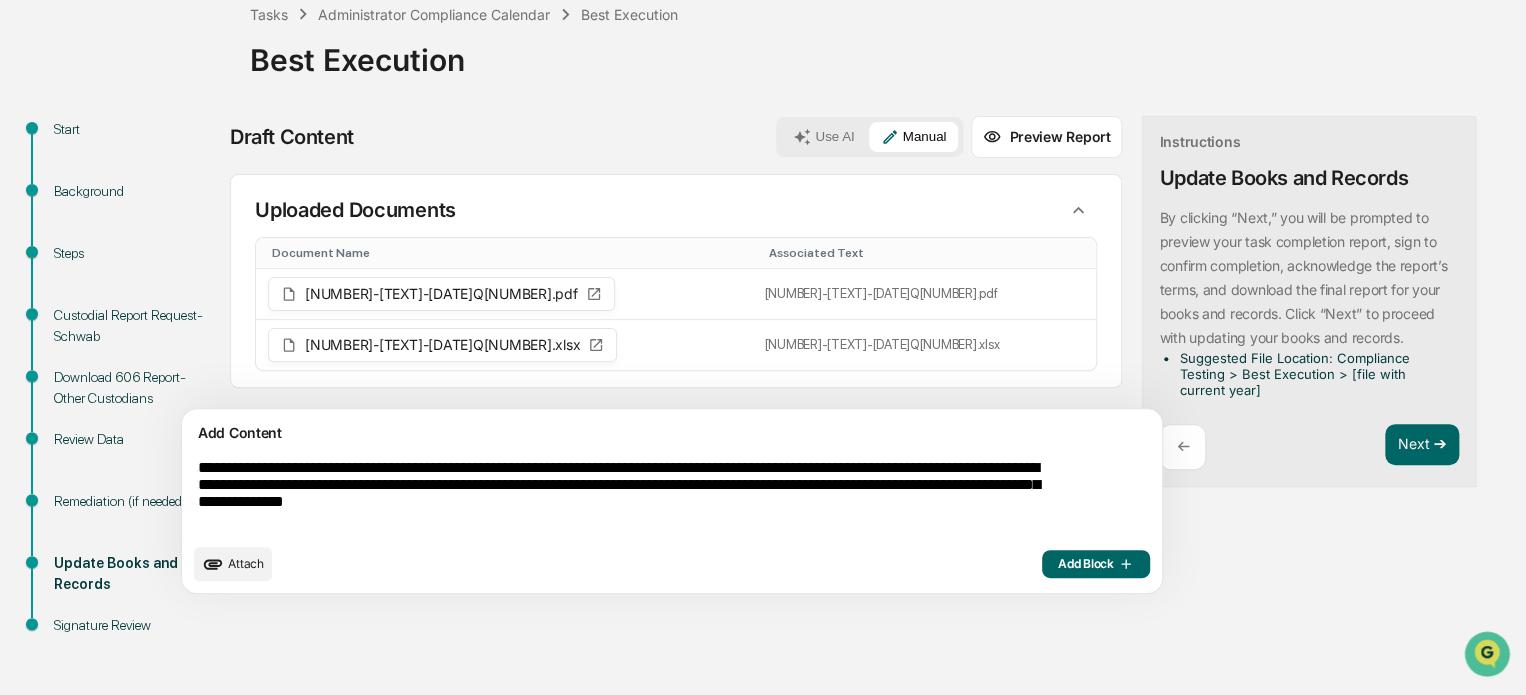 click on "**********" at bounding box center [625, 496] 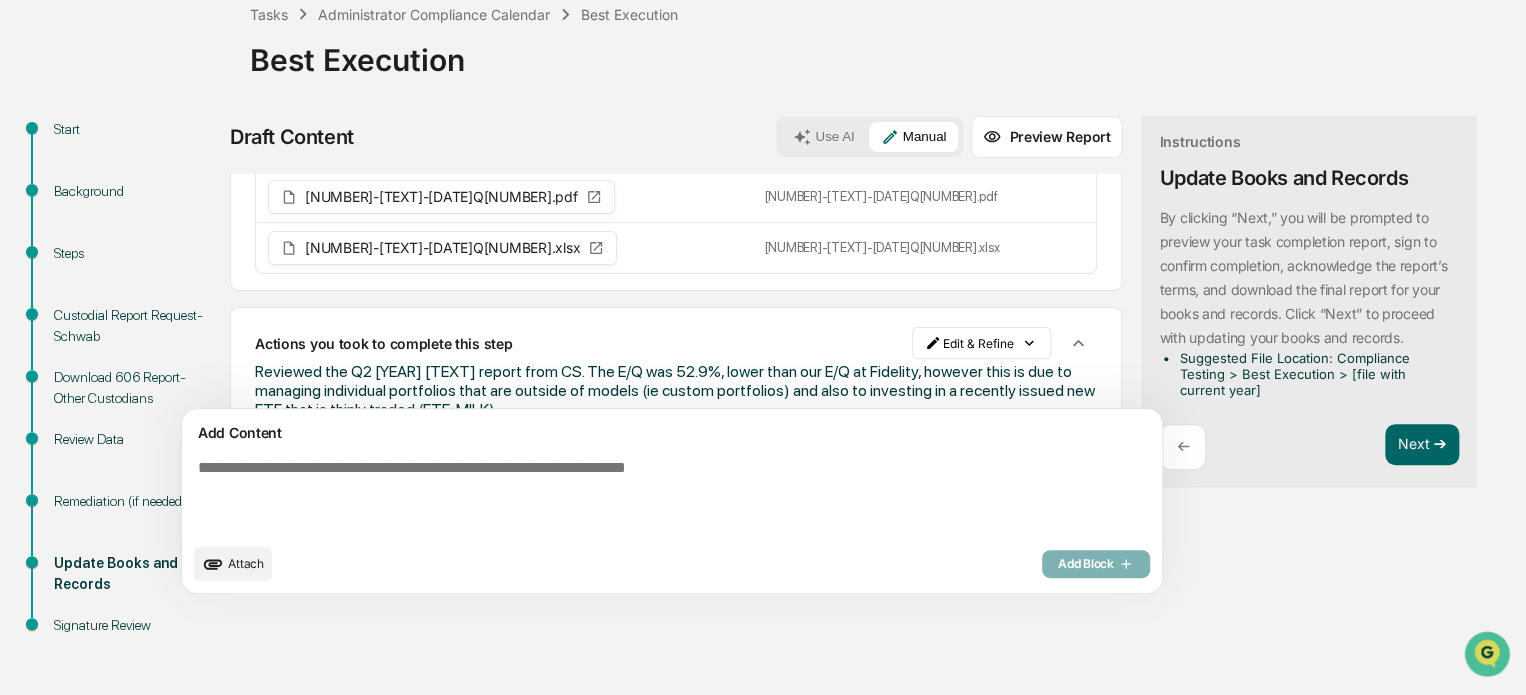 scroll, scrollTop: 151, scrollLeft: 0, axis: vertical 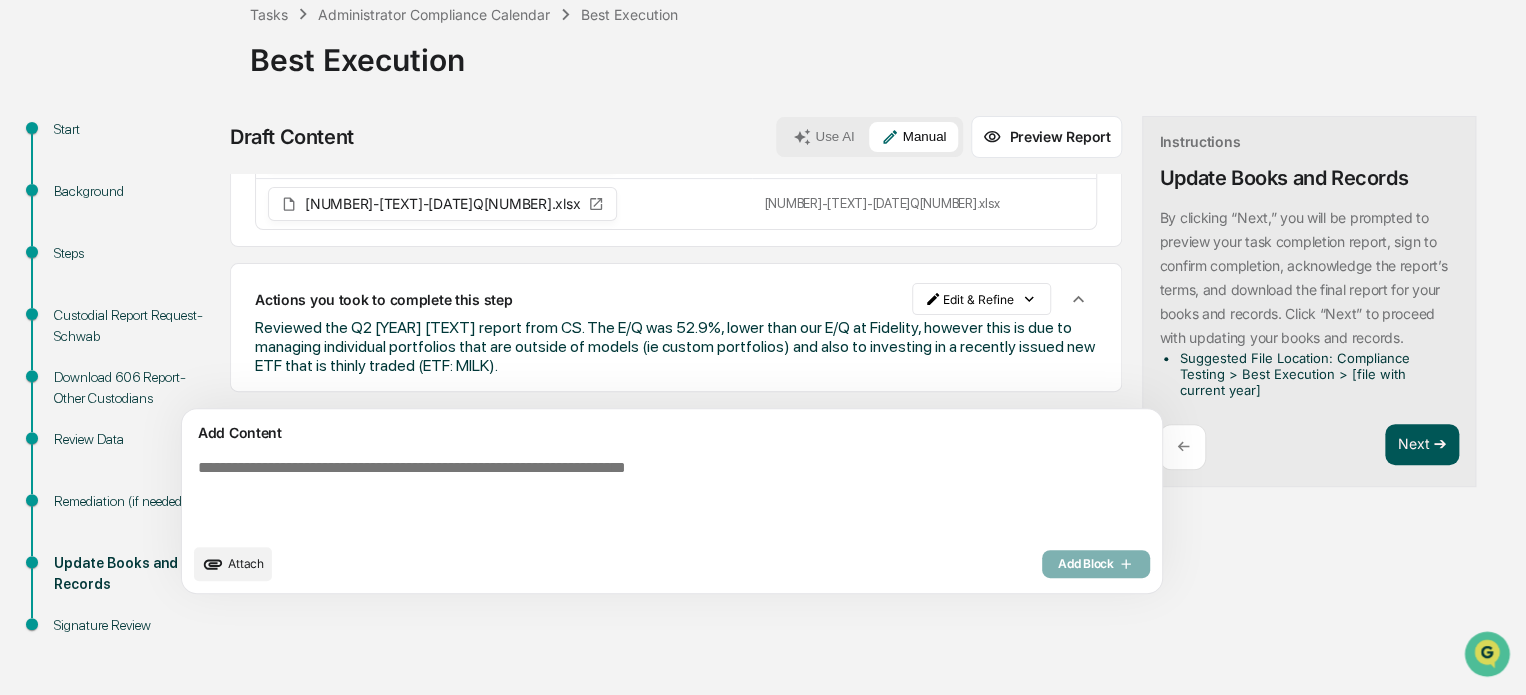 click on "Next ➔" at bounding box center [1422, 445] 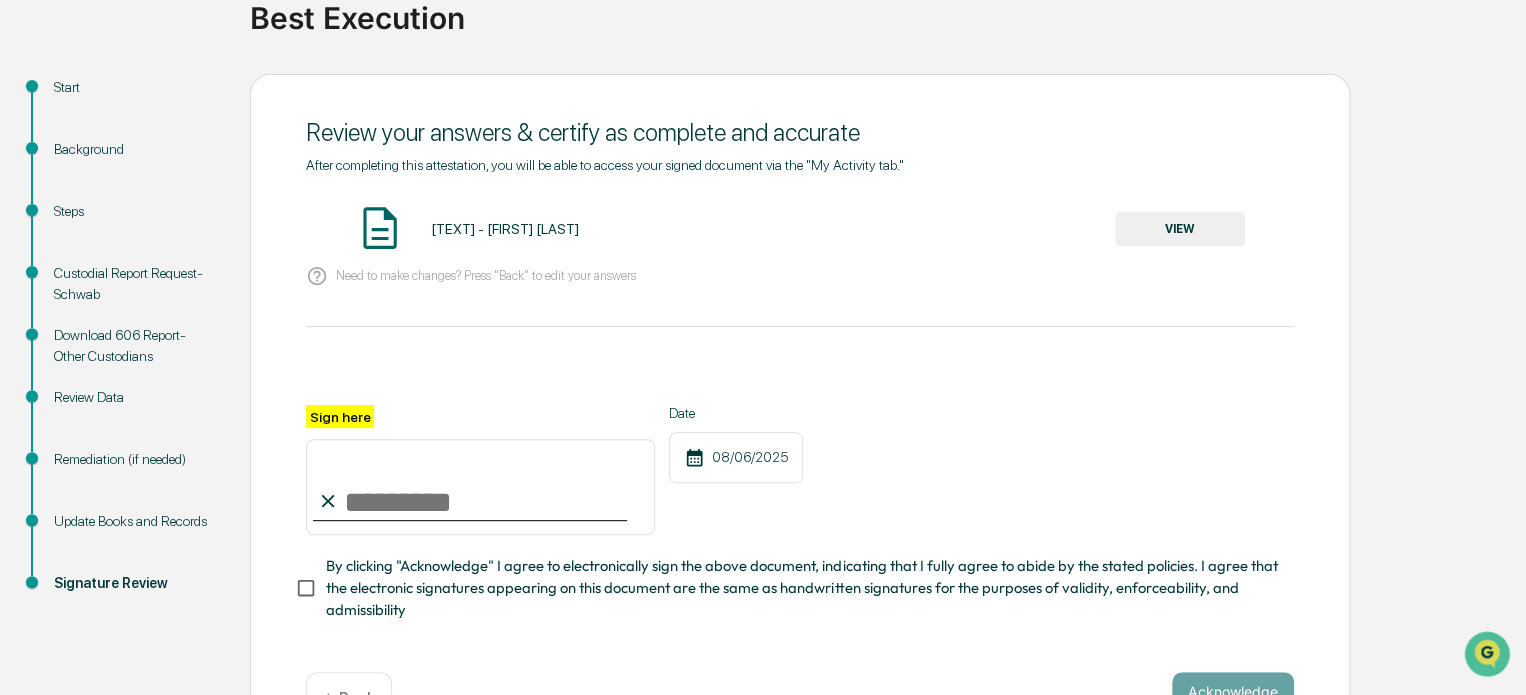 scroll, scrollTop: 134, scrollLeft: 0, axis: vertical 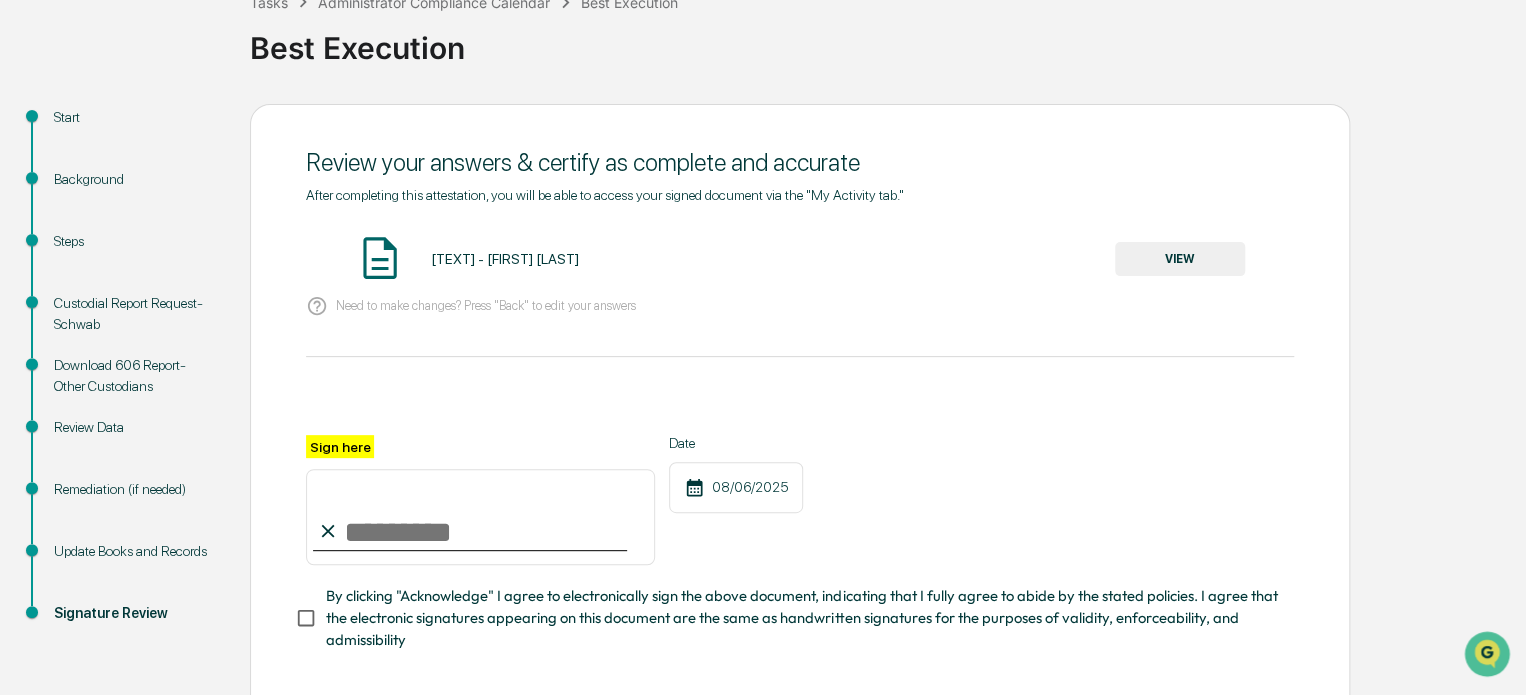 click on "VIEW" at bounding box center [1180, 259] 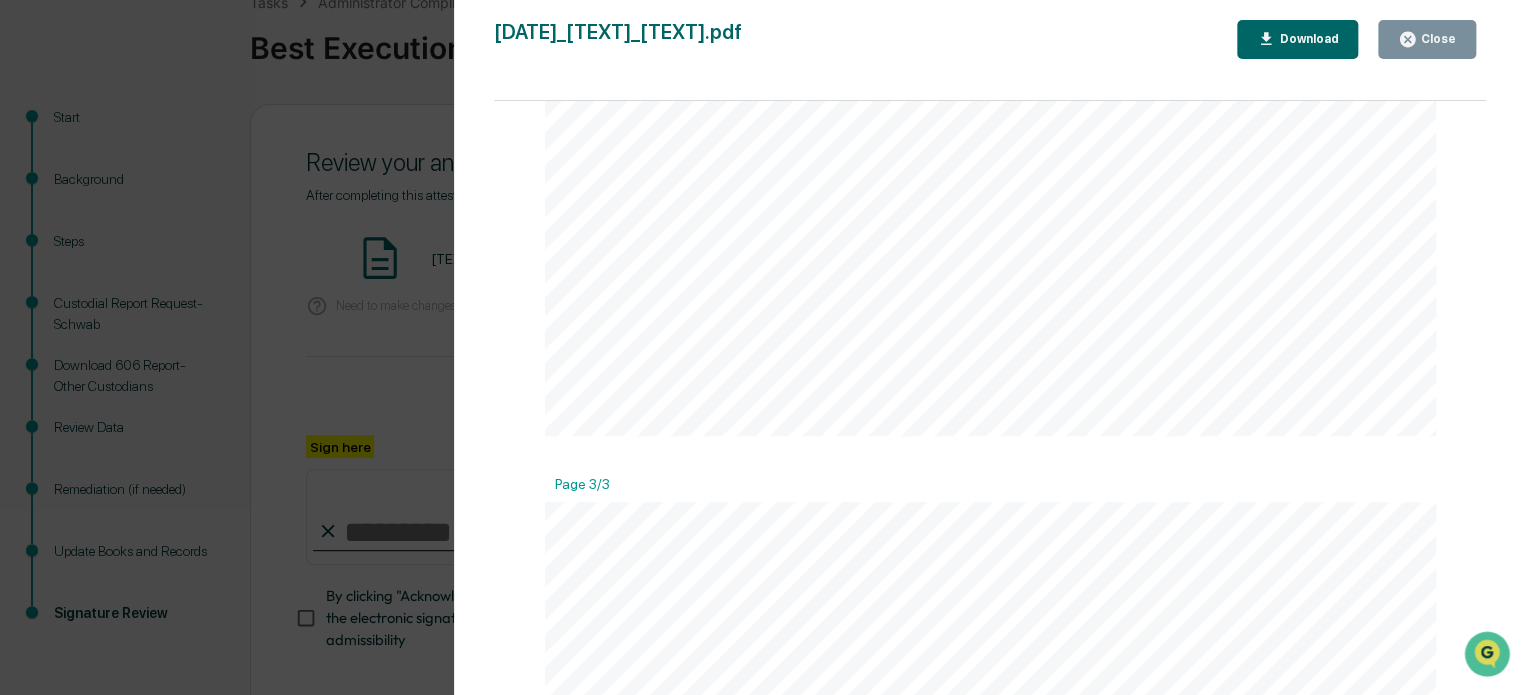 scroll, scrollTop: 2268, scrollLeft: 0, axis: vertical 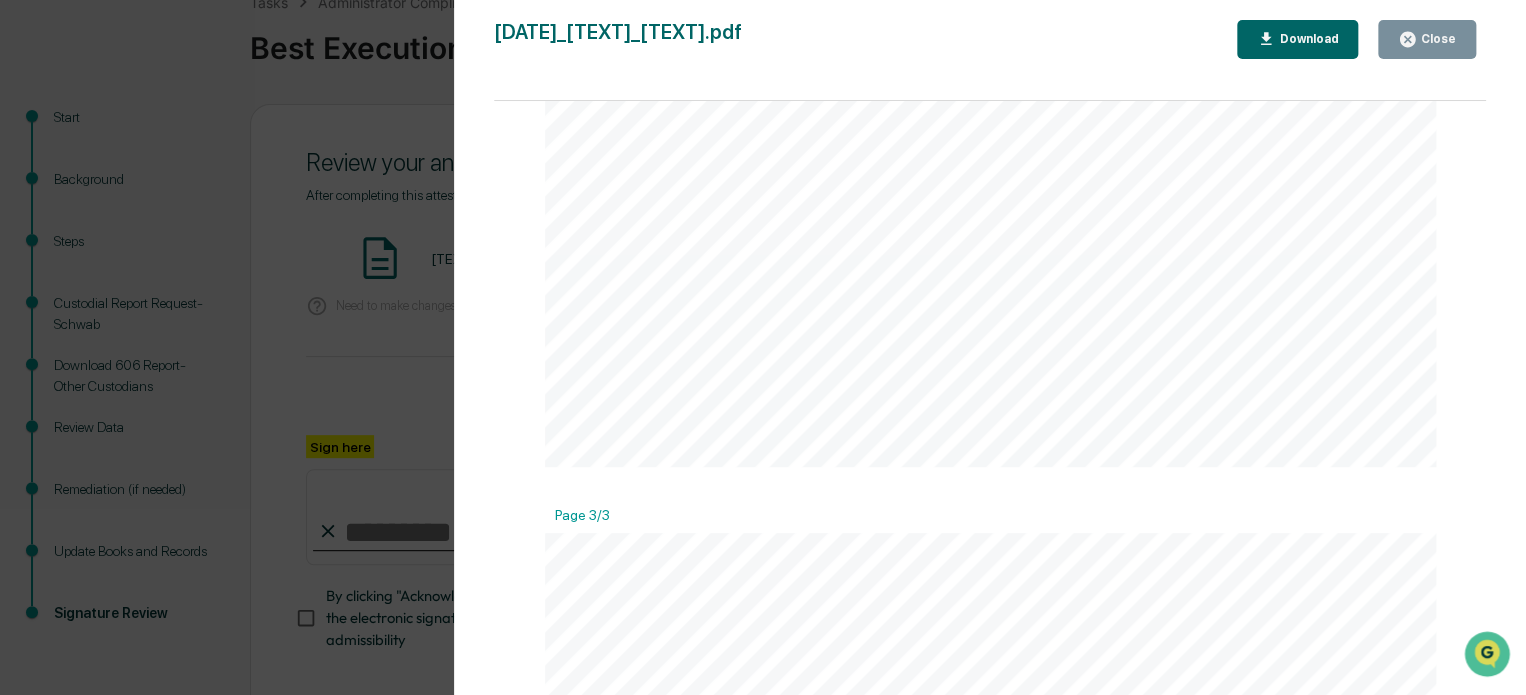 click on "Download" at bounding box center (1298, 39) 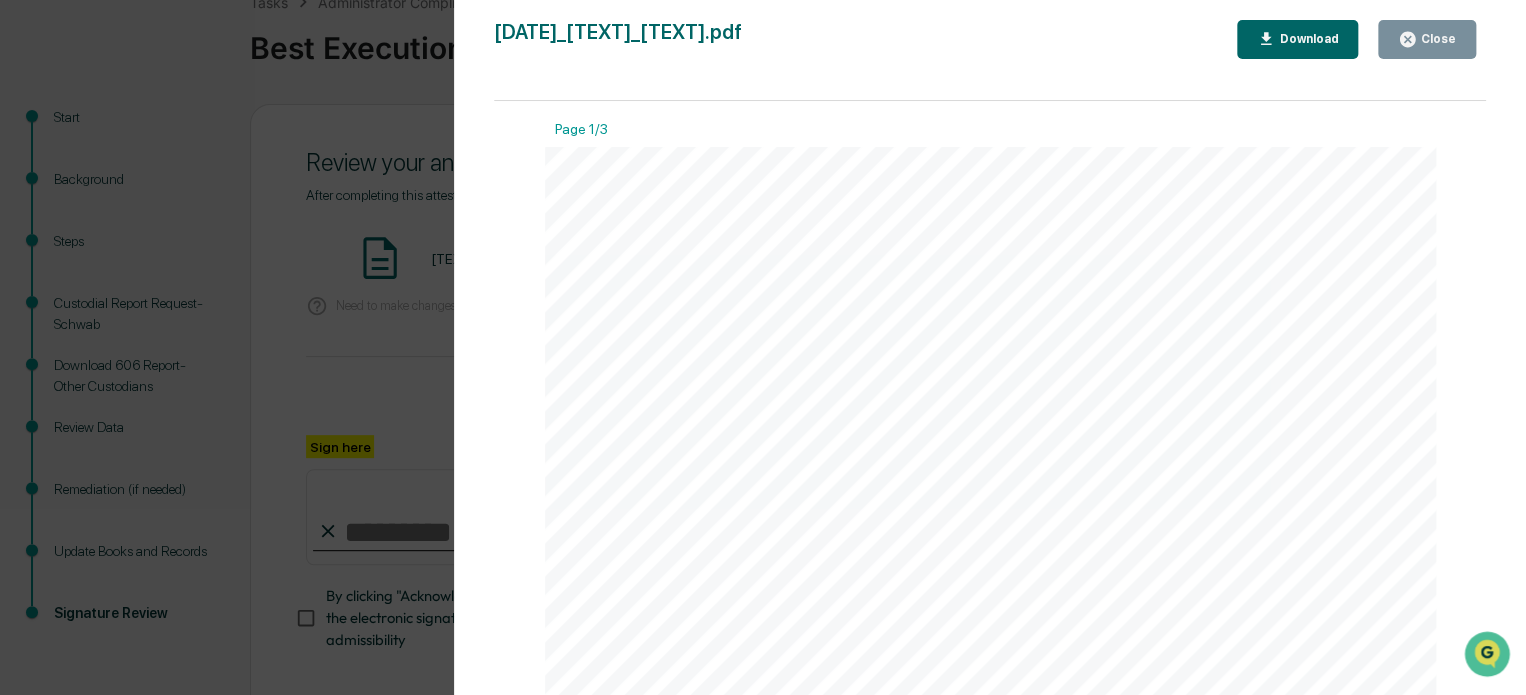 click on "August   6,   2025 True   Coastal   Capital Best   Execution Background   and   Purpose ###   Task   Control: Under   the   Advisers   Act,   a   federal   fiduciary   standard   for   investment   advisers   is   set   forth,   which includes   an   adviser's   obligation   to   seek   and   obtain   "best   execution"   of   client   transactions,   considering the   circumstances   of   the   particular   transaction.   An   adviser   must   execute   securities   transactions   for clients   in   such   a   manner   that   the   client's   total   costs   or   proceeds   in   each   transaction   are   most favorable   under   the   circumstances.   In   directing   brokerage,   an   adviser   should   consider   the   full   range and   quality   of   a   broker- dealer's   services,   including,   among   other   things,   the   value   of   research provided   as   well   as   execution   capability. ###   How   To   Complete: Review   and   focus   on   verifying   the   accuracy   and   completeness" at bounding box center (991, 777) 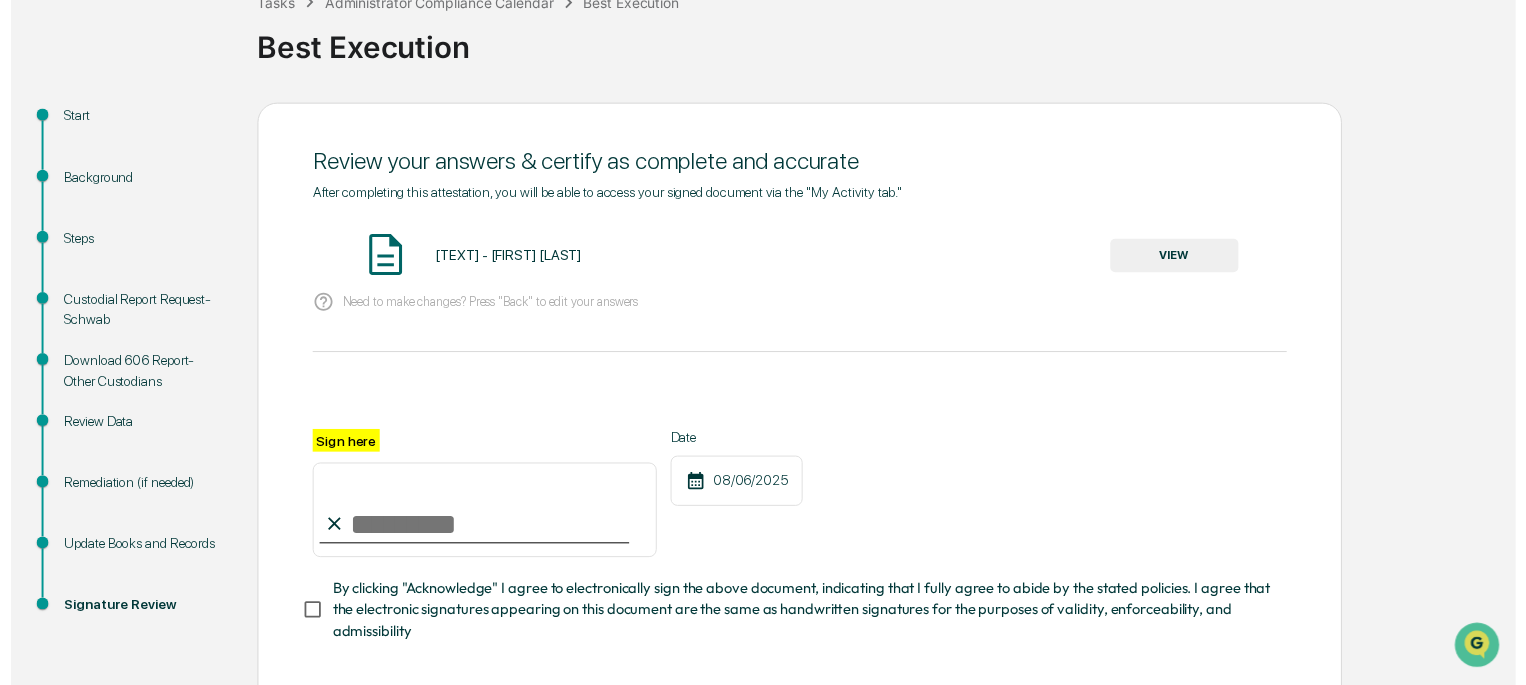 scroll, scrollTop: 234, scrollLeft: 0, axis: vertical 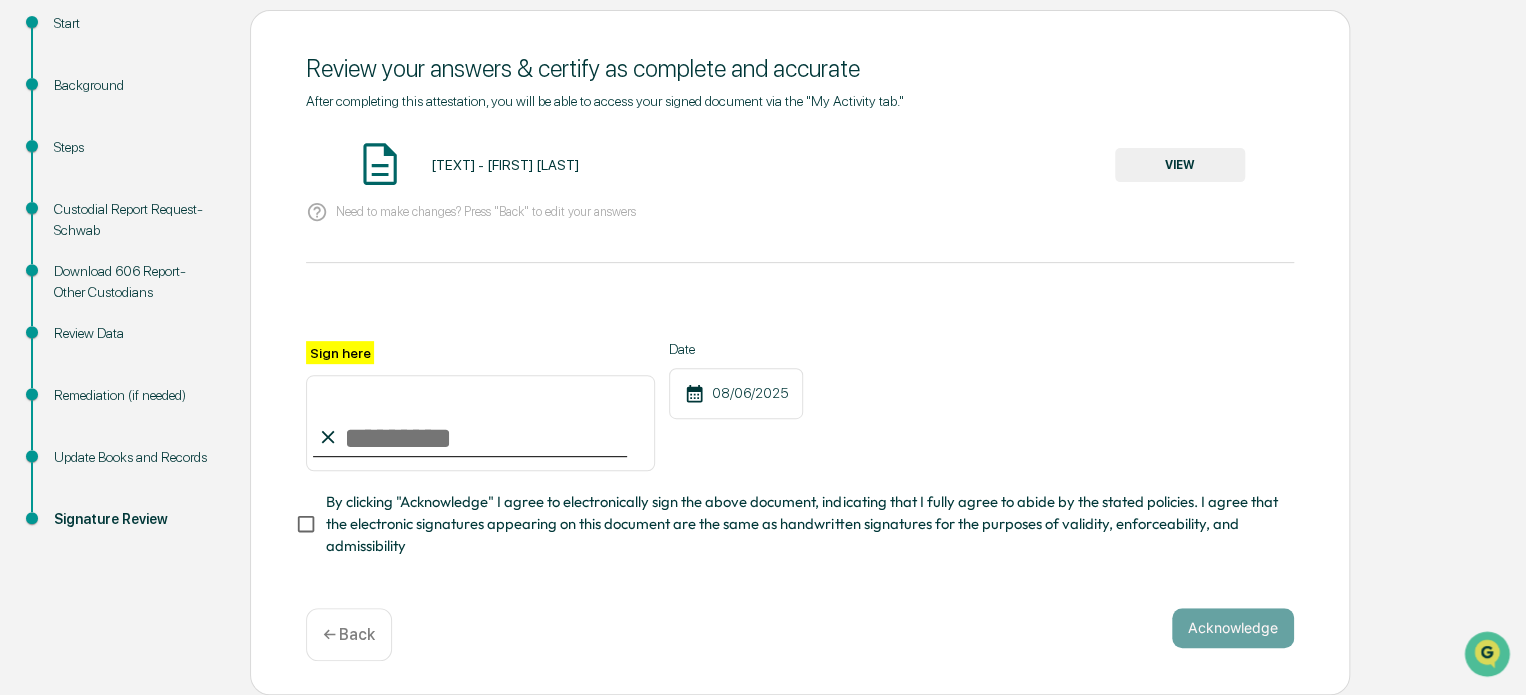 click on "Sign here" at bounding box center (480, 423) 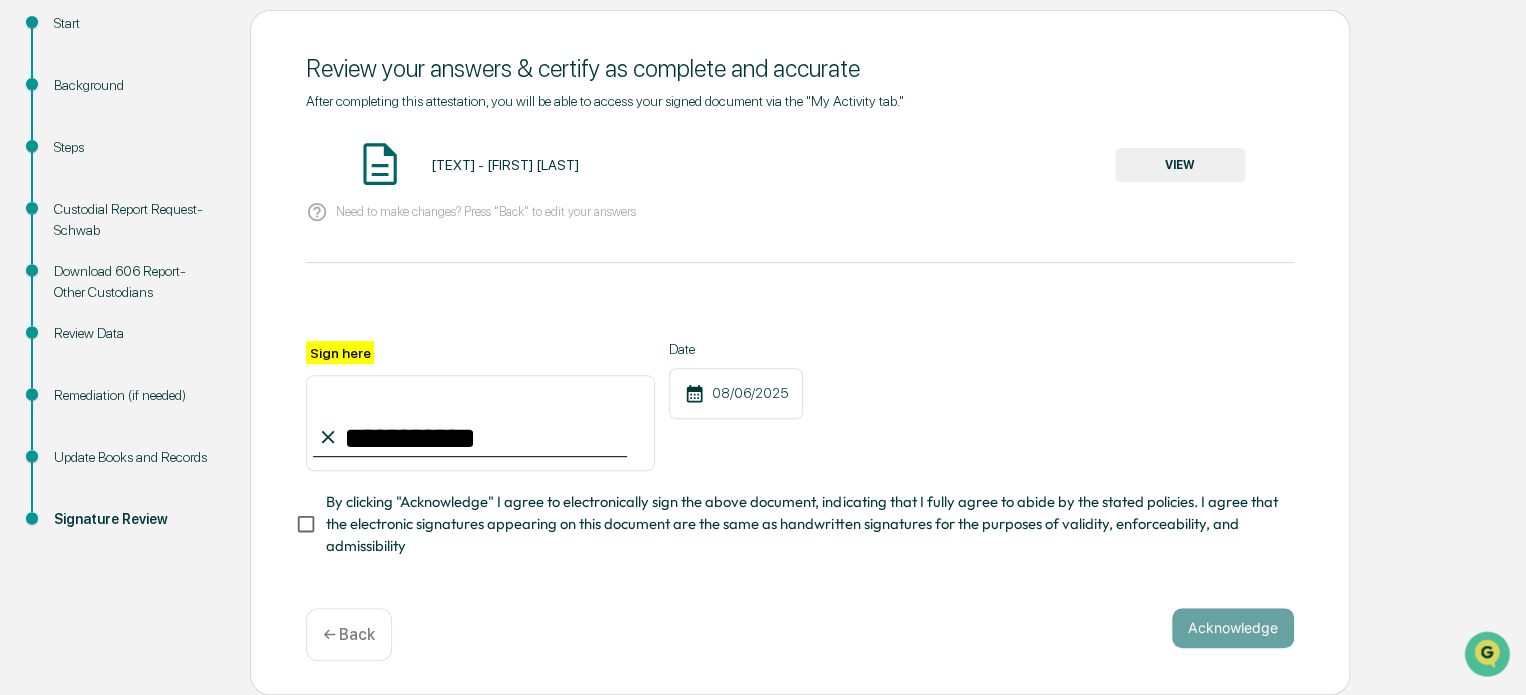 type on "**********" 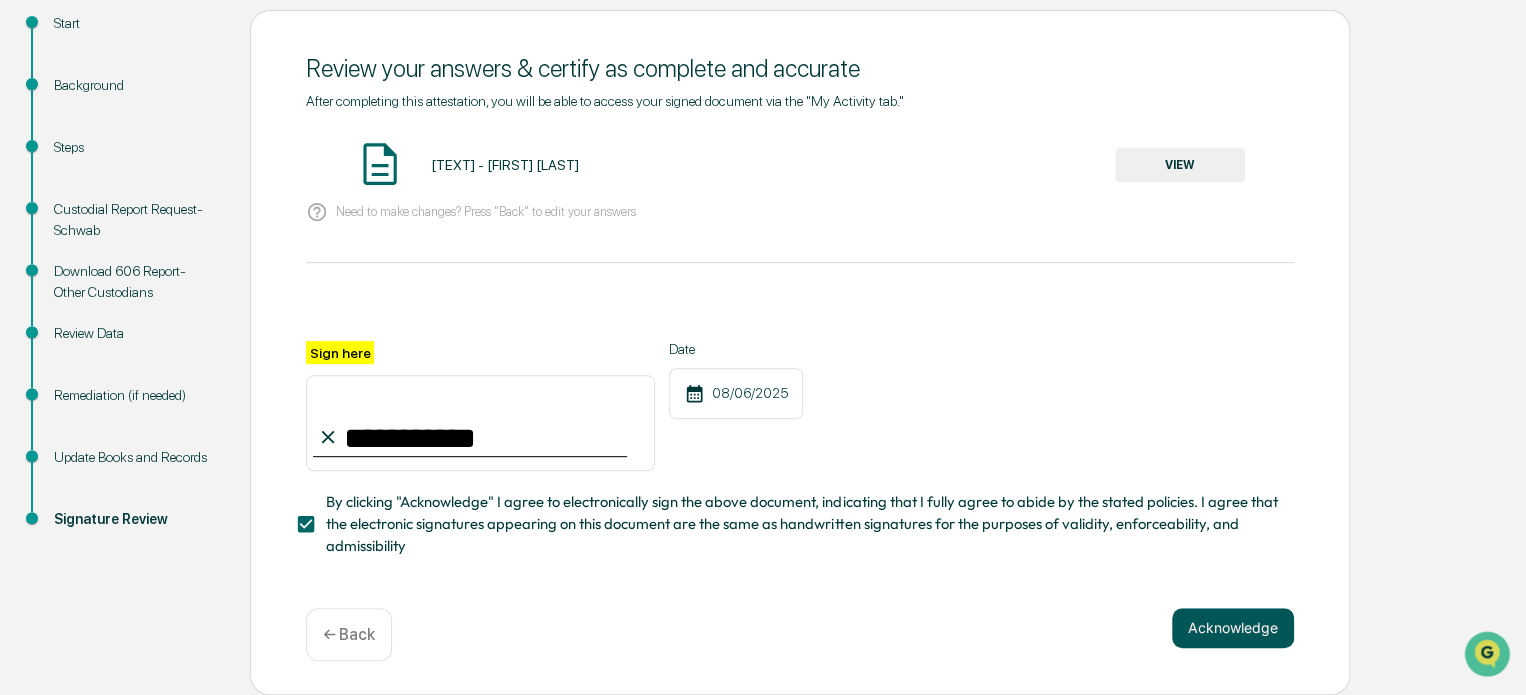 click on "Acknowledge" at bounding box center [1233, 628] 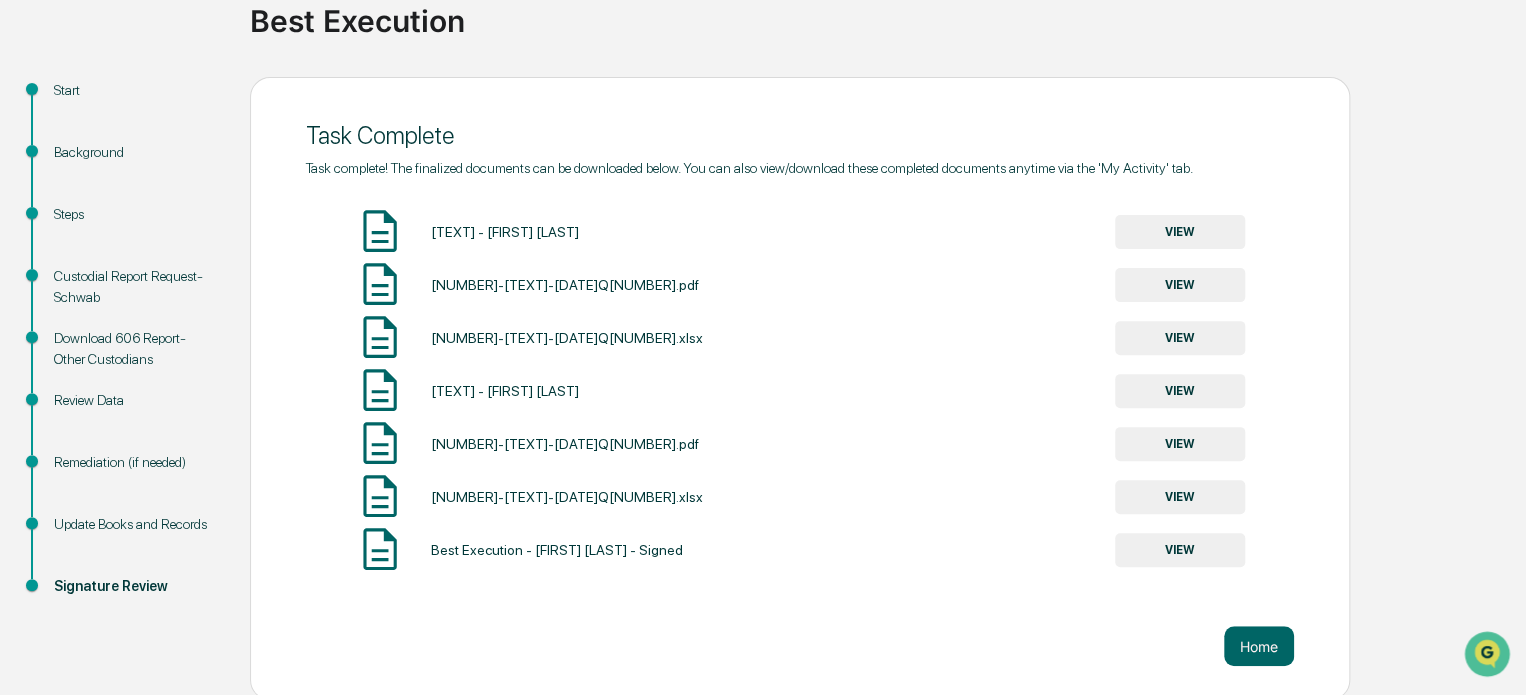 scroll, scrollTop: 168, scrollLeft: 0, axis: vertical 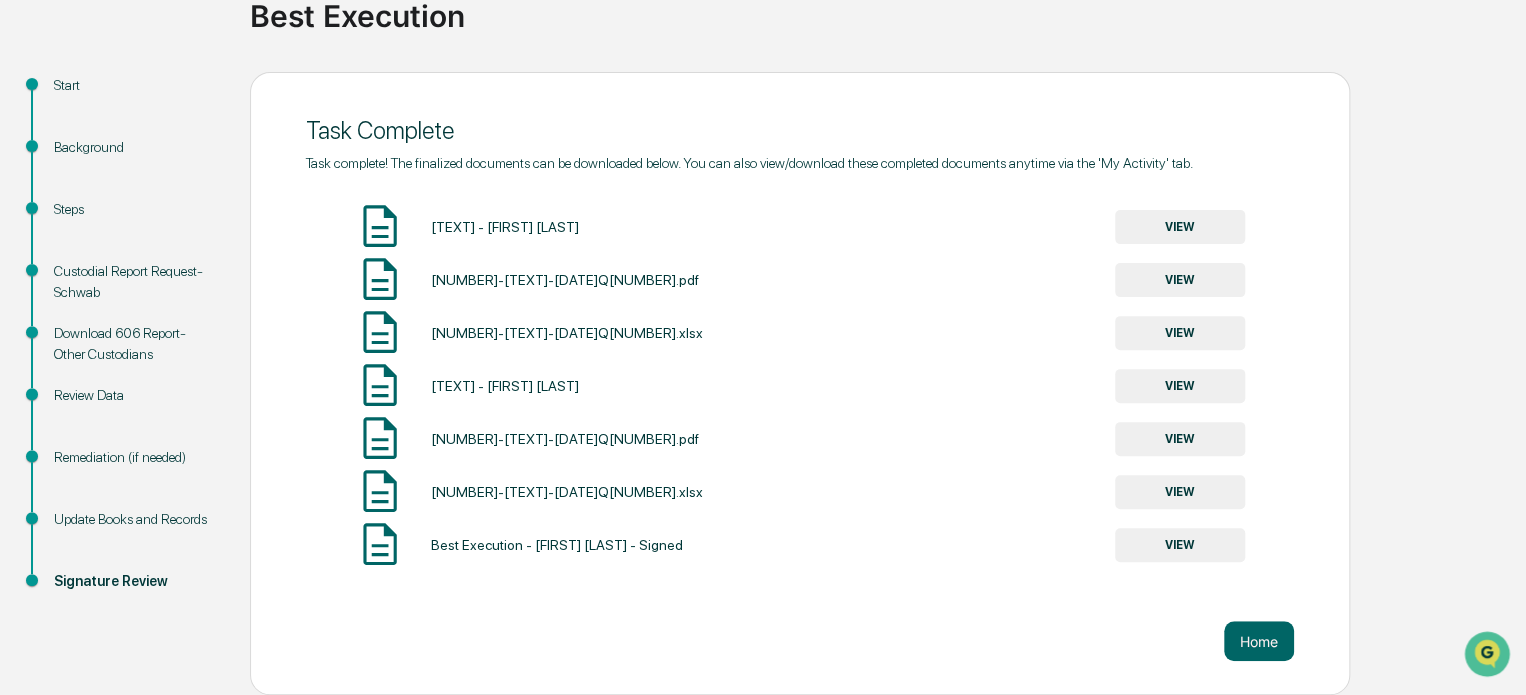 click on "VIEW" at bounding box center [1180, 545] 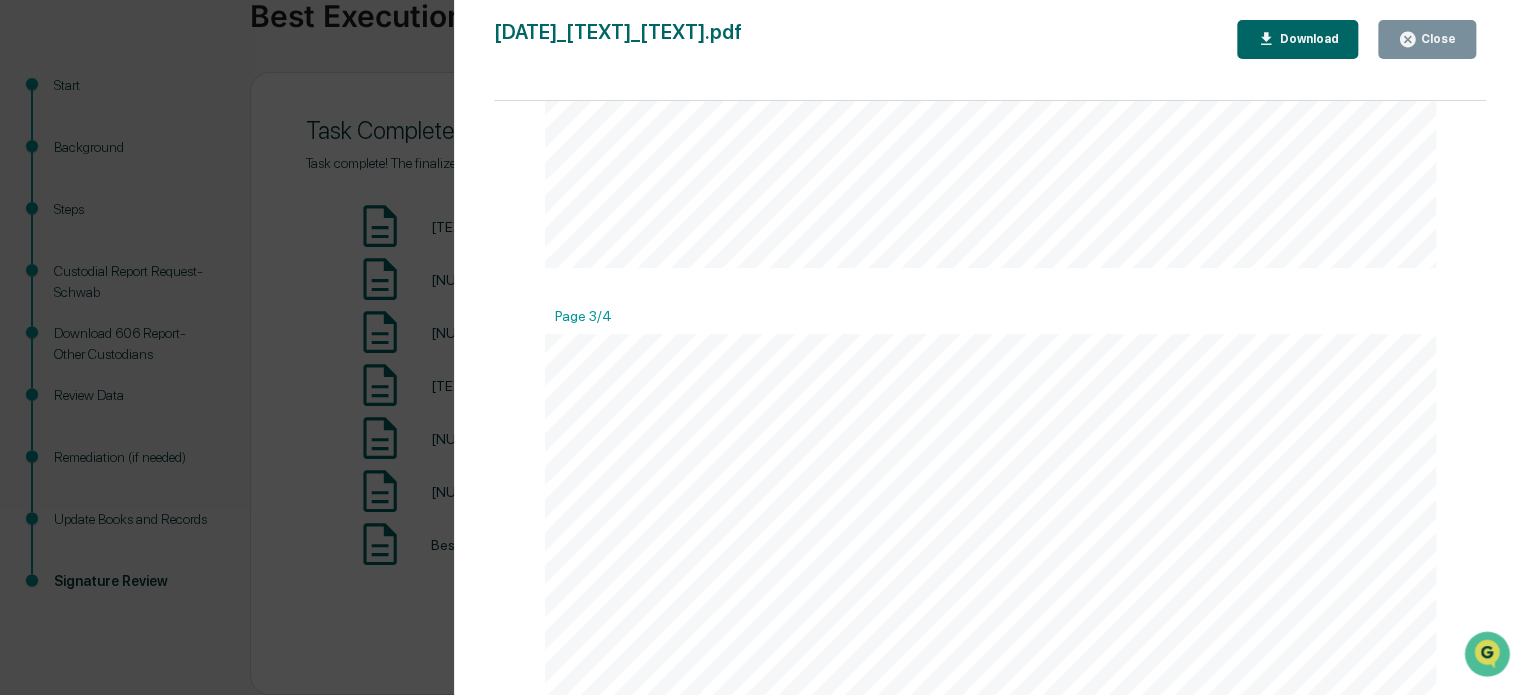 scroll, scrollTop: 2400, scrollLeft: 0, axis: vertical 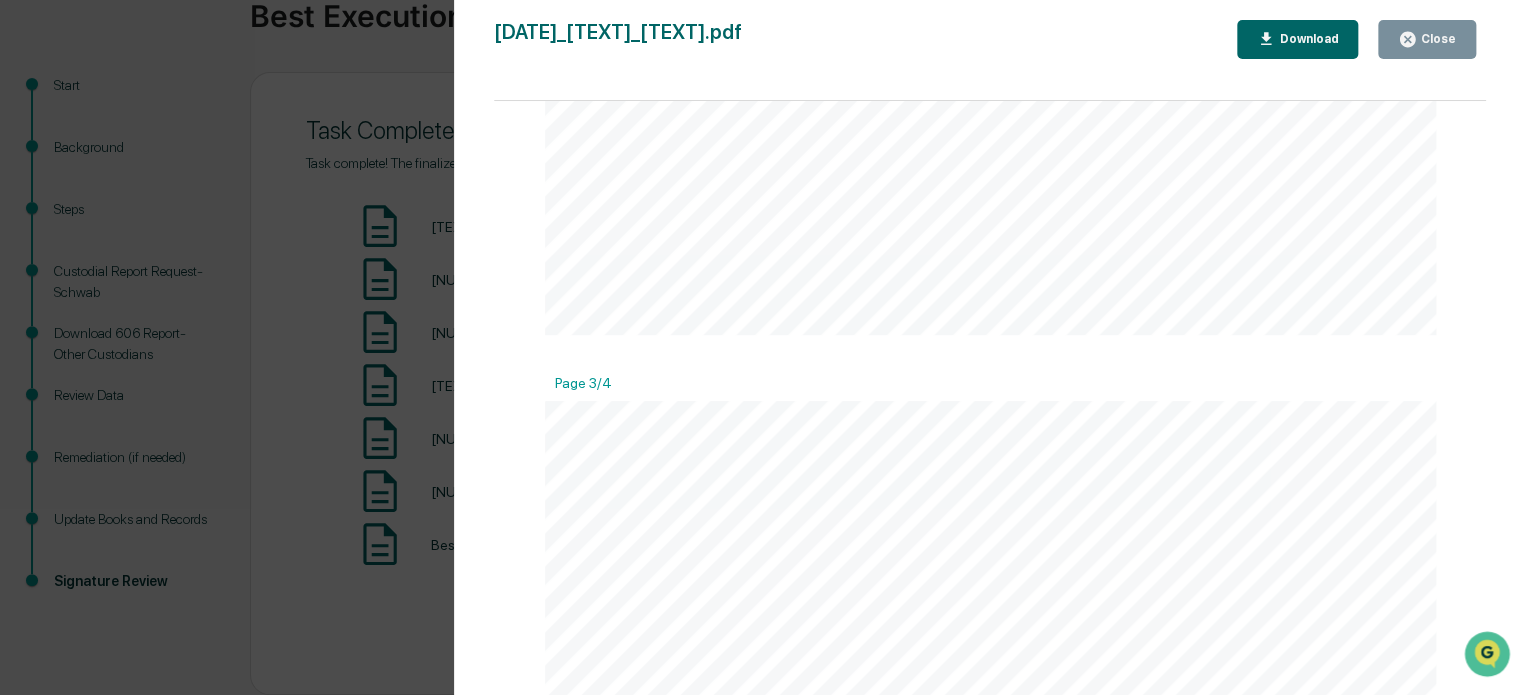 click on "Version History 08/06/2025, 02:15 PM [FIRST] [LAST] 2025-08-06_Best Execution_True Coastal Capital.pdf   Close   Download Page 1/4 August   6,   2025 True   Coastal   Capital Best   Execution Background   and   Purpose ###   Task   Control: Under   the   Advisers   Act,   a   federal   fiduciary   standard   for   investment   advisers   is   set   forth,   which includes   an   adviser's   obligation   to   seek   and   obtain   "best   execution"   of   client   transactions,   considering the   circumstances   of   the   particular   transaction.   An   adviser   must   execute   securities   transactions   for clients   in   such   a   manner   that   the   client's   total   costs   or   proceeds   in   each   transaction   are   most favorable   under   the   circumstances.   In   directing   brokerage,   an   adviser   should   consider   the   full   range and   quality   of   a   broker- dealer's   services,   including,   among   other   things,   the   value   of   research provided   as   well   as" at bounding box center (763, 347) 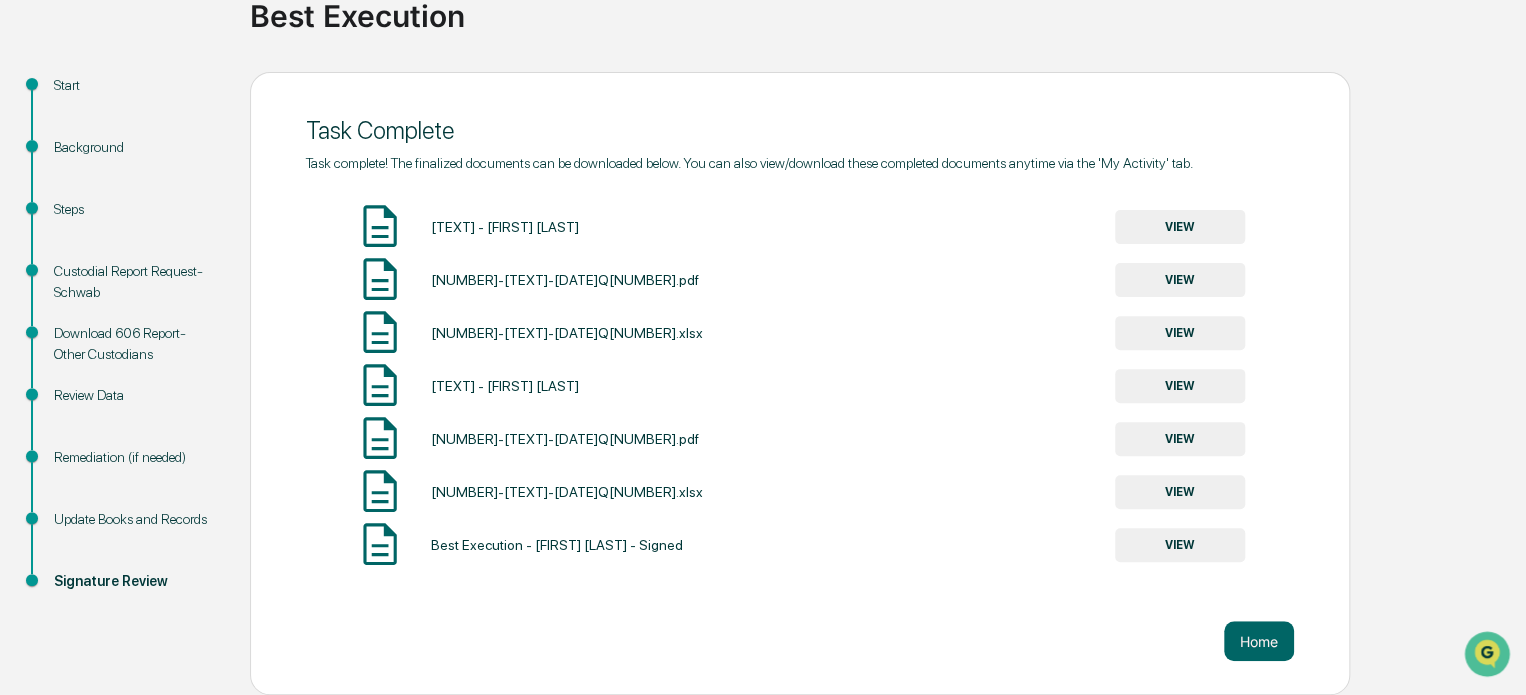 click on "VIEW" at bounding box center [1180, 386] 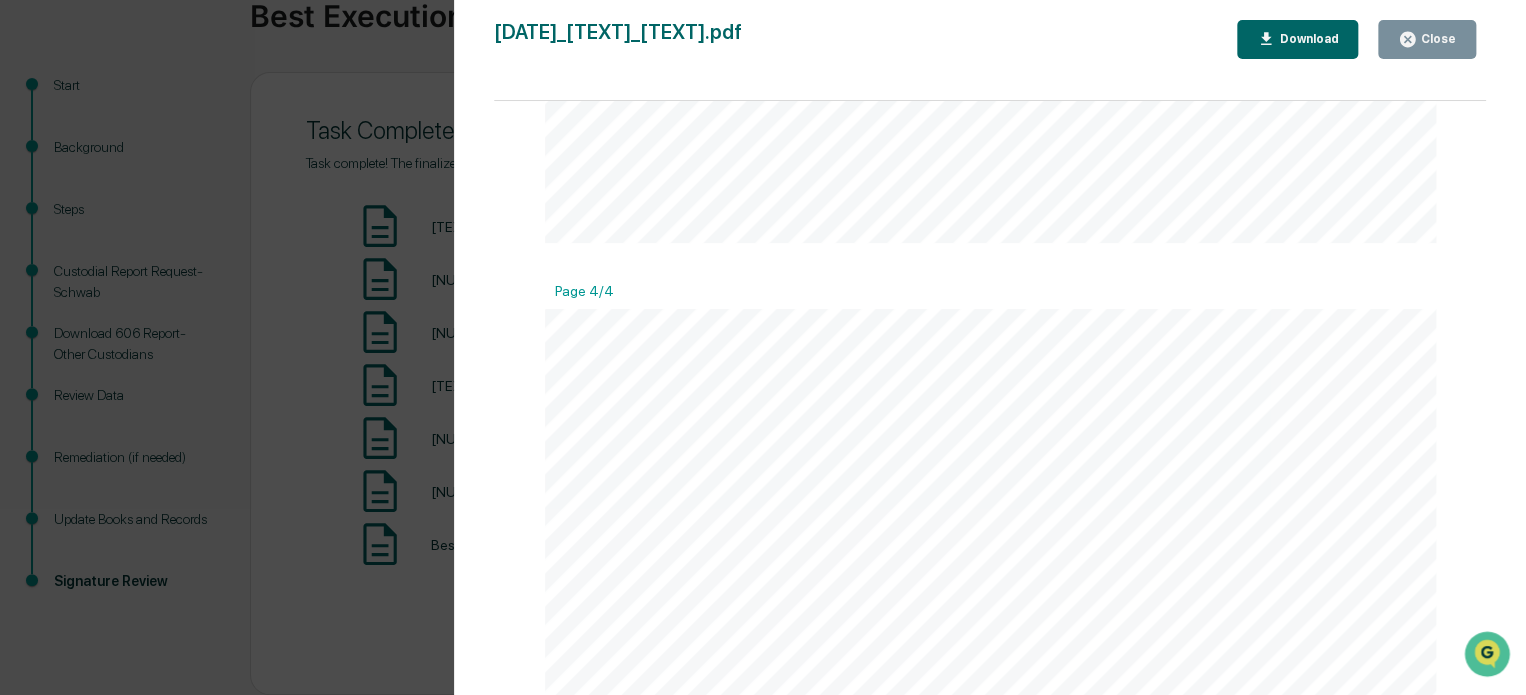 scroll, scrollTop: 3788, scrollLeft: 0, axis: vertical 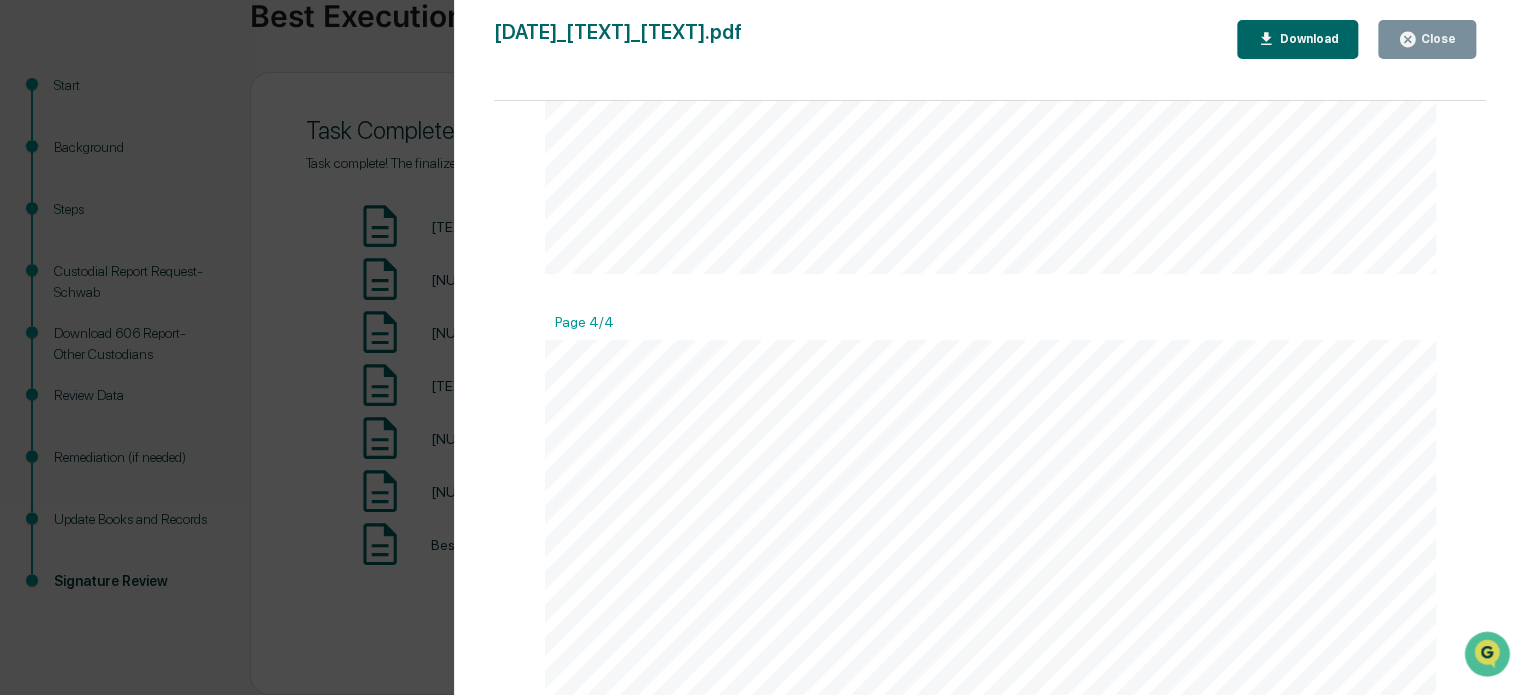 click on "Version History 08/06/2025, 02:07 PM [FIRST] [LAST] 2025-08-06_Best Execution_True Coastal Capital.pdf   Close   Download Page 1/4 August   6,   2025 True   Coastal   Capital Best   Execution Background   and   Purpose ###   Task   Control: Under   the   Advisers   Act,   a   federal   fiduciary   standard   for   investment   advisers   is   set   forth,   which includes   an   adviser's   obligation   to   seek   and   obtain   "best   execution"   of   client   transactions,   considering the   circumstances   of   the   particular   transaction.   An   adviser   must   execute   securities   transactions   for clients   in   such   a   manner   that   the   client's   total   costs   or   proceeds   in   each   transaction   are   most favorable   under   the   circumstances.   In   directing   brokerage,   an   adviser   should   consider   the   full   range and   quality   of   a   broker- dealer's   services,   including,   among   other   things,   the   value   of   research provided   as   well   as" at bounding box center [763, 347] 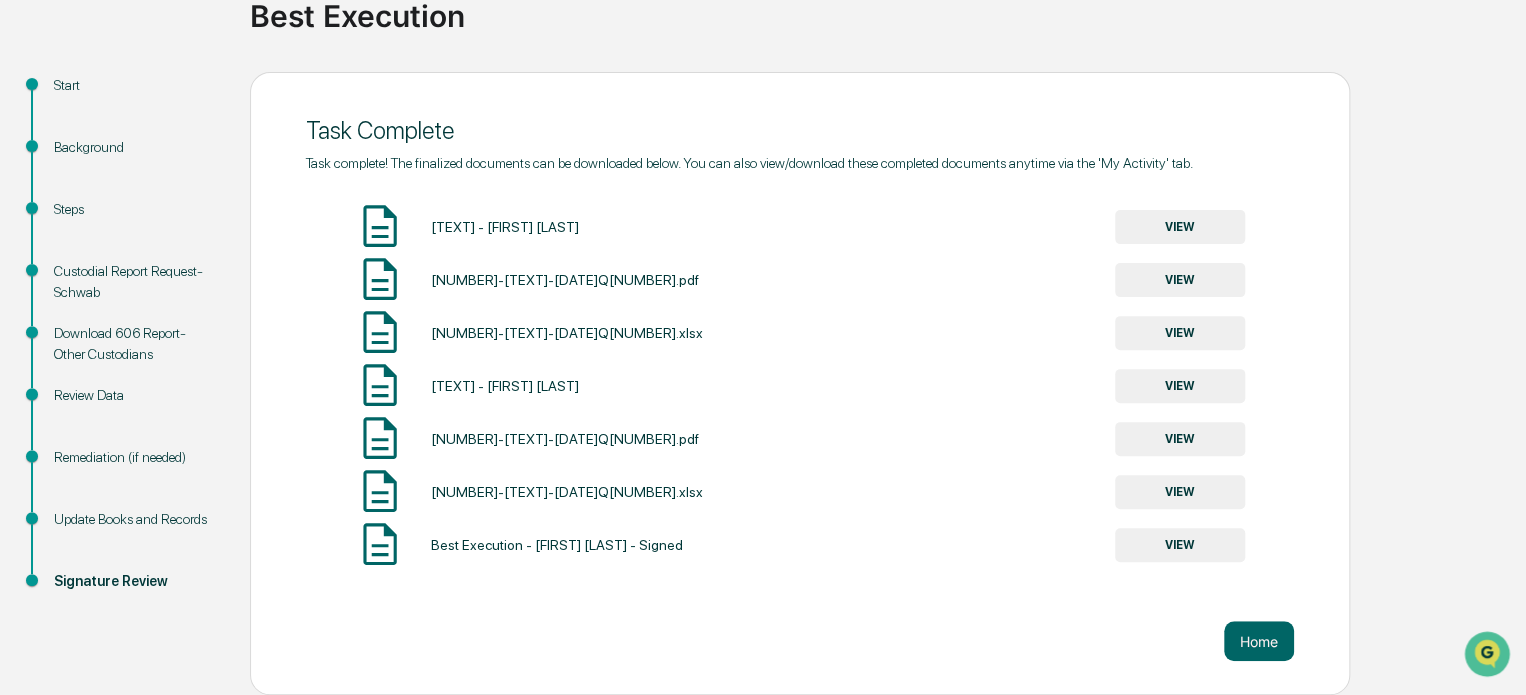 click on "VIEW" at bounding box center [1180, 227] 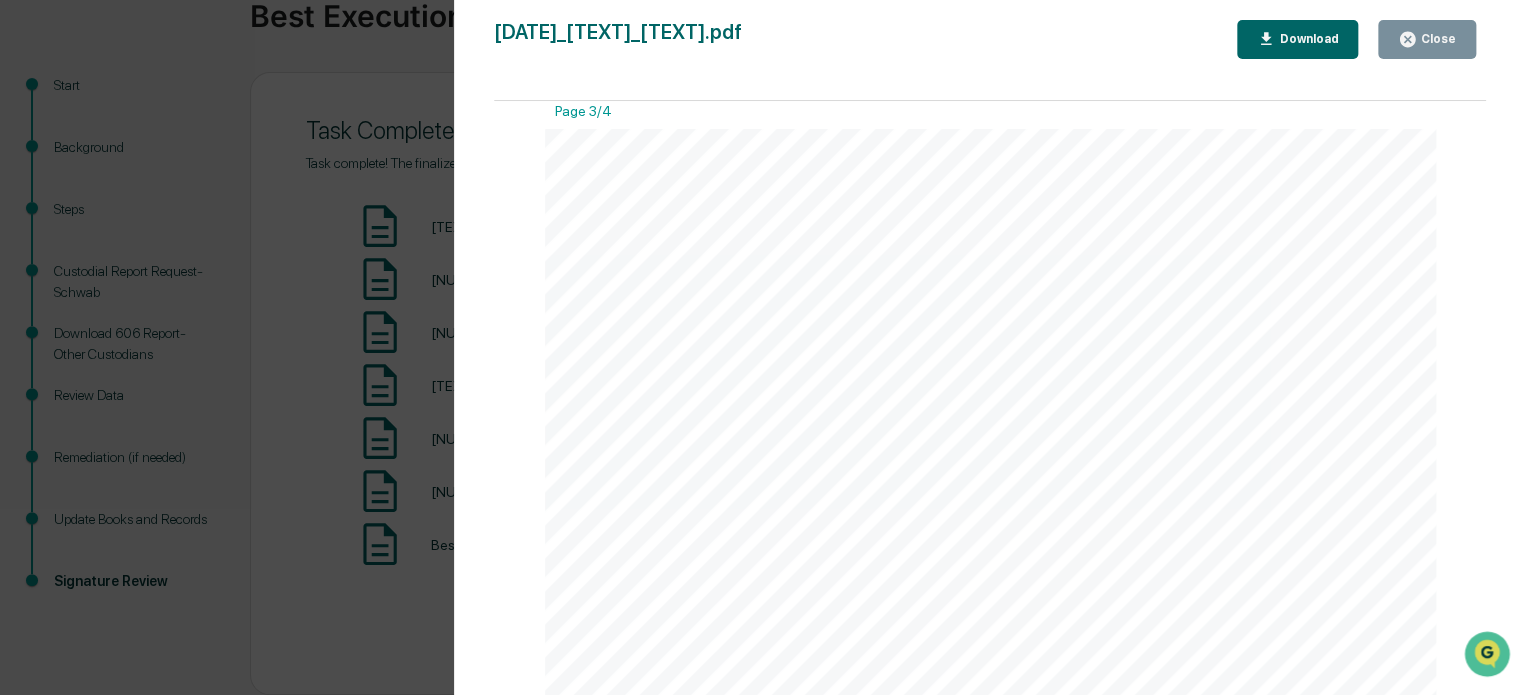 scroll, scrollTop: 2600, scrollLeft: 0, axis: vertical 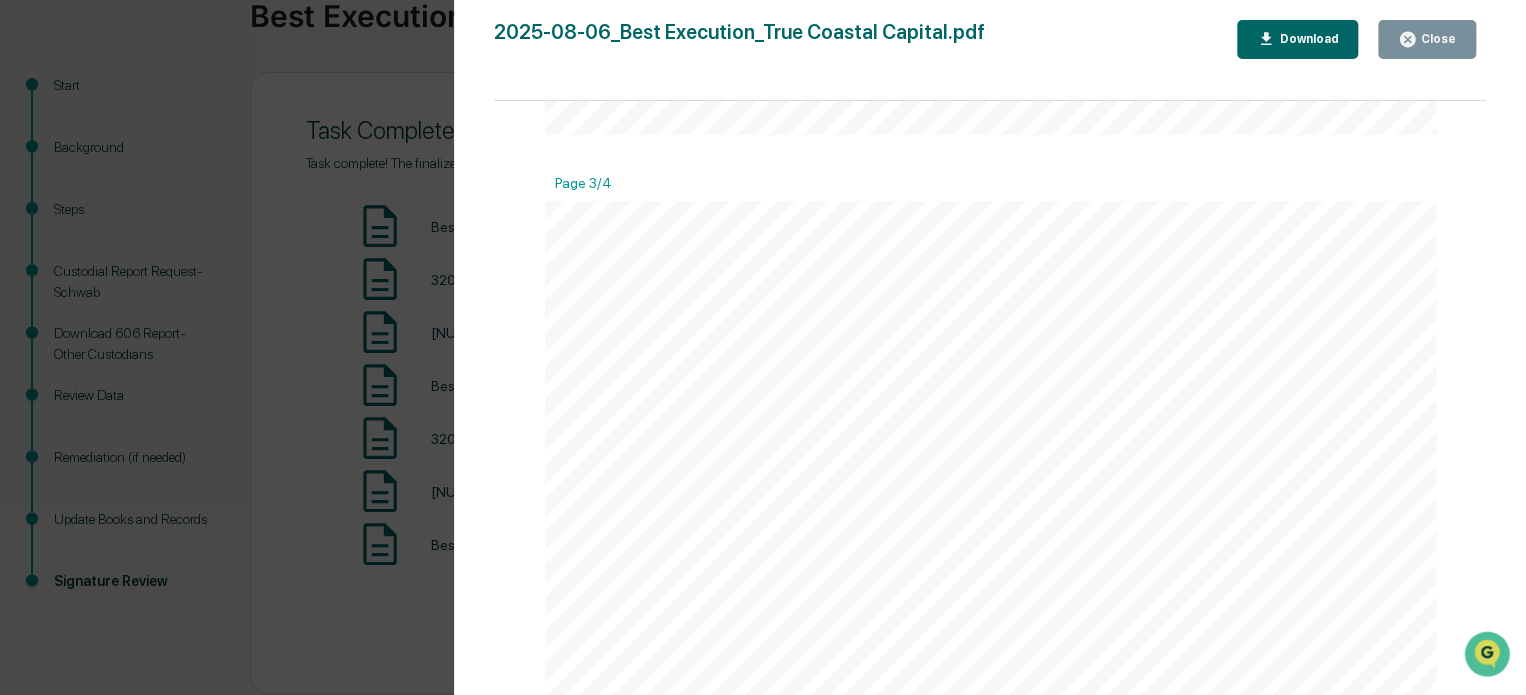 click on "Version History 08/06/2025, 02:00 PM [FIRST] [LAST] 2025-08-06_Best Execution_True Coastal Capital.pdf   Close   Download Page 1/4 August   6,   2025 True   Coastal   Capital Best   Execution Background   and   Purpose ###   Task   Control: Under   the   Advisers   Act,   a   federal   fiduciary   standard   for   investment   advisers   is   set   forth,   which includes   an   adviser's   obligation   to   seek   and   obtain   "best   execution"   of   client   transactions,   considering the   circumstances   of   the   particular   transaction.   An   adviser   must   execute   securities   transactions   for clients   in   such   a   manner   that   the   client's   total   costs   or   proceeds   in   each   transaction   are   most favorable   under   the   circumstances.   In   directing   brokerage,   an   adviser   should   consider   the   full   range and   quality   of   a   broker- dealer's   services,   including,   among   other   things,   the   value   of   research provided   as   well   as" at bounding box center (763, 347) 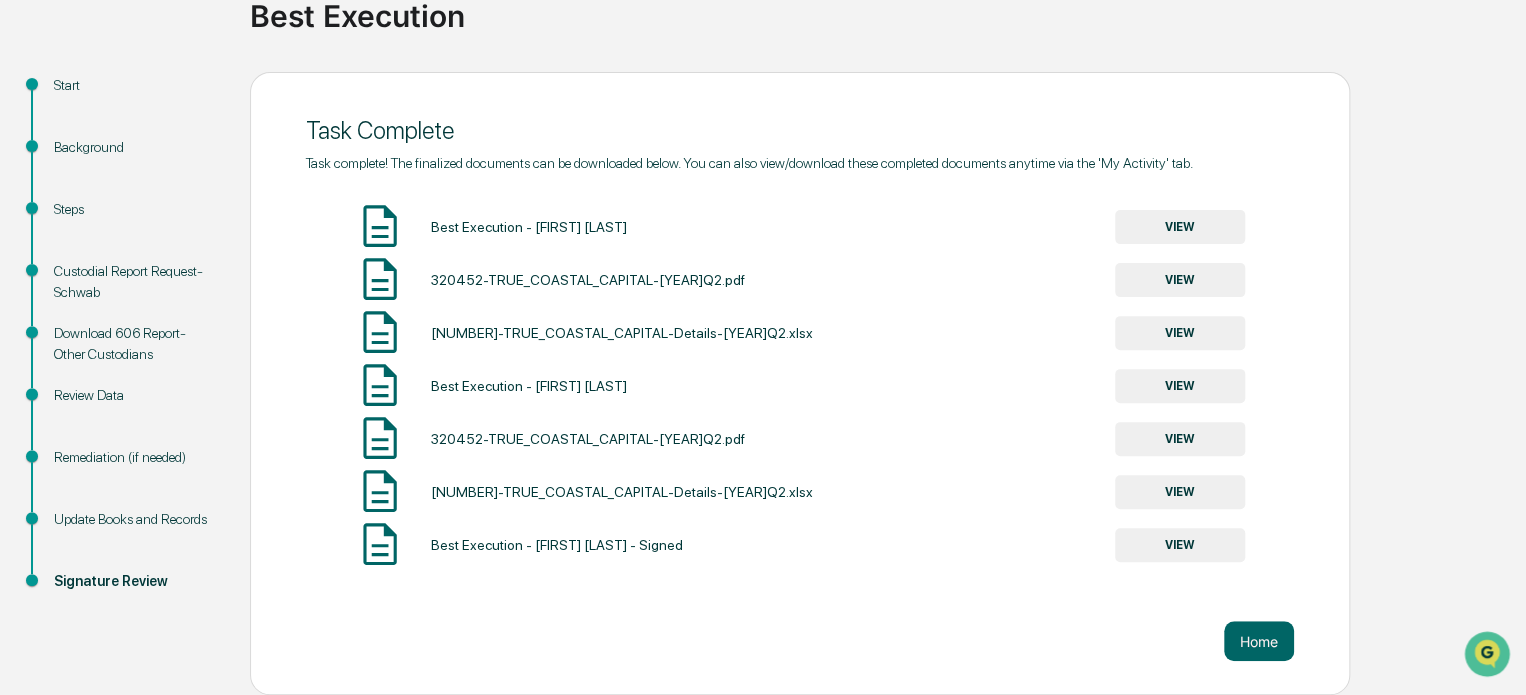 click on "VIEW" at bounding box center [1180, 386] 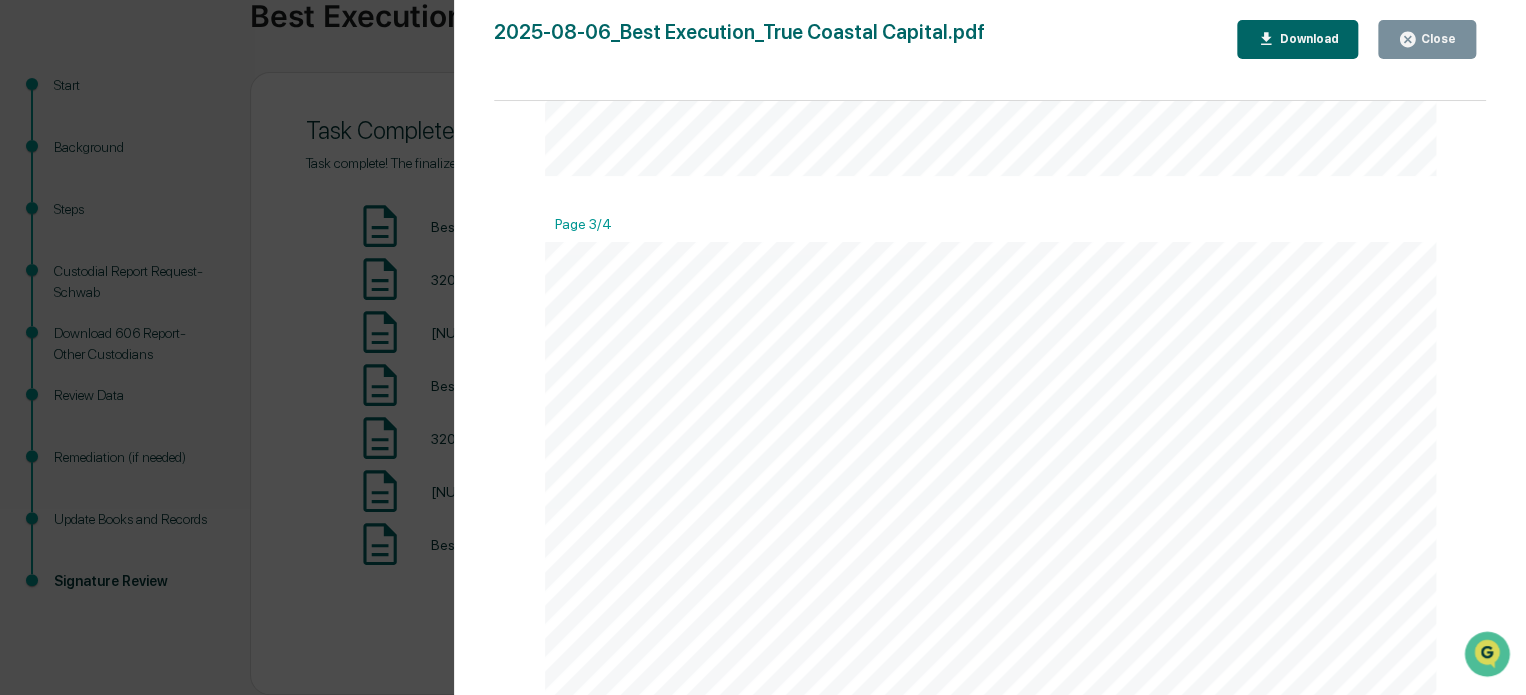 scroll, scrollTop: 2700, scrollLeft: 0, axis: vertical 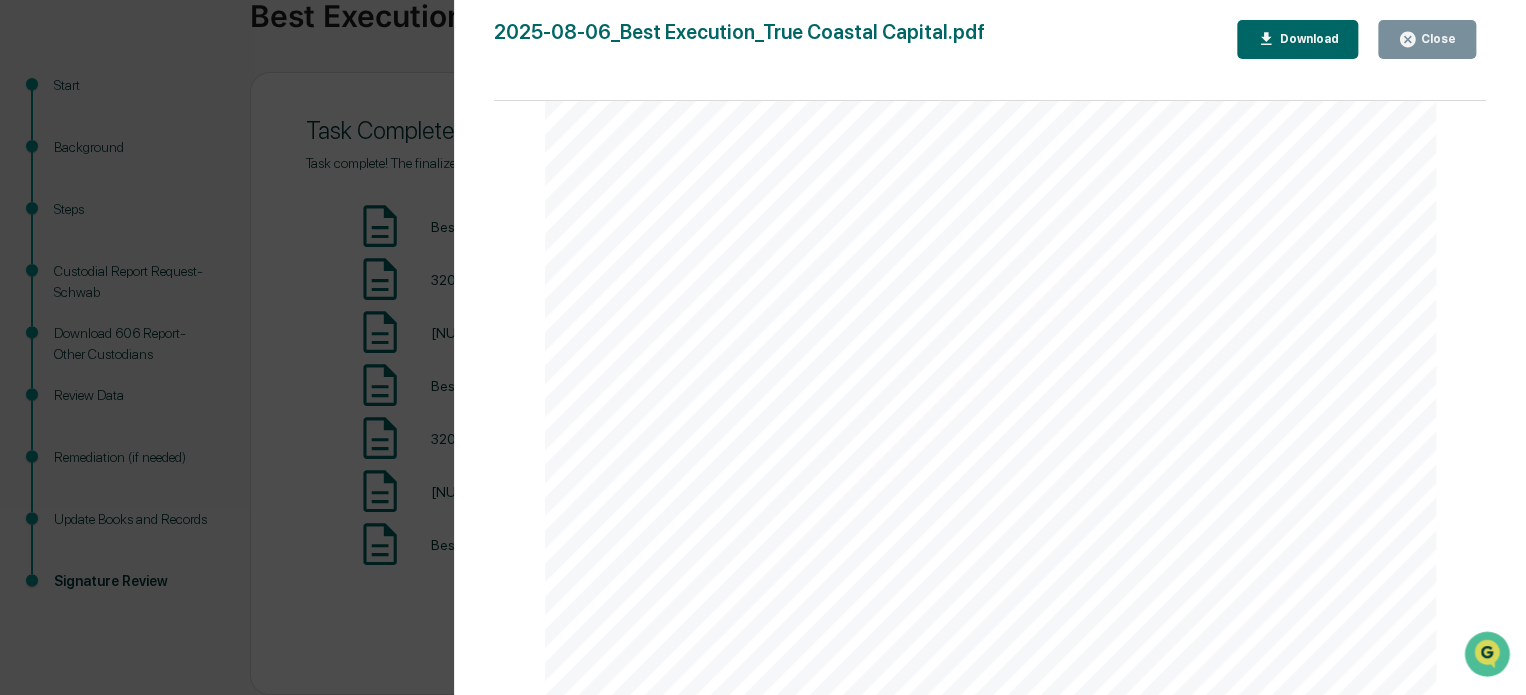 click on "Version History 08/06/2025, 02:07 PM [FIRST] [LAST] 2025-08-06_Best Execution_True Coastal Capital.pdf   Close   Download Page 1/4 August   6,   2025 True   Coastal   Capital Best   Execution Background   and   Purpose ###   Task   Control: Under   the   Advisers   Act,   a   federal   fiduciary   standard   for   investment   advisers   is   set   forth,   which includes   an   adviser's   obligation   to   seek   and   obtain   "best   execution"   of   client   transactions,   considering the   circumstances   of   the   particular   transaction.   An   adviser   must   execute   securities   transactions   for clients   in   such   a   manner   that   the   client's   total   costs   or   proceeds   in   each   transaction   are   most favorable   under   the   circumstances.   In   directing   brokerage,   an   adviser   should   consider   the   full   range and   quality   of   a   broker- dealer's   services,   including,   among   other   things,   the   value   of   research provided   as   well   as" at bounding box center [763, 347] 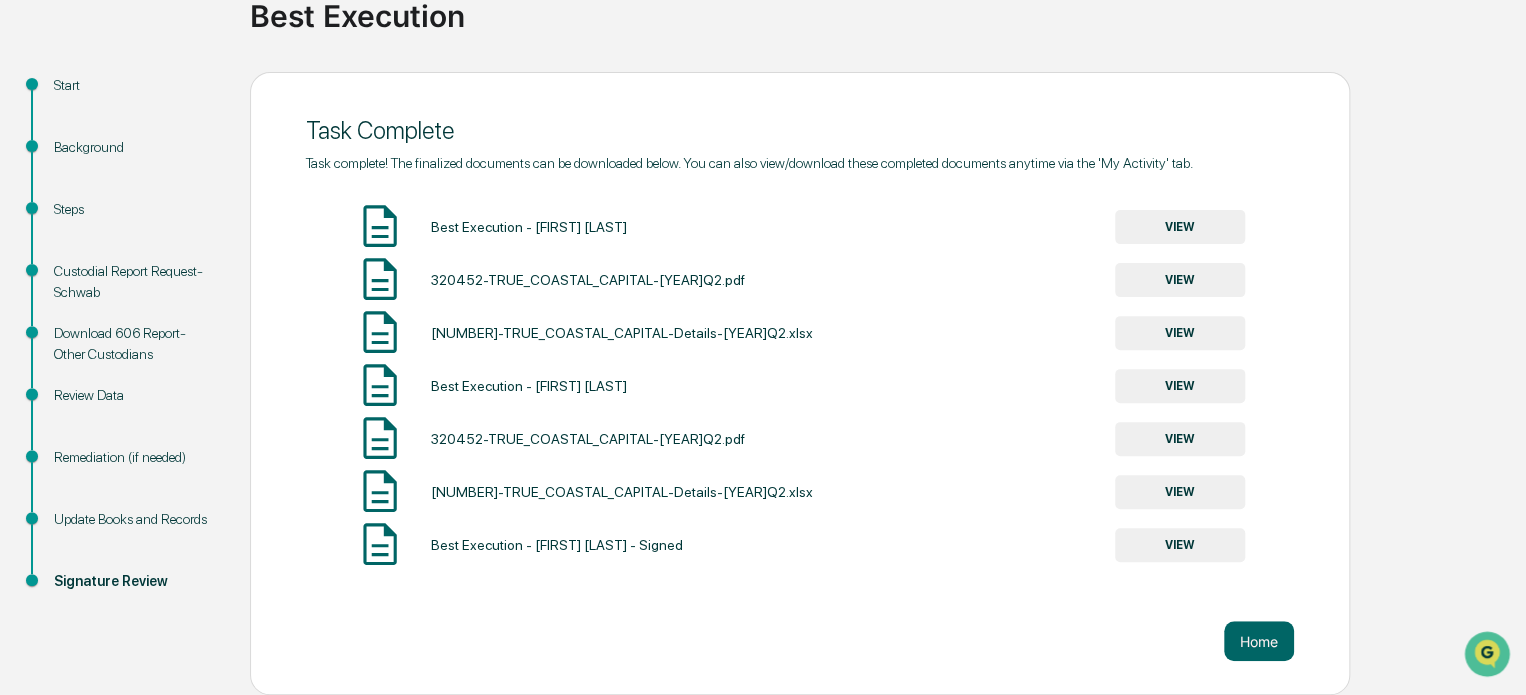 click on "VIEW" at bounding box center [1180, 545] 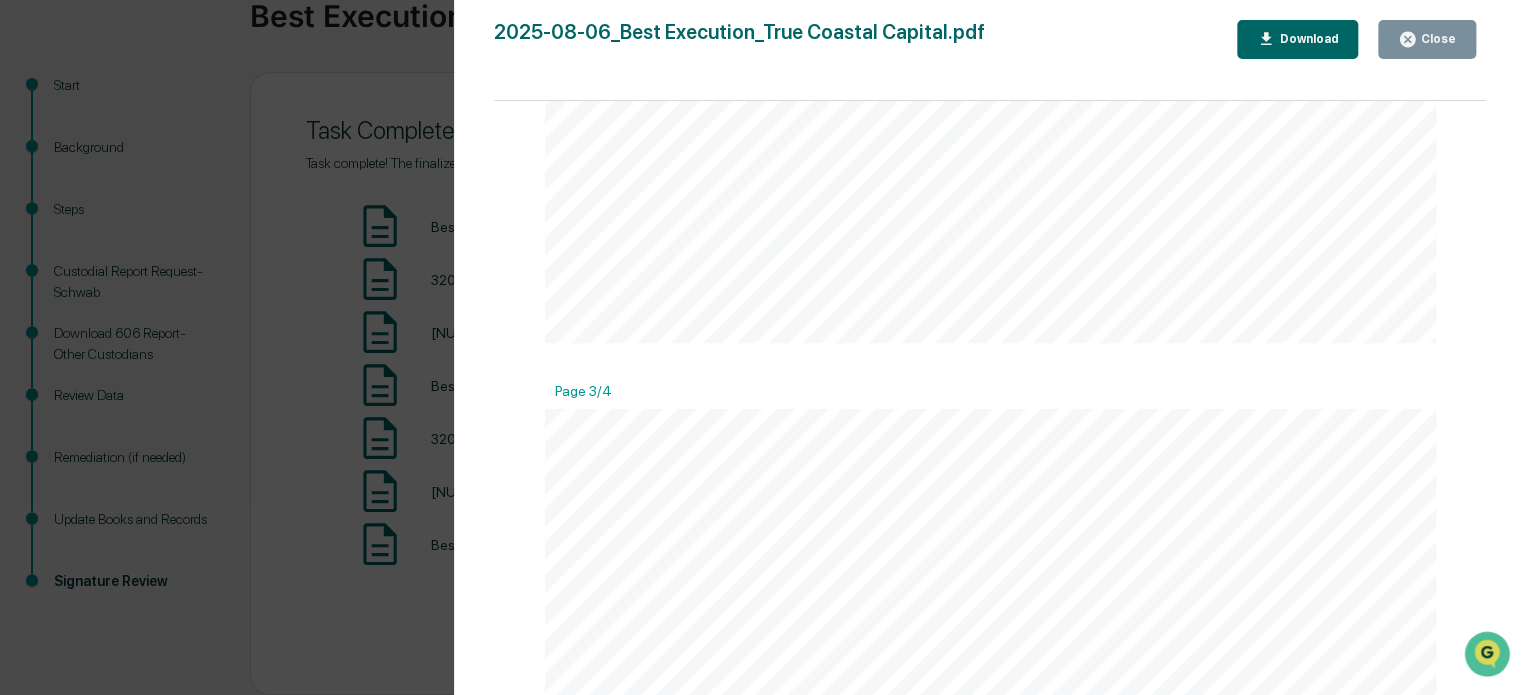scroll, scrollTop: 2500, scrollLeft: 0, axis: vertical 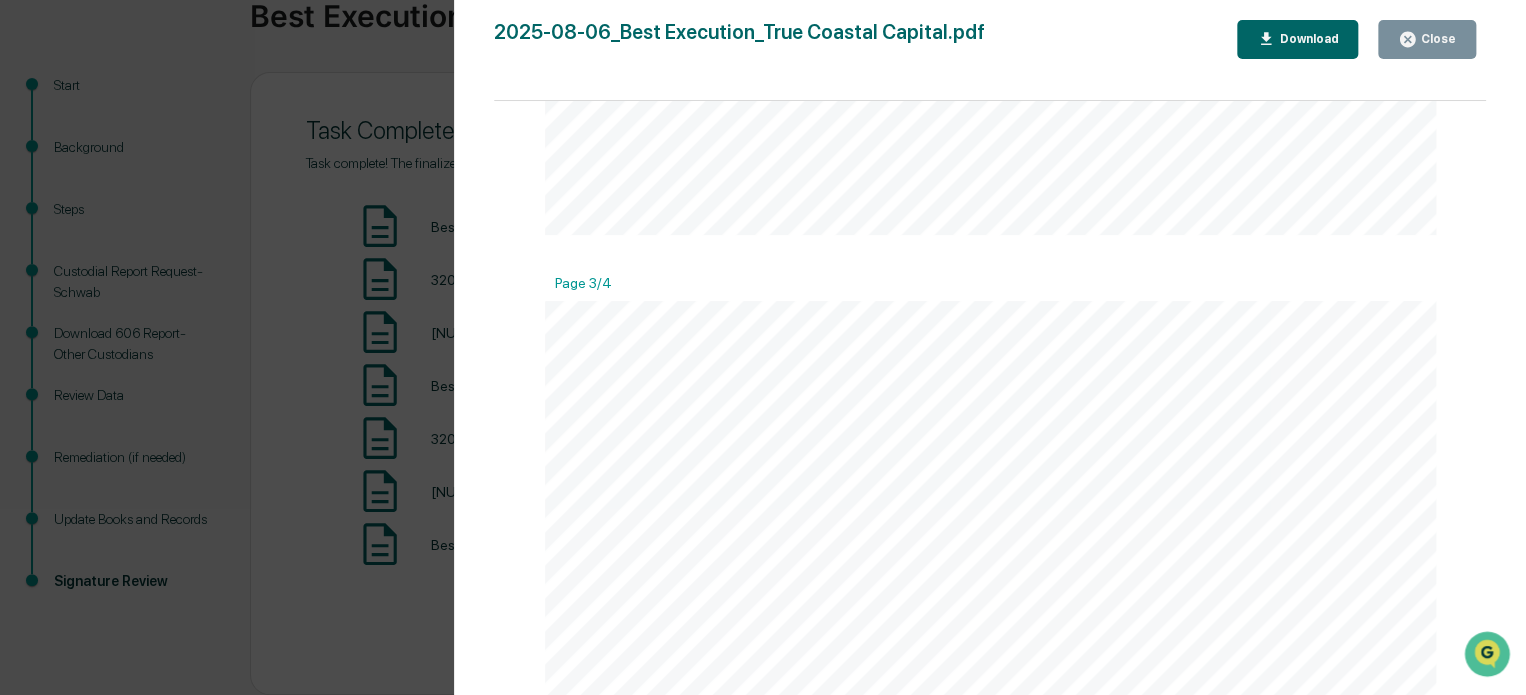 click on "Version History 08/06/2025, 02:15 PM [FIRST] [LAST] 2025-08-06_Best Execution_True Coastal Capital.pdf   Close   Download Page 1/4 August   6,   2025 True   Coastal   Capital Best   Execution Background   and   Purpose ###   Task   Control: Under   the   Advisers   Act,   a   federal   fiduciary   standard   for   investment   advisers   is   set   forth,   which includes   an   adviser's   obligation   to   seek   and   obtain   "best   execution"   of   client   transactions,   considering the   circumstances   of   the   particular   transaction.   An   adviser   must   execute   securities   transactions   for clients   in   such   a   manner   that   the   client's   total   costs   or   proceeds   in   each   transaction   are   most favorable   under   the   circumstances.   In   directing   brokerage,   an   adviser   should   consider   the   full   range and   quality   of   a   broker- dealer's   services,   including,   among   other   things,   the   value   of   research provided   as   well   as" at bounding box center (763, 347) 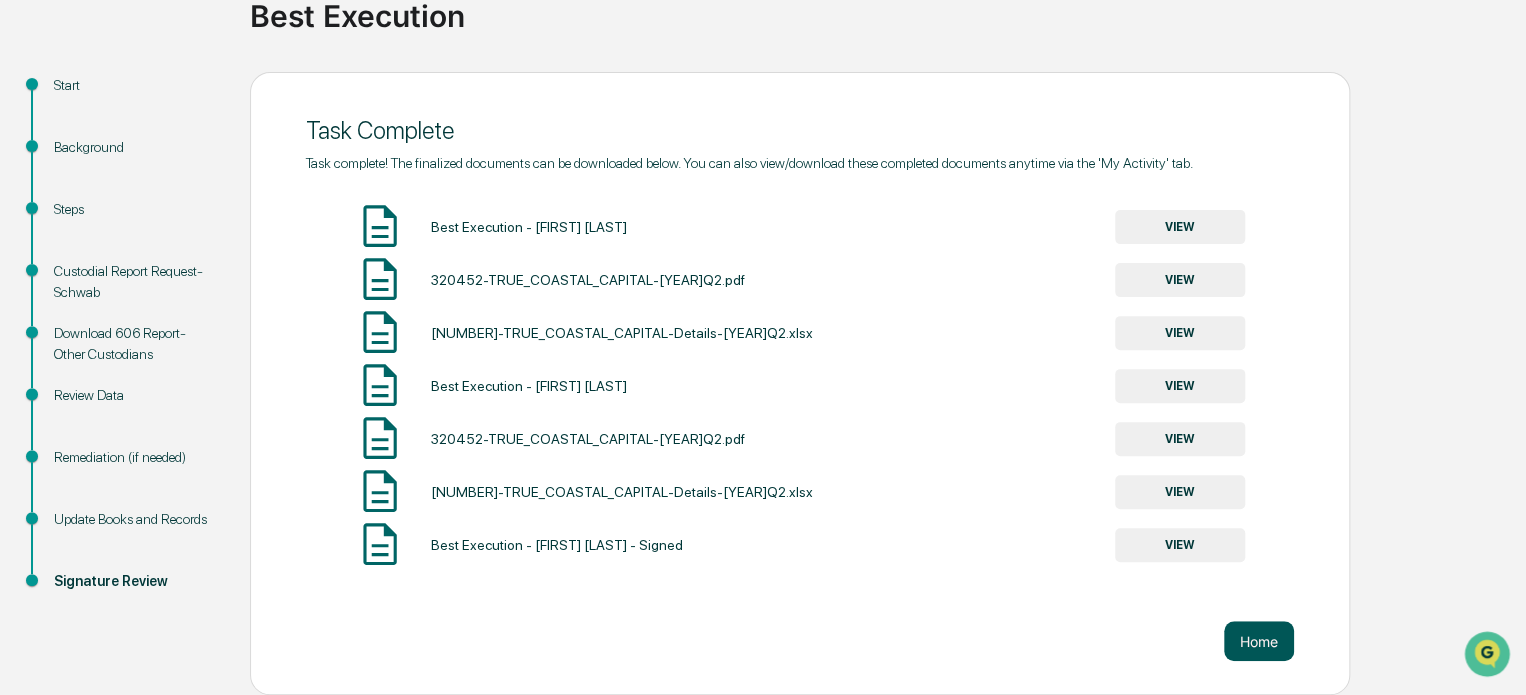 click on "Home" at bounding box center (1259, 641) 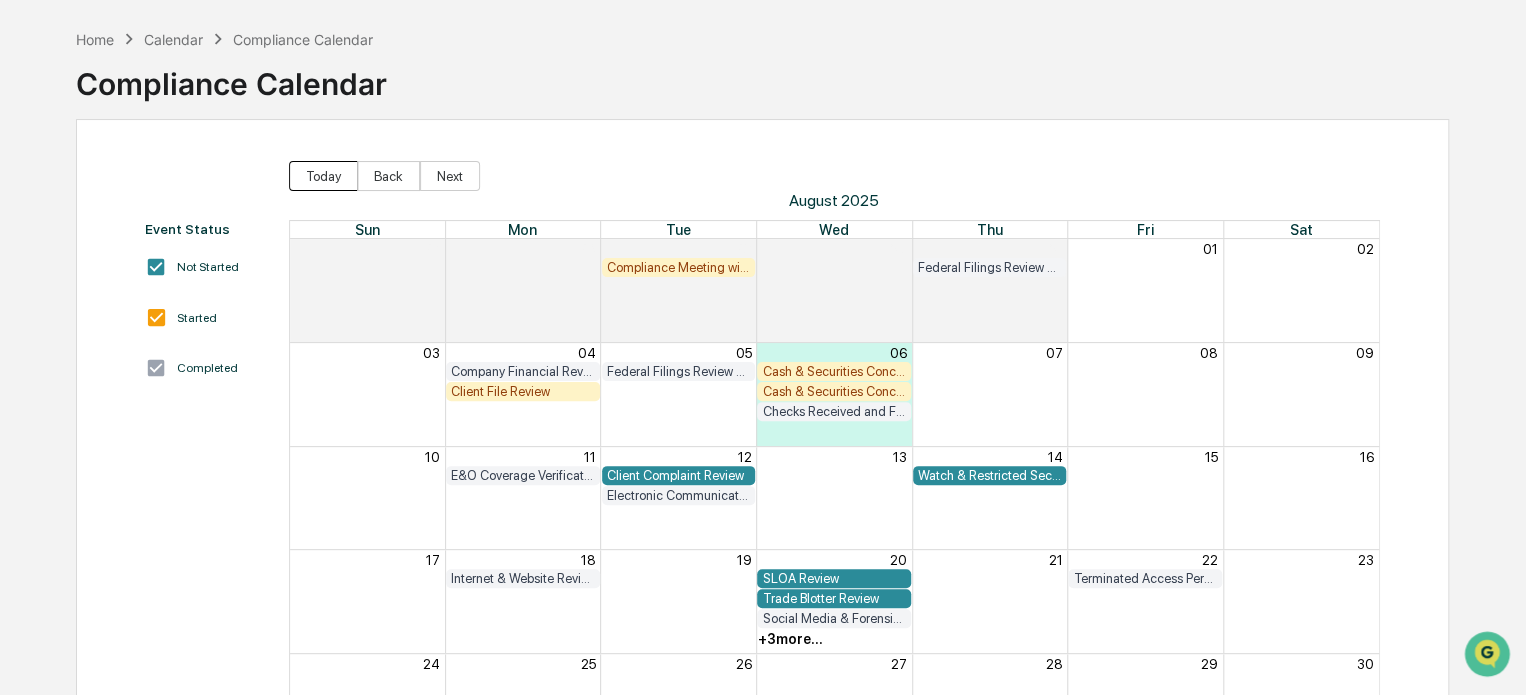 scroll, scrollTop: 0, scrollLeft: 0, axis: both 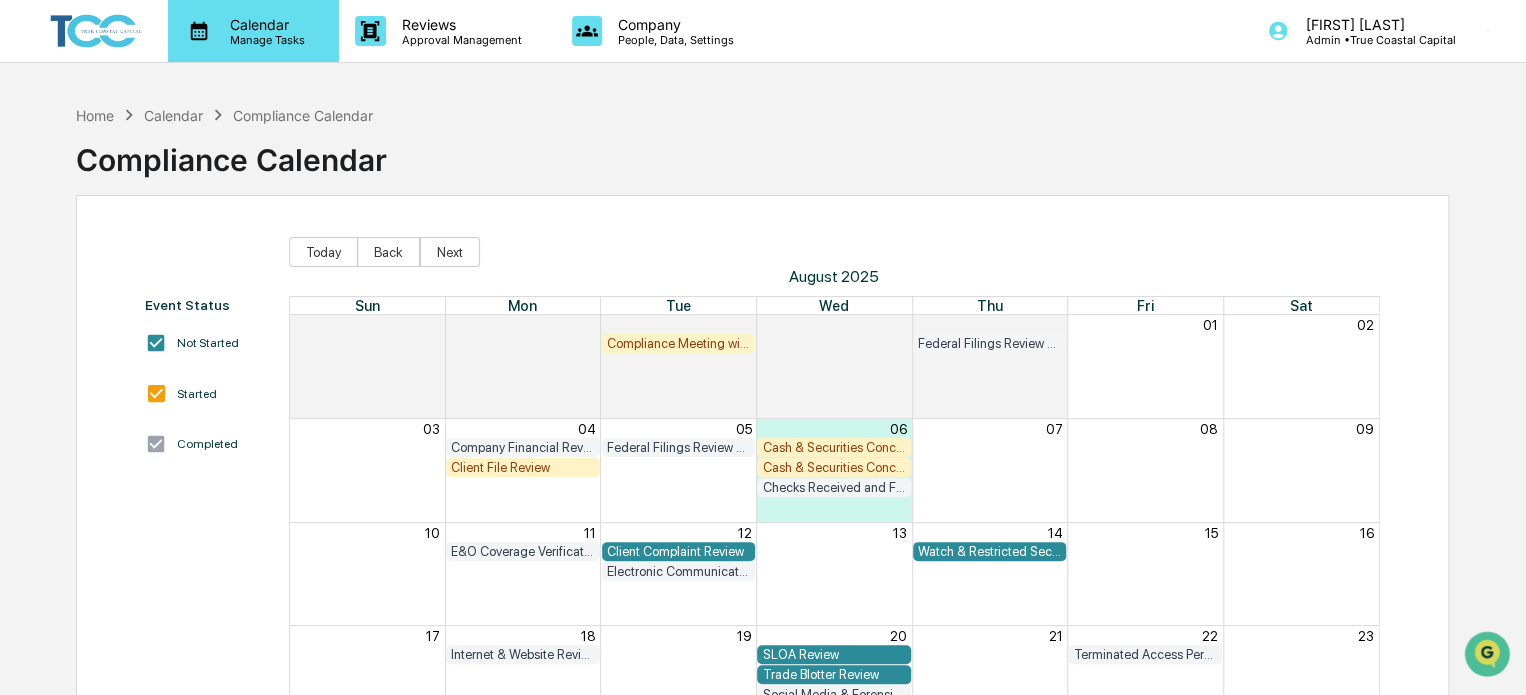 click on "Manage Tasks" at bounding box center (264, 40) 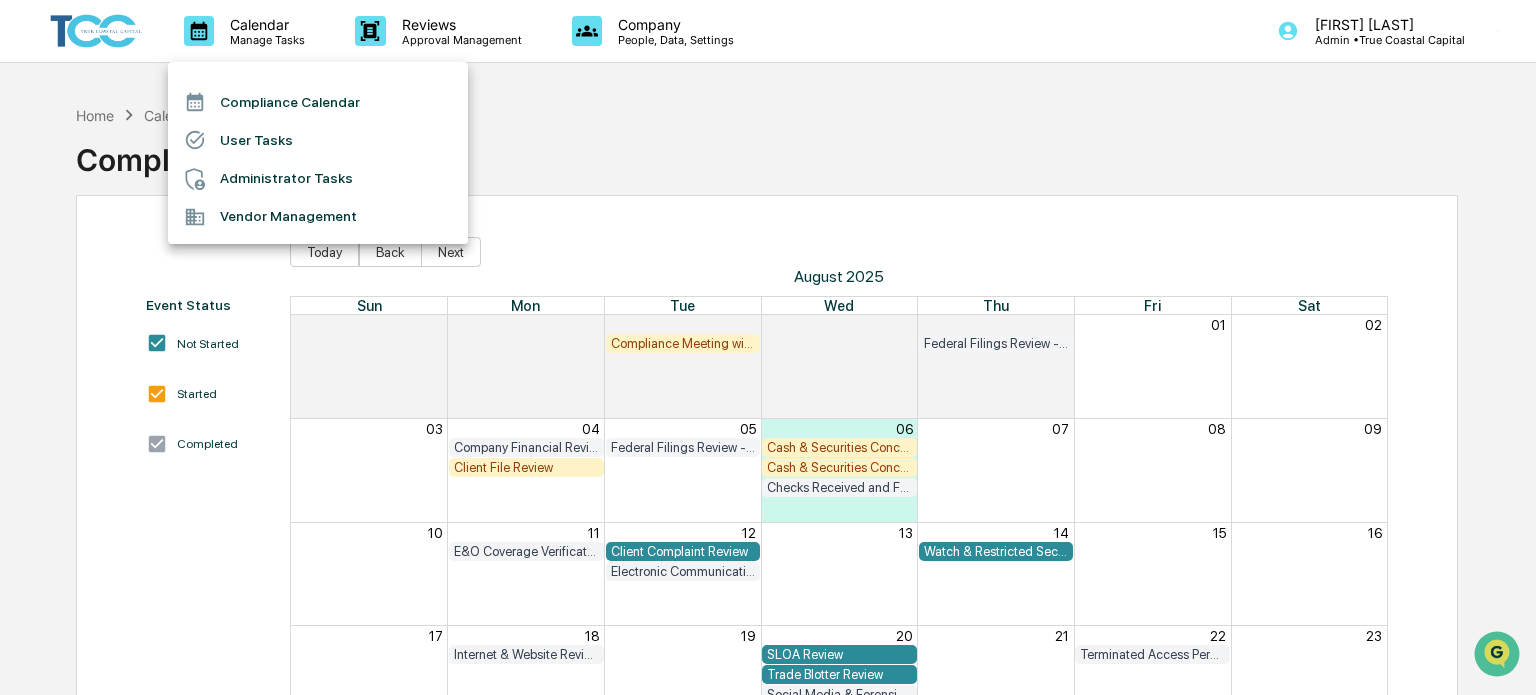 click on "Administrator Tasks" at bounding box center [318, 179] 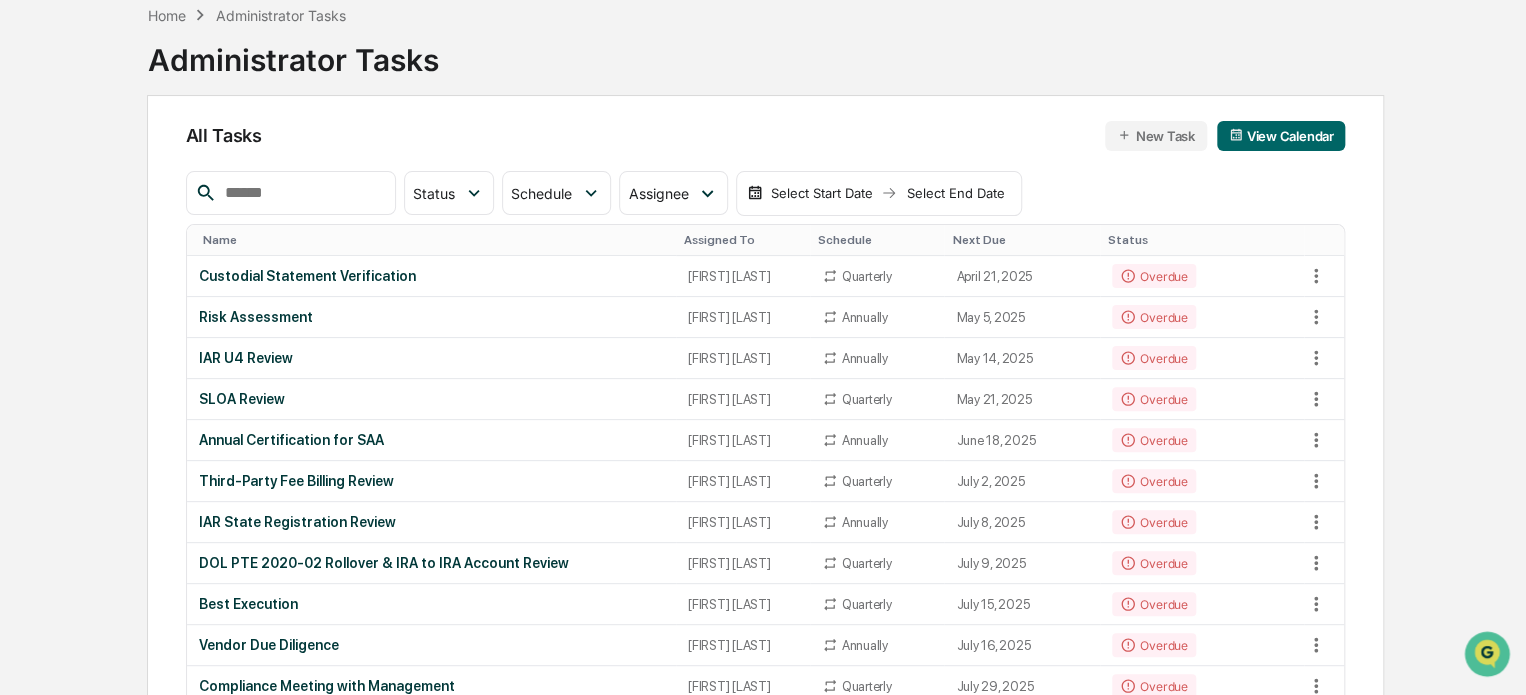 scroll, scrollTop: 200, scrollLeft: 0, axis: vertical 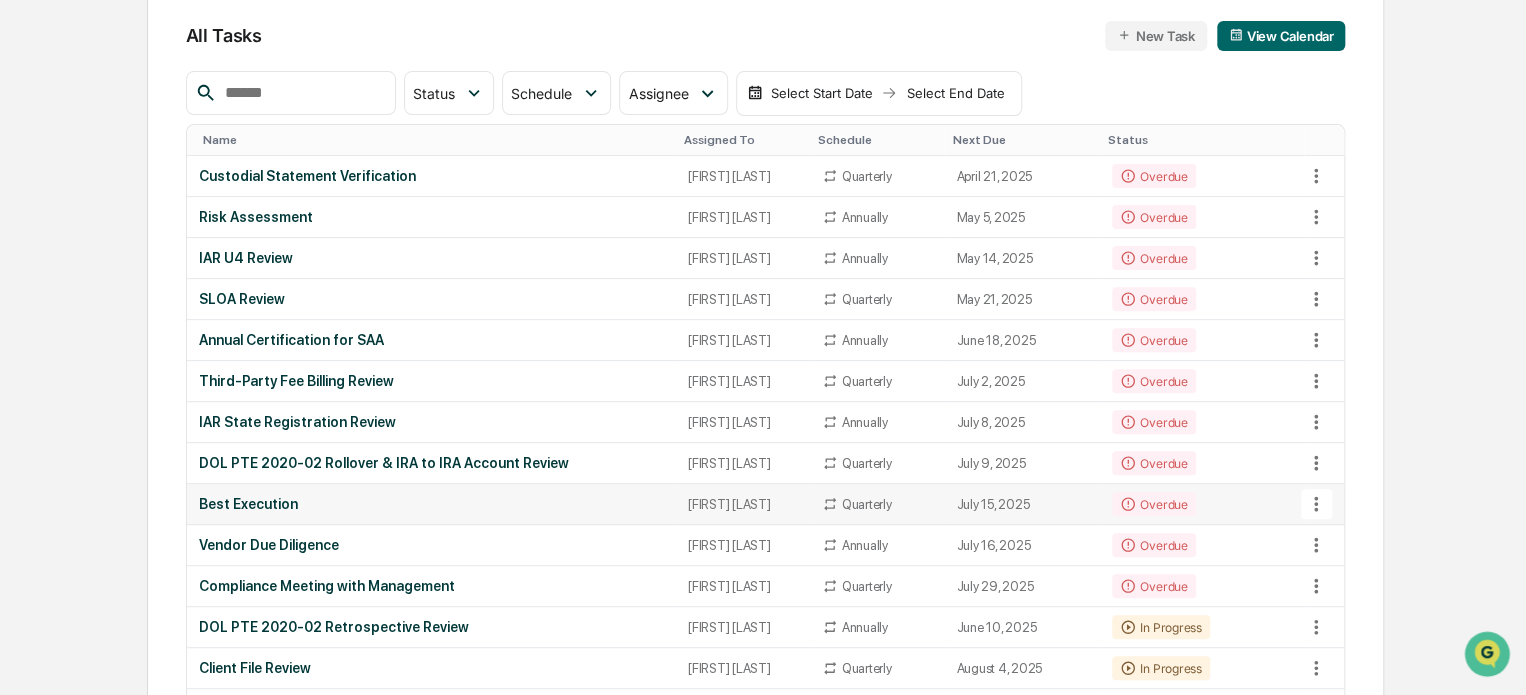 click on "Quarterly" at bounding box center (877, 504) 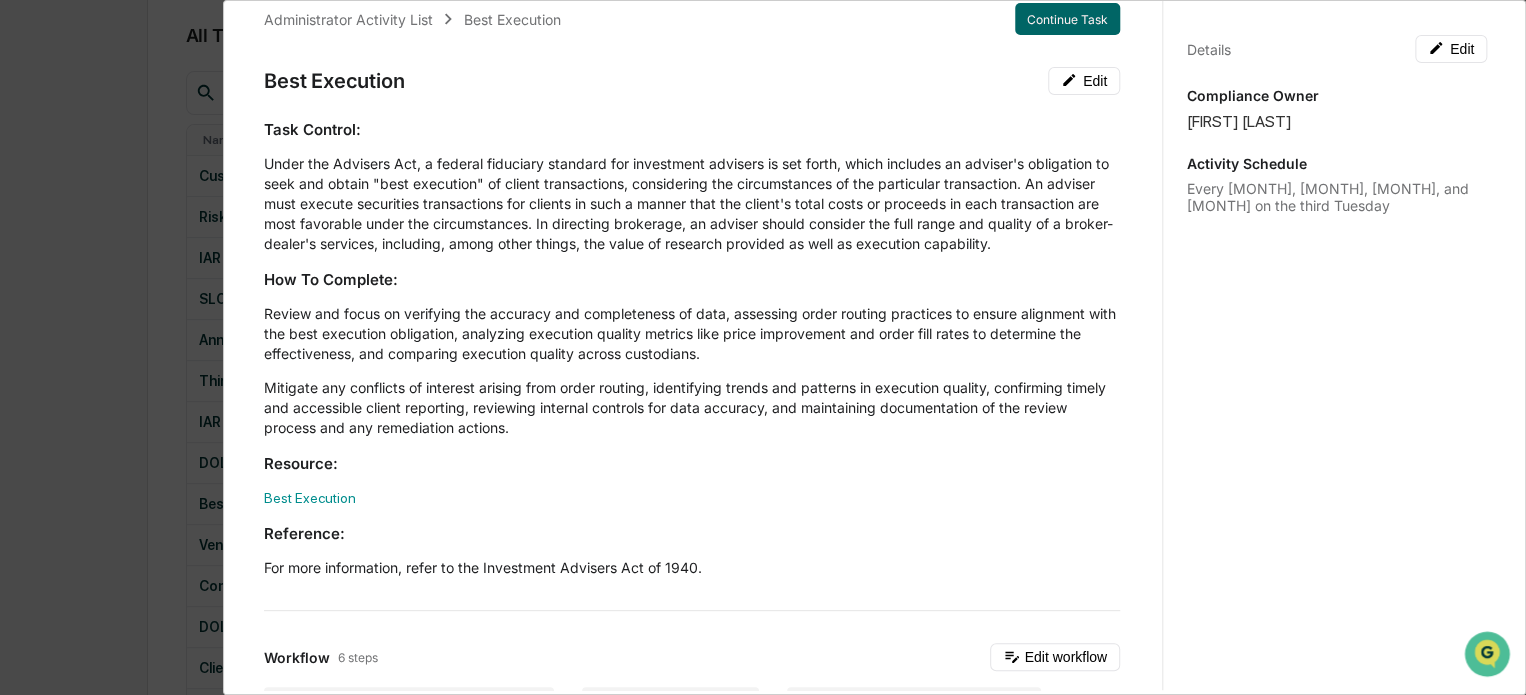 scroll, scrollTop: 0, scrollLeft: 0, axis: both 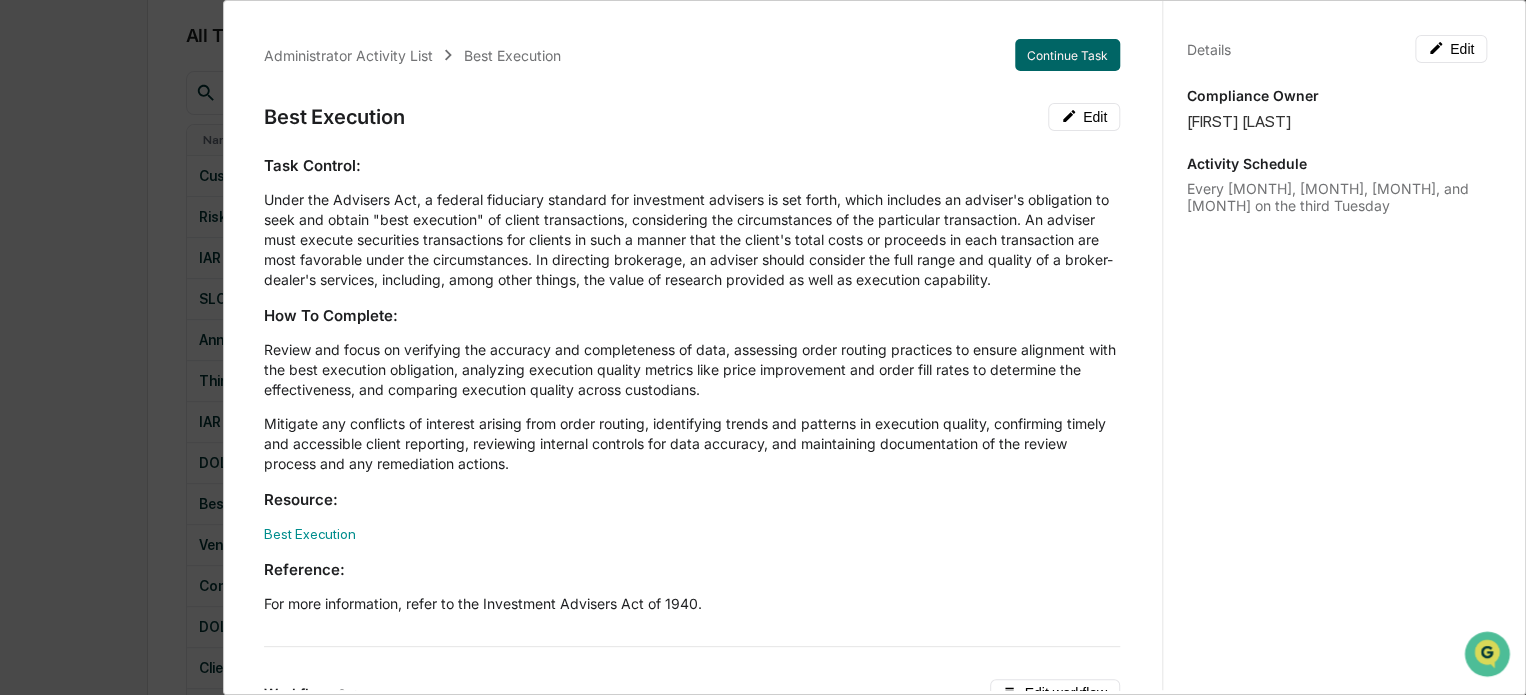click on "Administrator Activity List Best Execution Continue Task Best Execution Edit Task Control: Under the Advisers Act, a federal fiduciary standard for investment advisers is set forth, which includes an adviser's obligation to seek and obtain "best execution" of client transactions, considering the circumstances of the particular transaction. An adviser must execute securities transactions for clients in such a manner that the client's total costs or proceeds in each transaction are most favorable under the circumstances. In directing brokerage, an adviser should consider the full range and quality of a broker-dealer's services, including, among other things, the value of research provided as well as execution capability. How To Complete: Resource: Best Execution Reference: For more information, refer to the Investment Advisers Act of 1940. Workflow 6 steps Edit workflow Custodial Report Request- Schwab and Fidelity Review of Custodial Report Download 606 Report- Other Custodians Manual Review of 606 Reports 1 3" at bounding box center [692, 946] 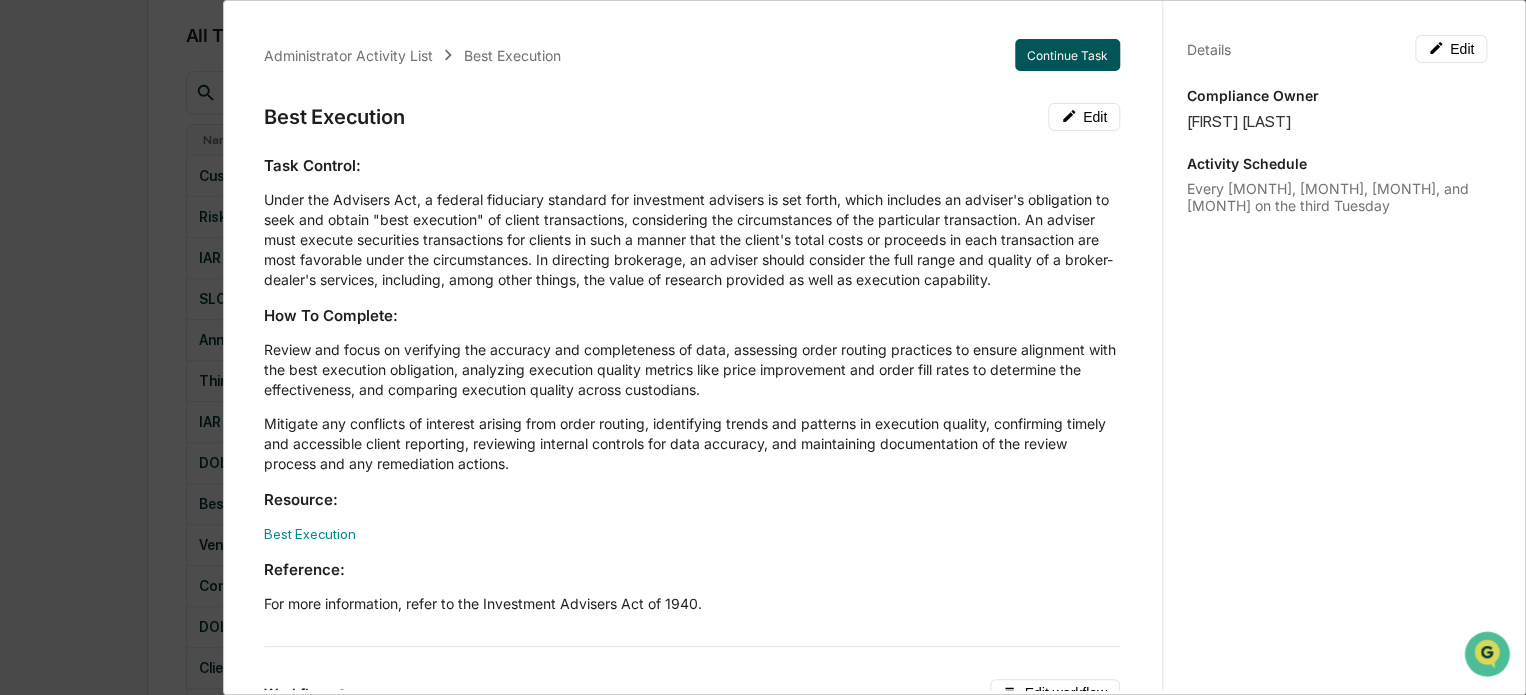 click on "Continue Task" at bounding box center [1067, 55] 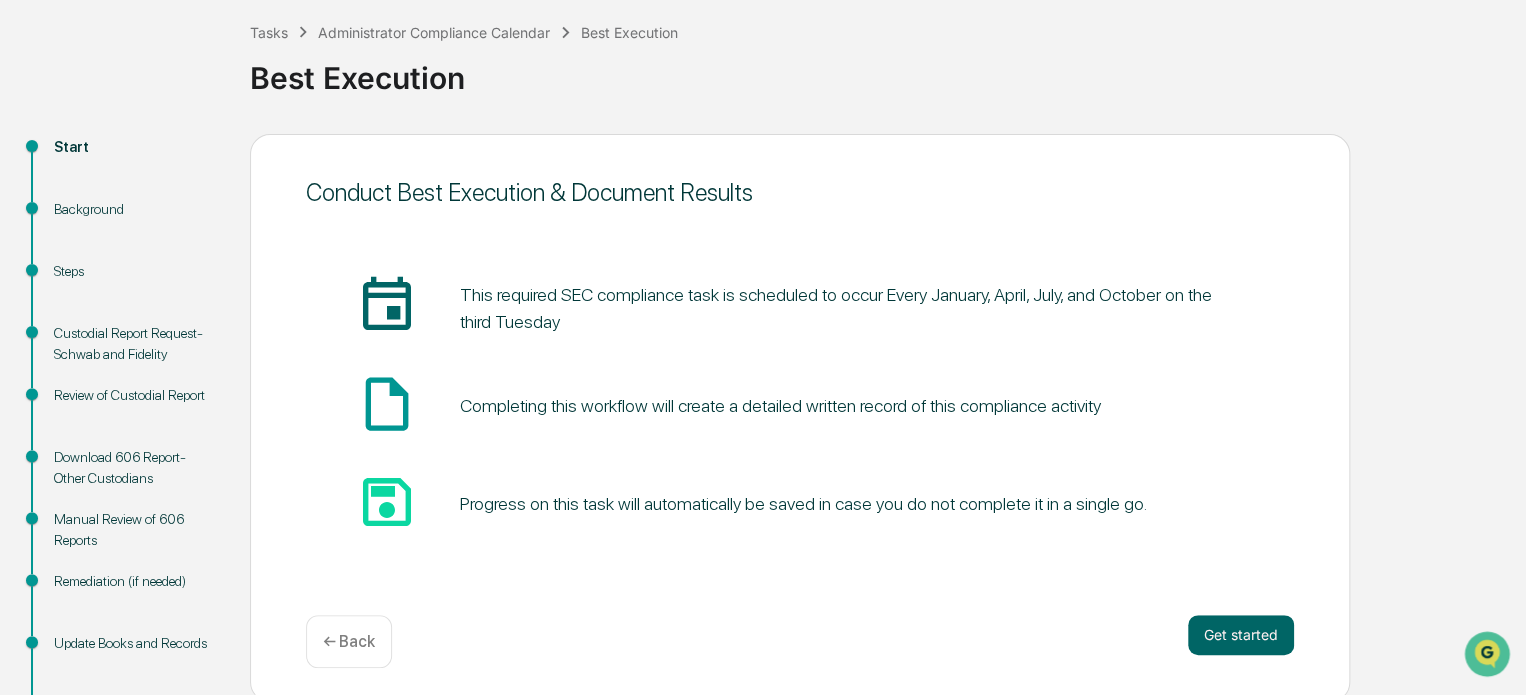 scroll, scrollTop: 184, scrollLeft: 0, axis: vertical 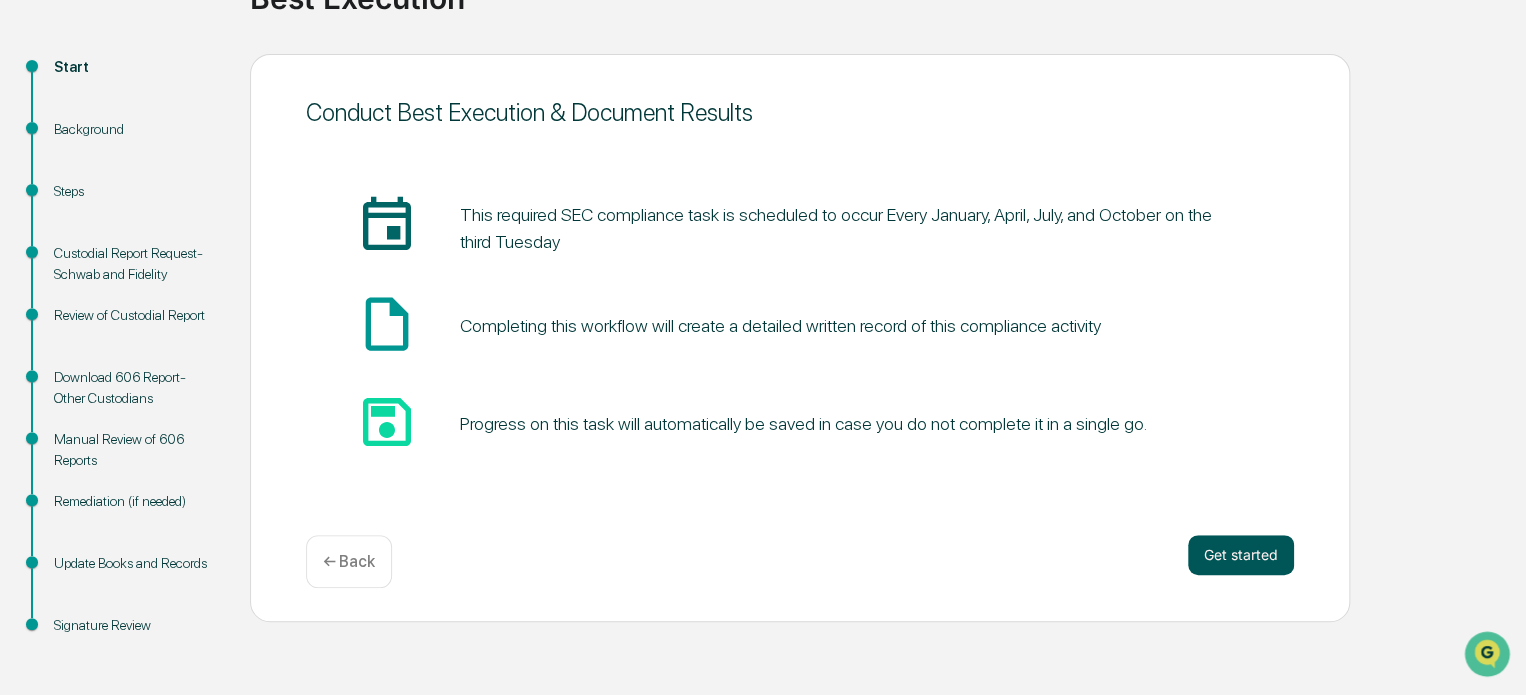 click on "Get started" at bounding box center (1241, 555) 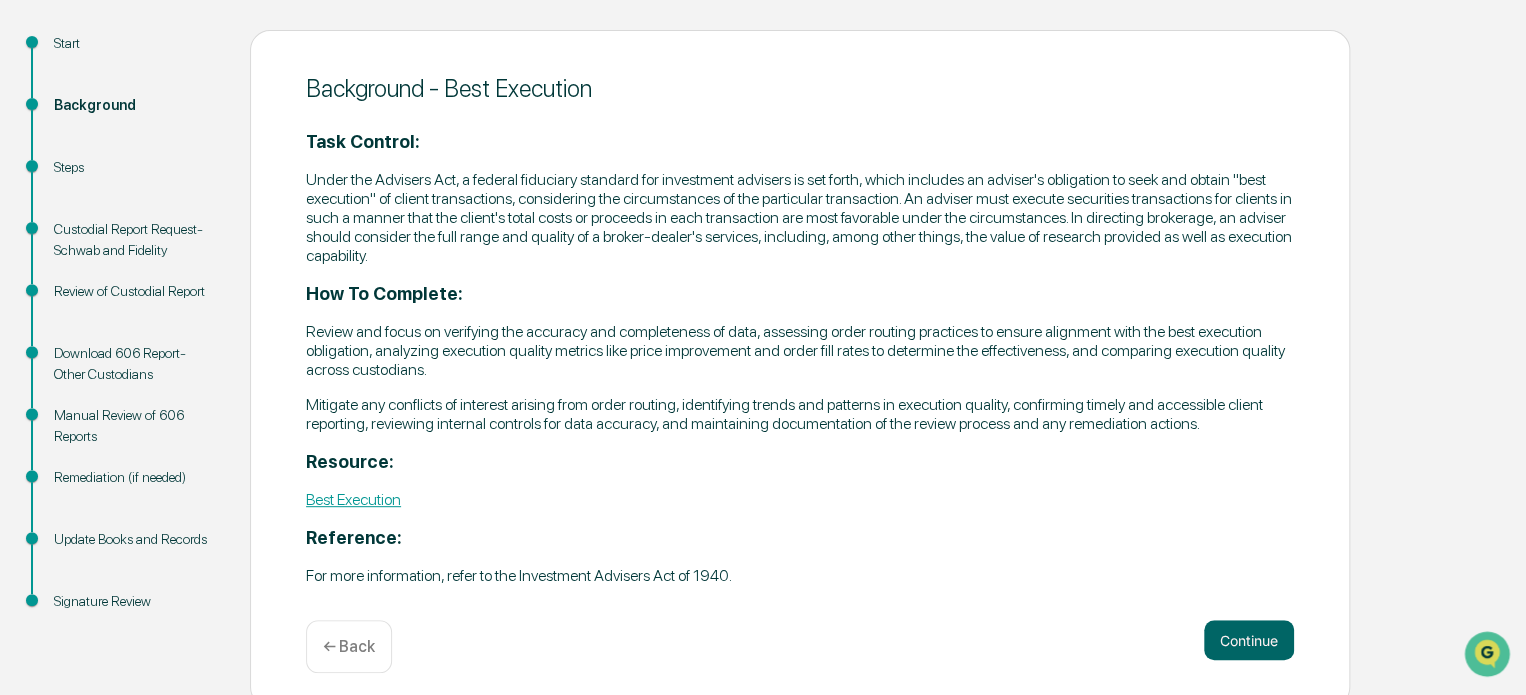 scroll, scrollTop: 220, scrollLeft: 0, axis: vertical 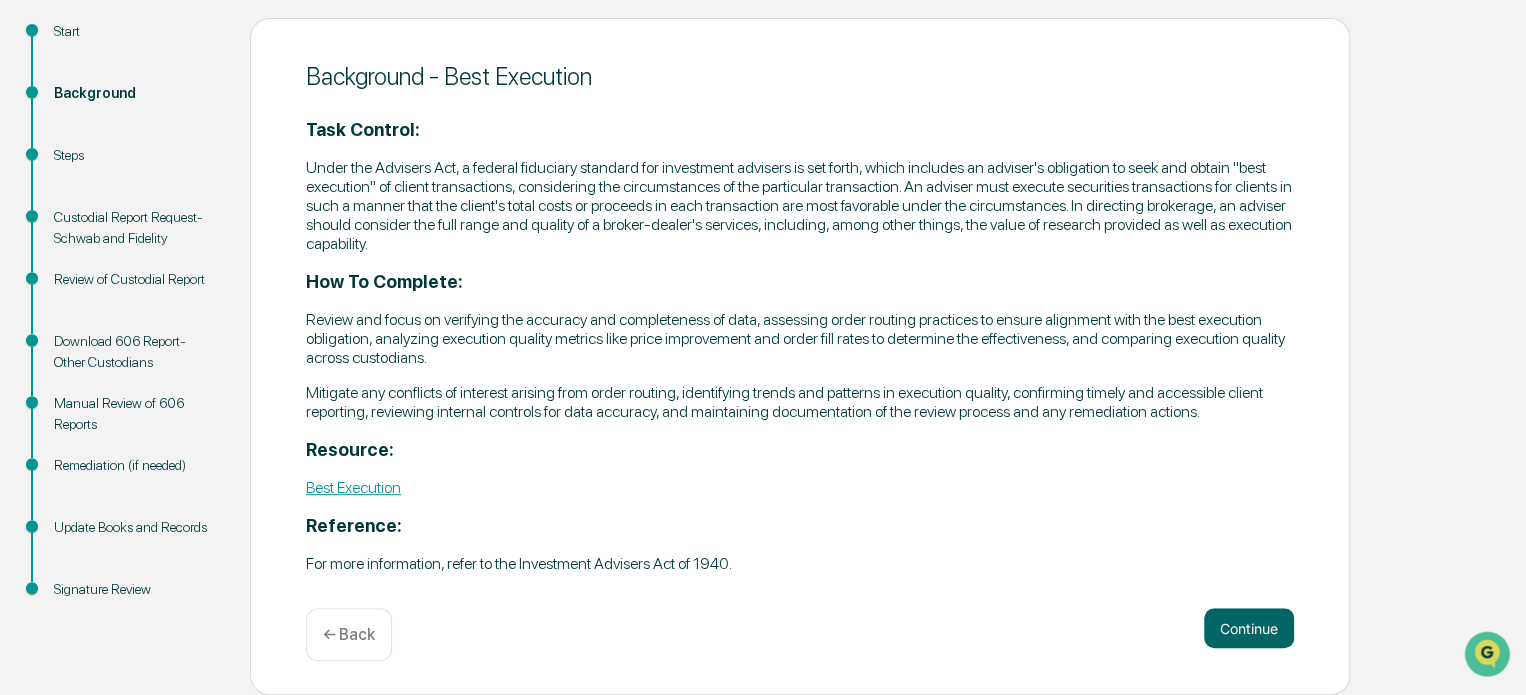 click on "Continue ← Back" at bounding box center [800, 634] 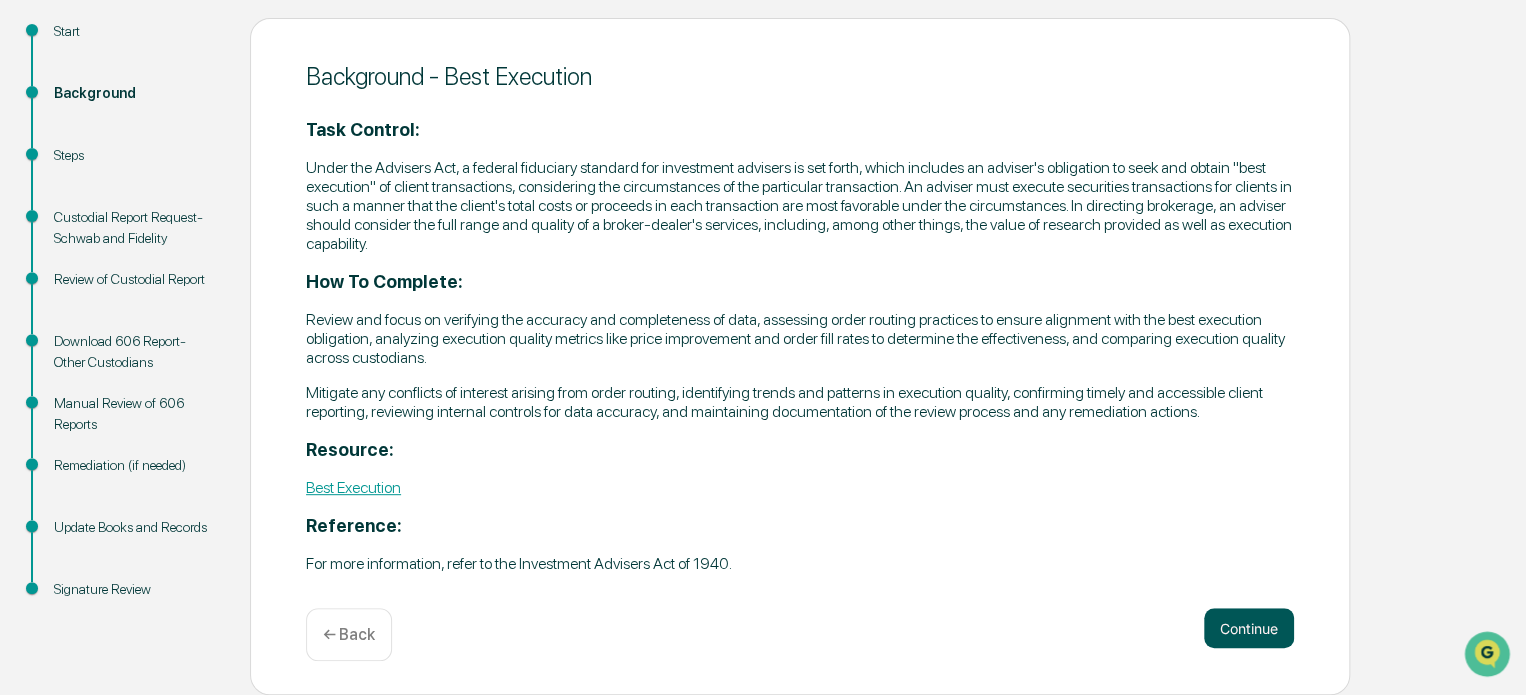 click on "Continue" at bounding box center (1249, 628) 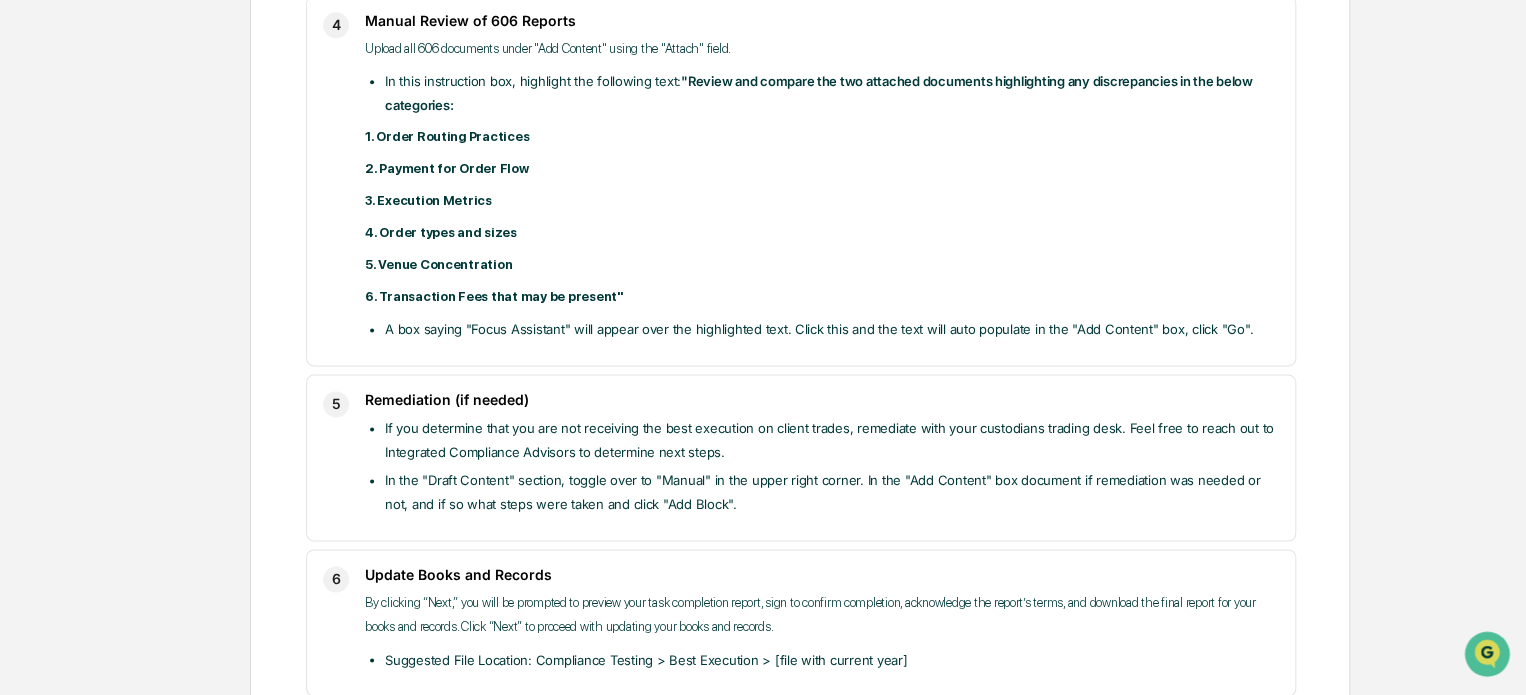 scroll, scrollTop: 1359, scrollLeft: 0, axis: vertical 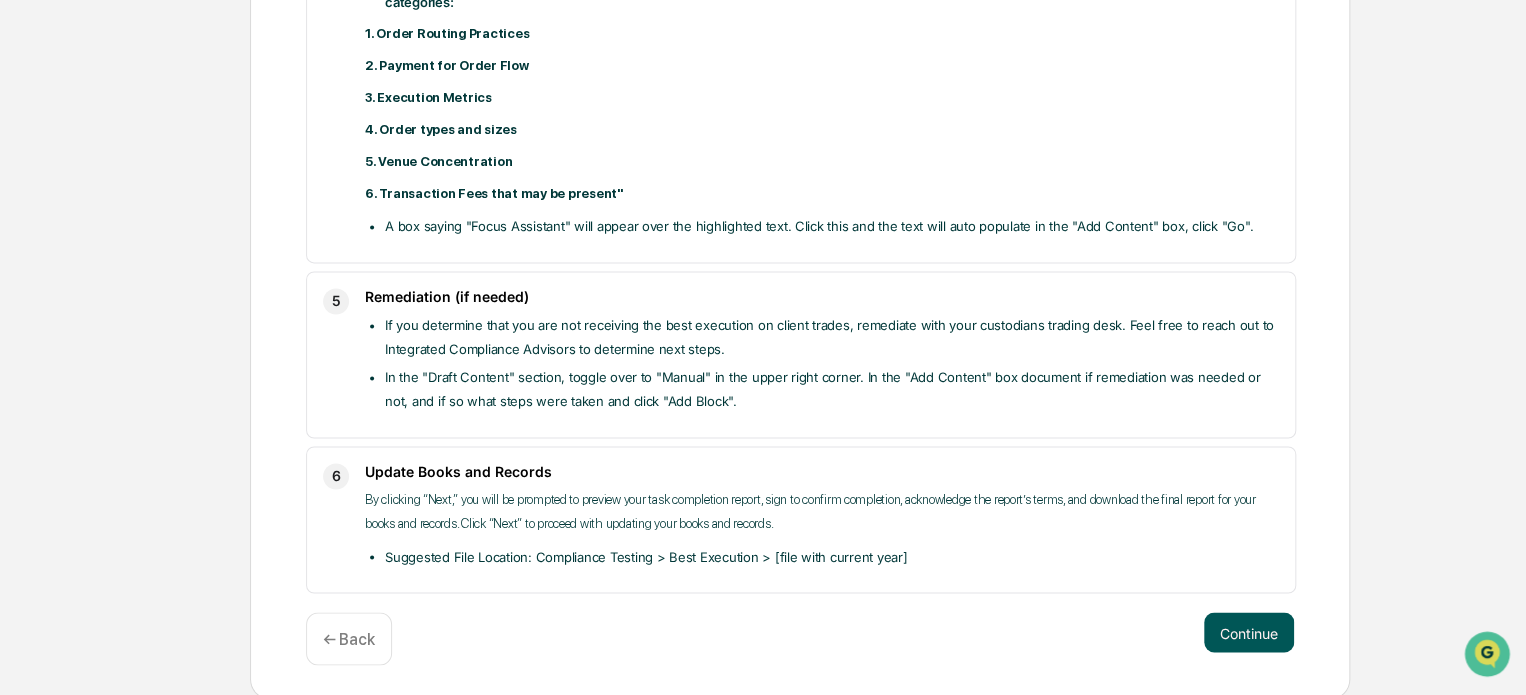 click on "Continue" at bounding box center (1249, 632) 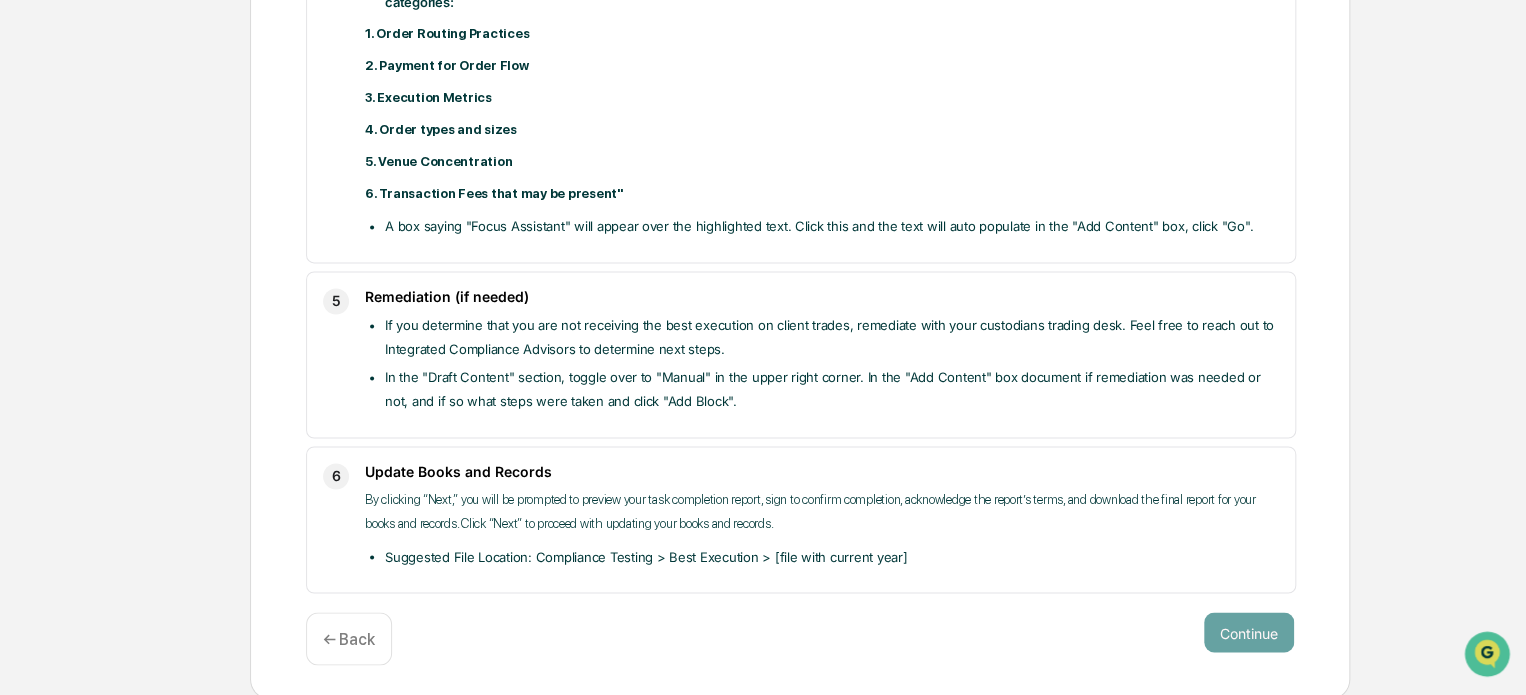 scroll, scrollTop: 184, scrollLeft: 0, axis: vertical 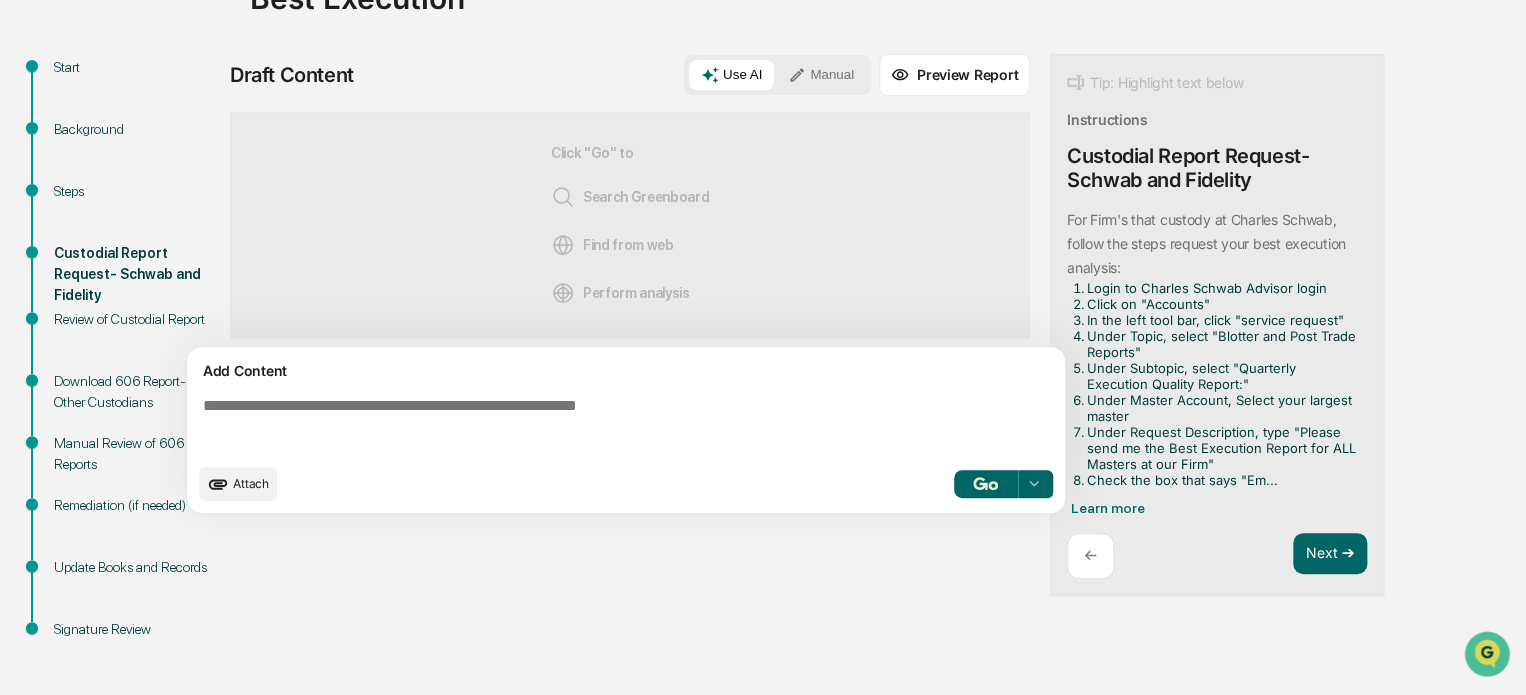 click 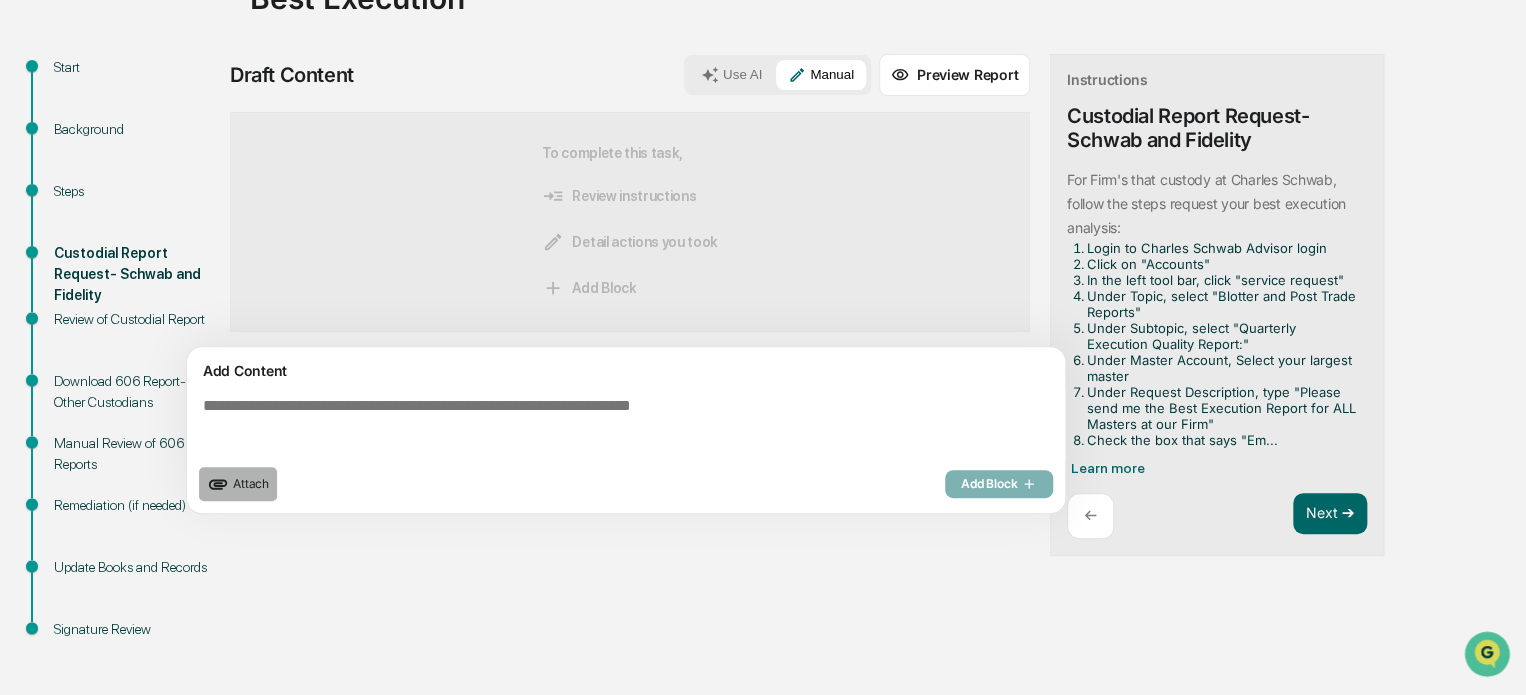 click on "Attach" at bounding box center [251, 483] 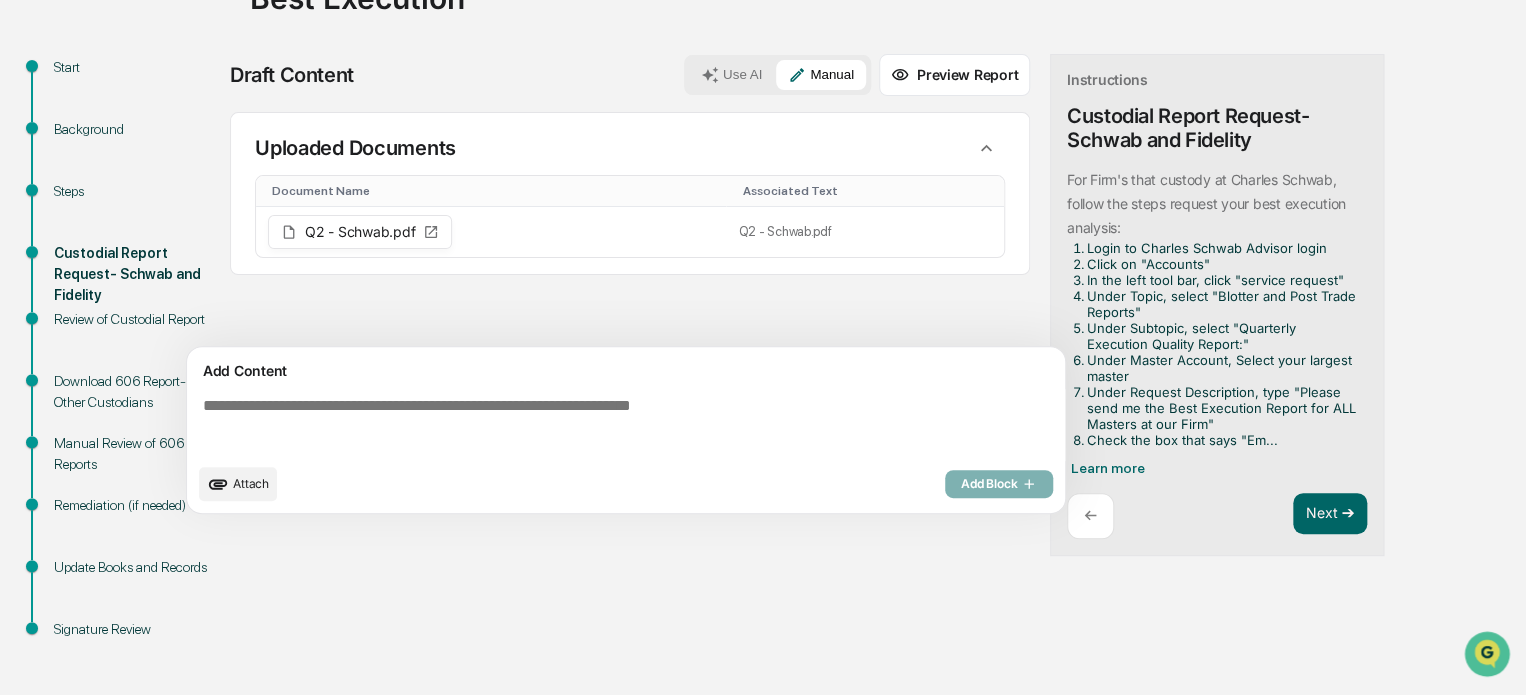click 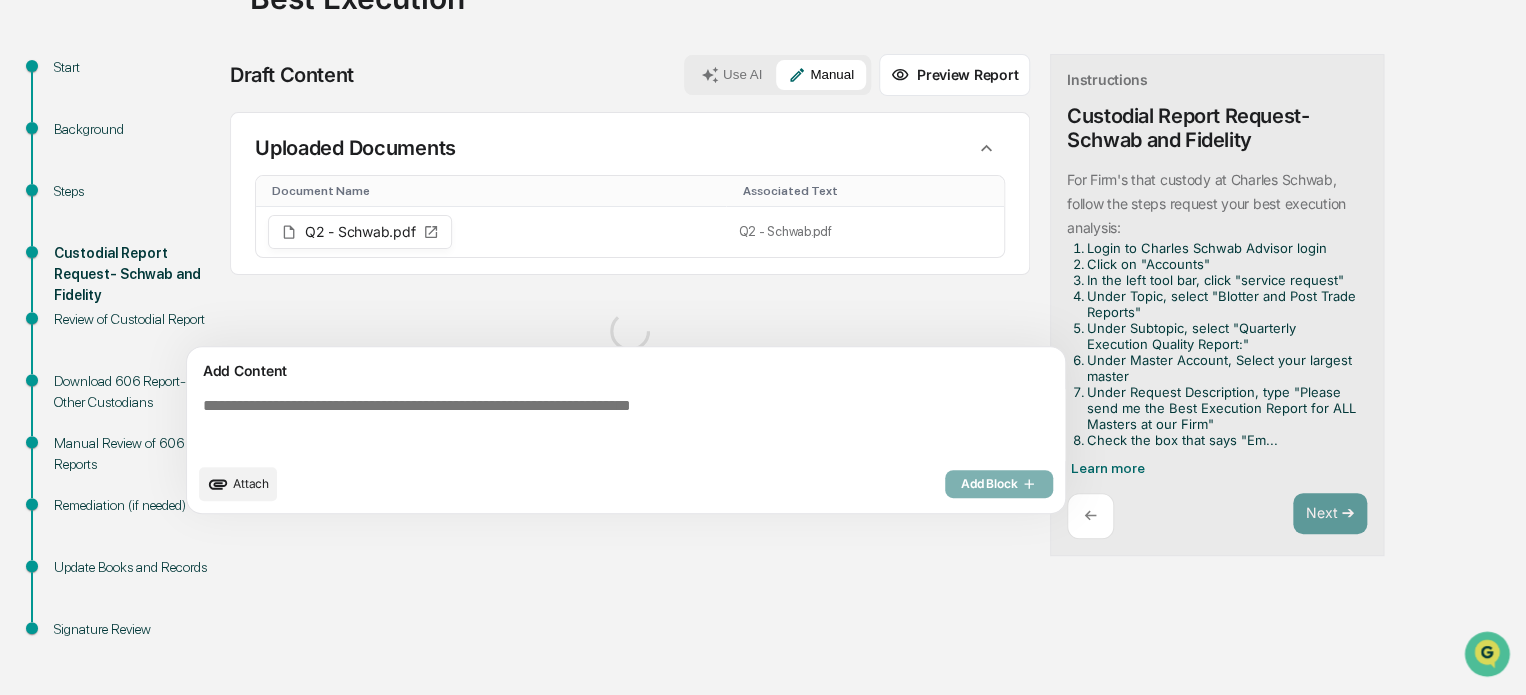 scroll, scrollTop: 39, scrollLeft: 0, axis: vertical 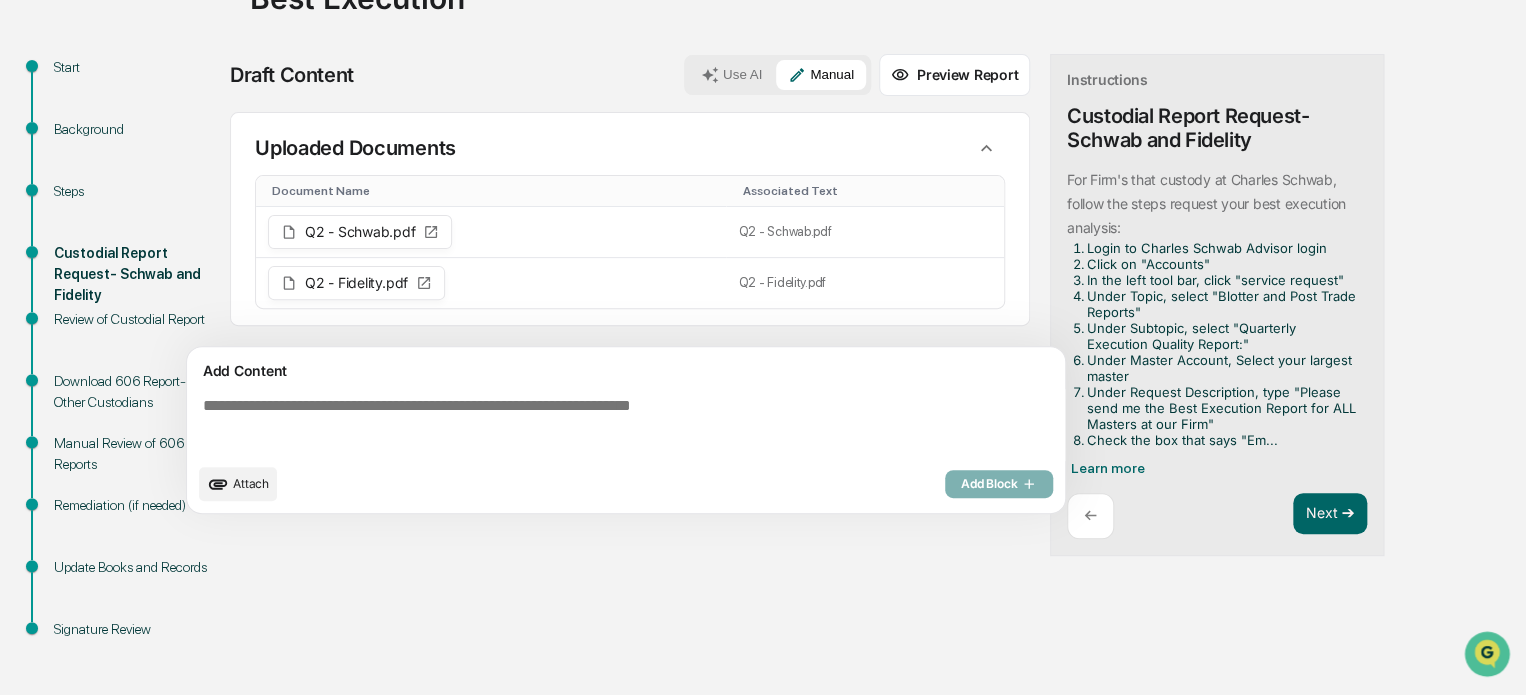 click at bounding box center [630, 425] 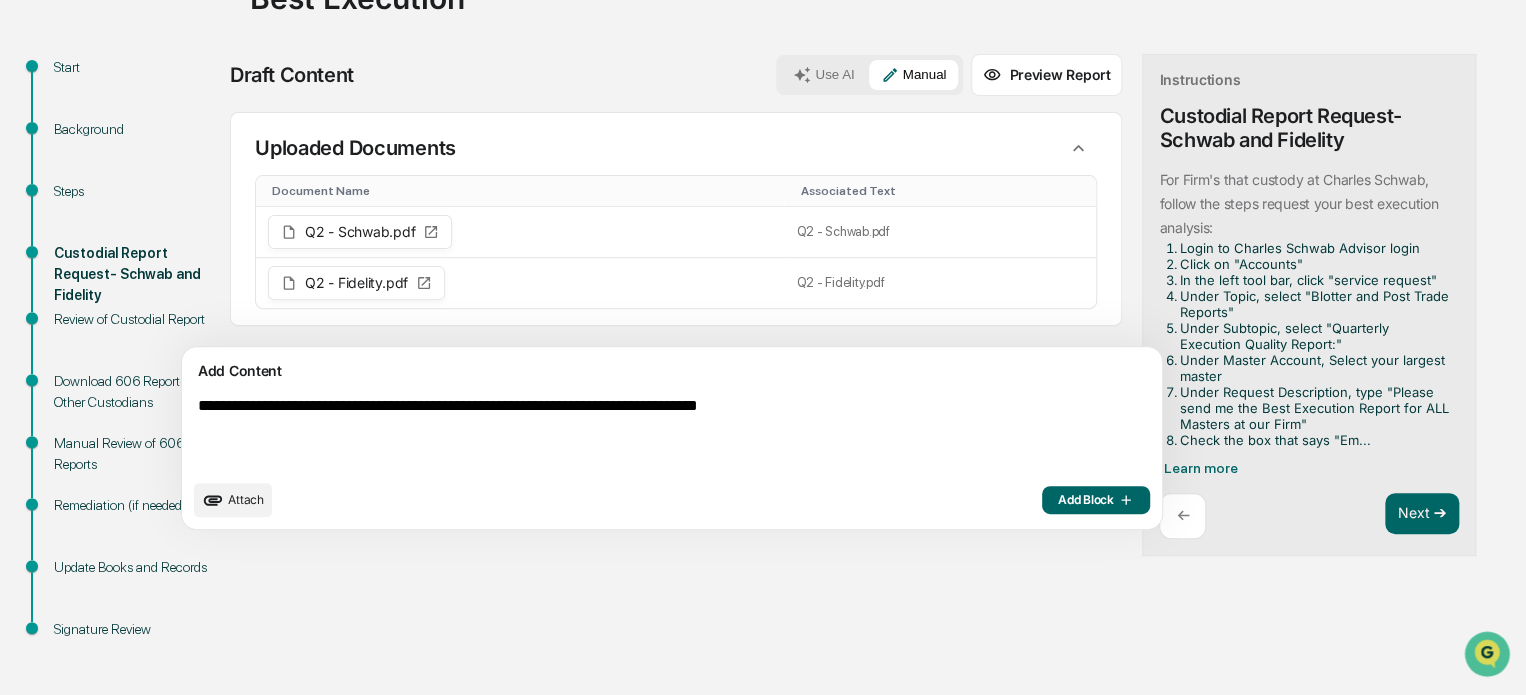 drag, startPoint x: 852, startPoint y: 398, endPoint x: 870, endPoint y: 402, distance: 18.439089 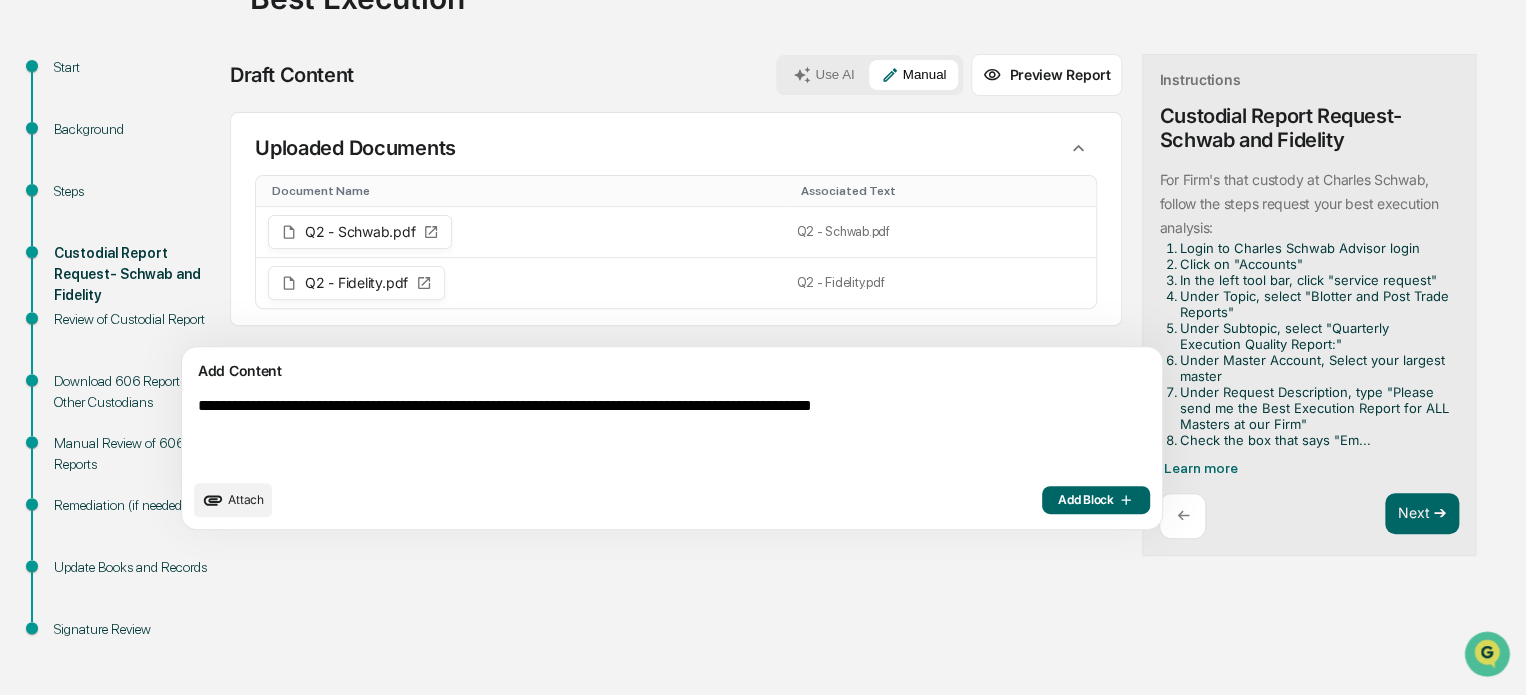 click on "**********" at bounding box center [625, 433] 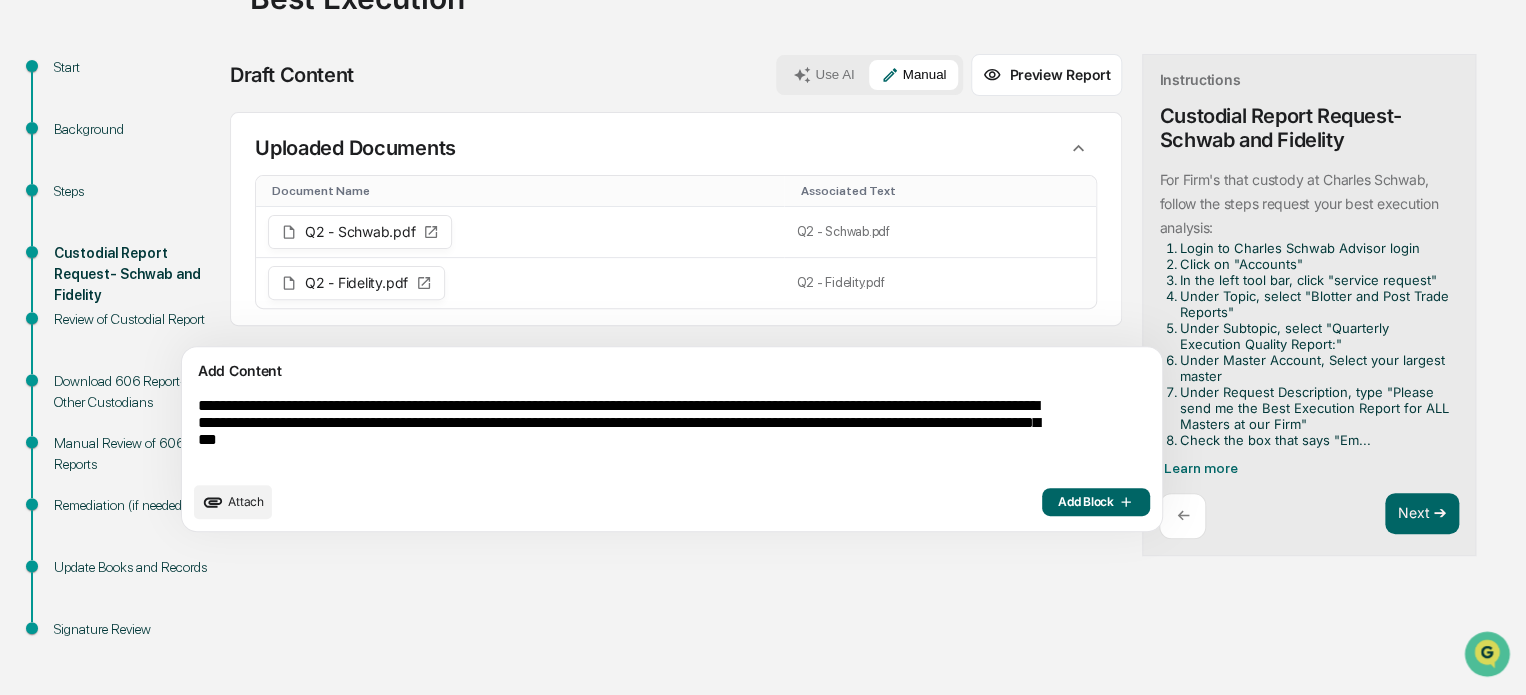 type on "**********" 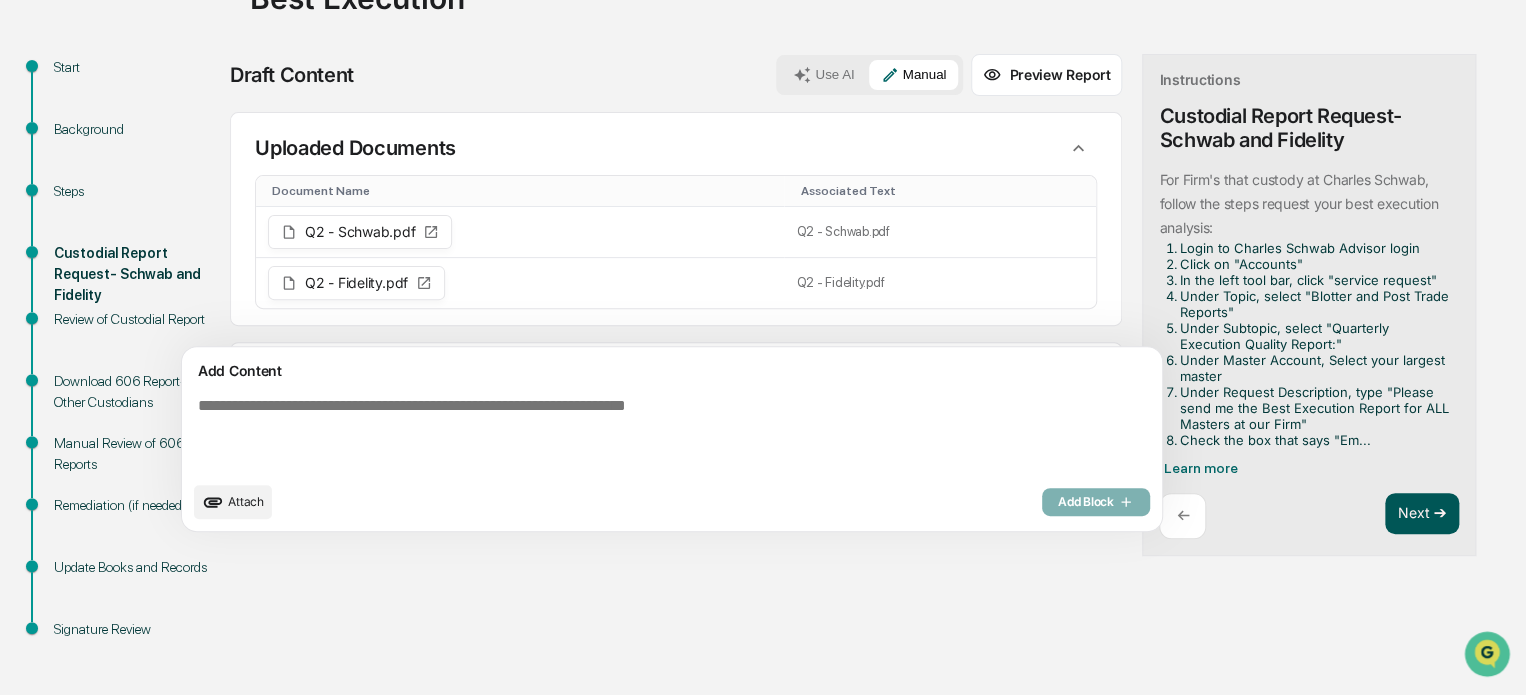 click on "Next ➔" at bounding box center (1422, 514) 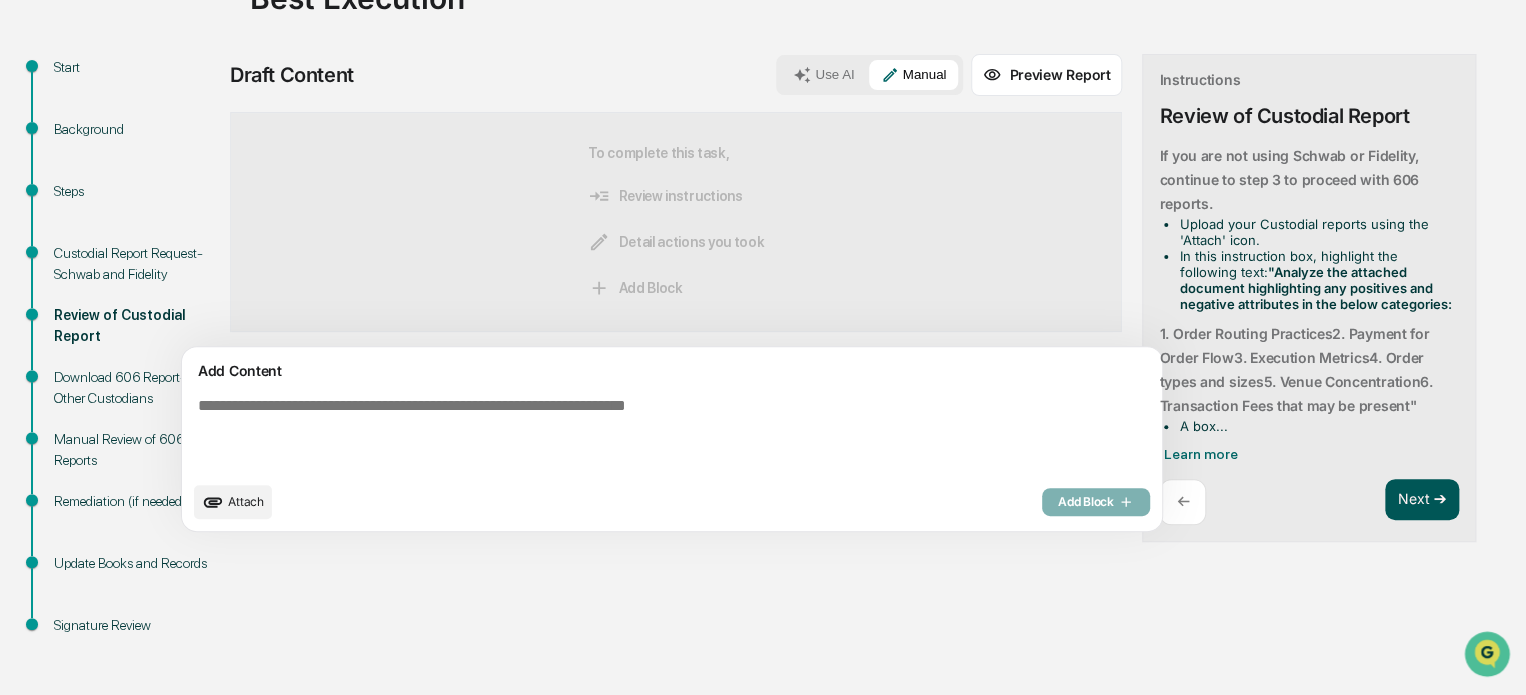 click on "Next ➔" at bounding box center [1422, 500] 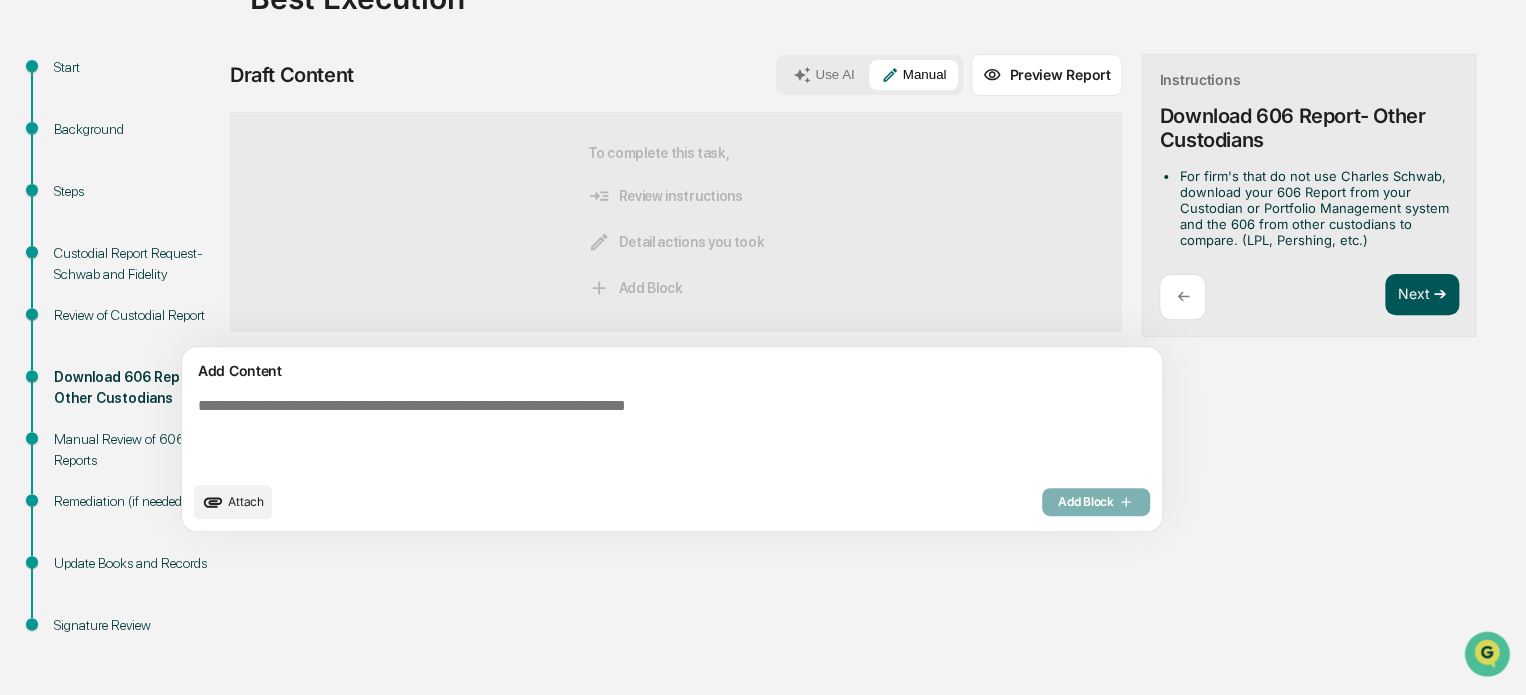 click on "Next ➔" at bounding box center [1422, 295] 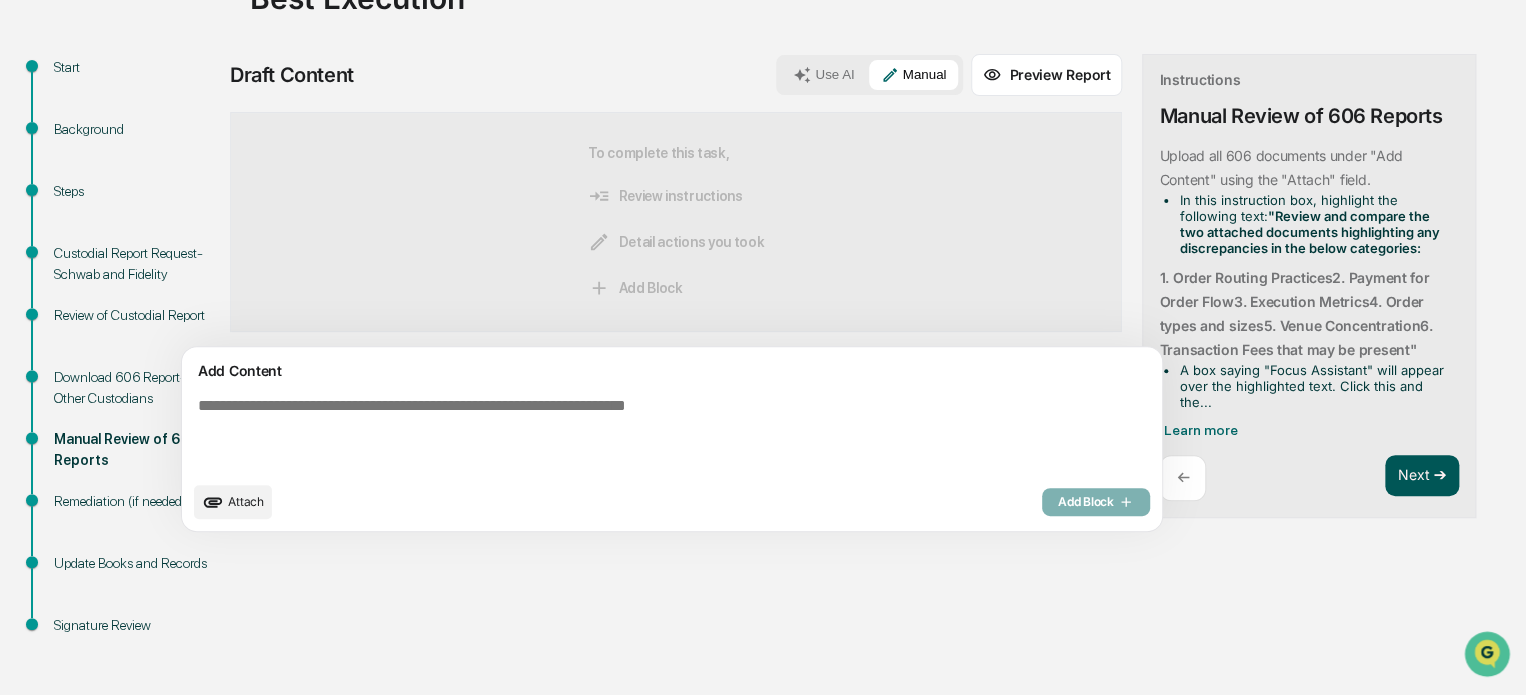 click on "Next ➔" at bounding box center (1422, 476) 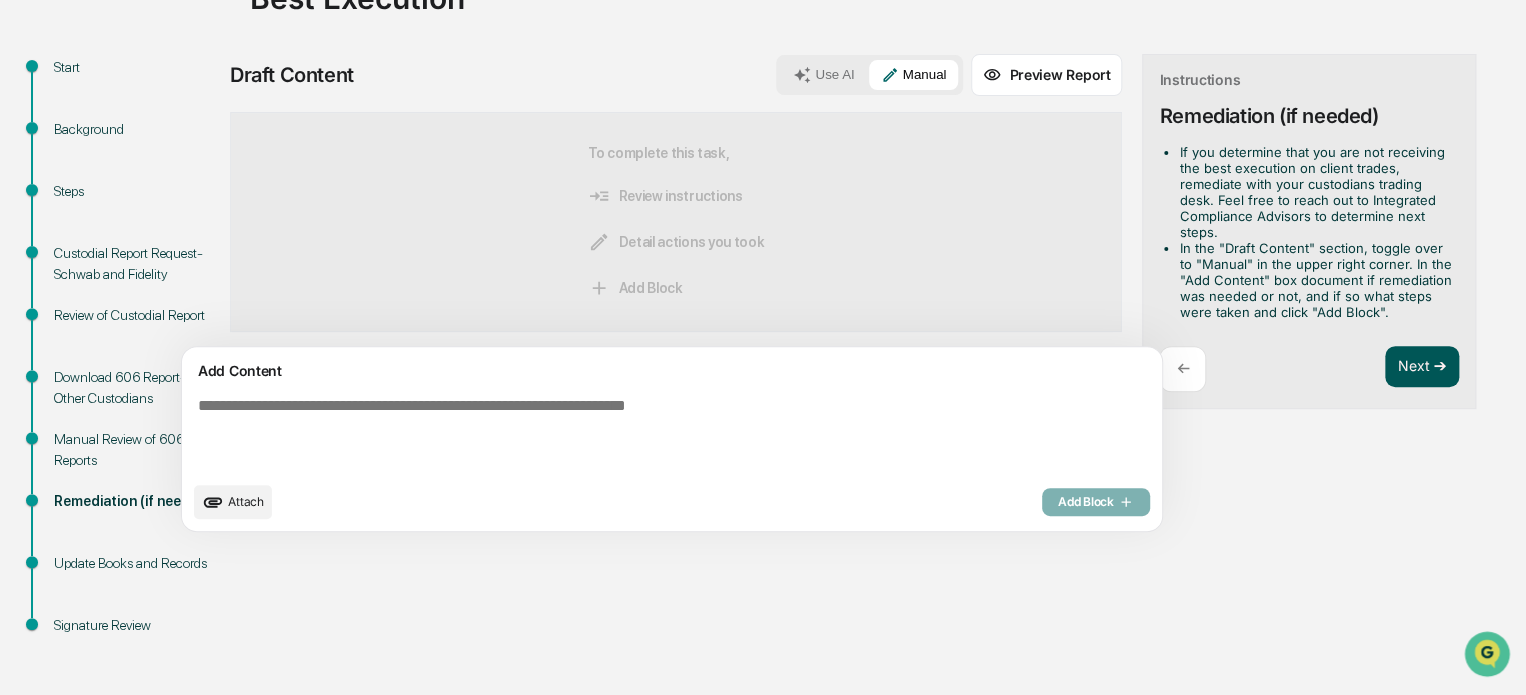 click on "Next ➔" at bounding box center (1422, 367) 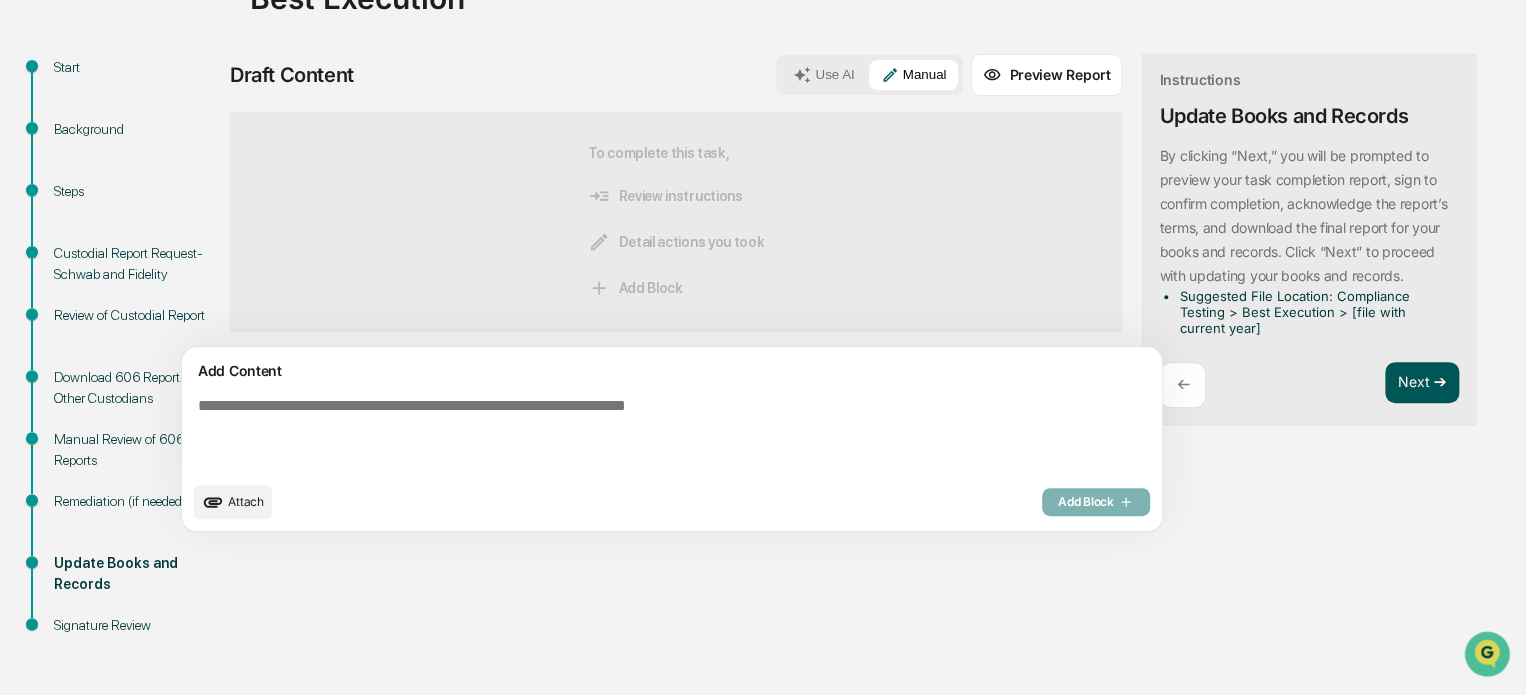 click on "Next ➔" at bounding box center (1422, 383) 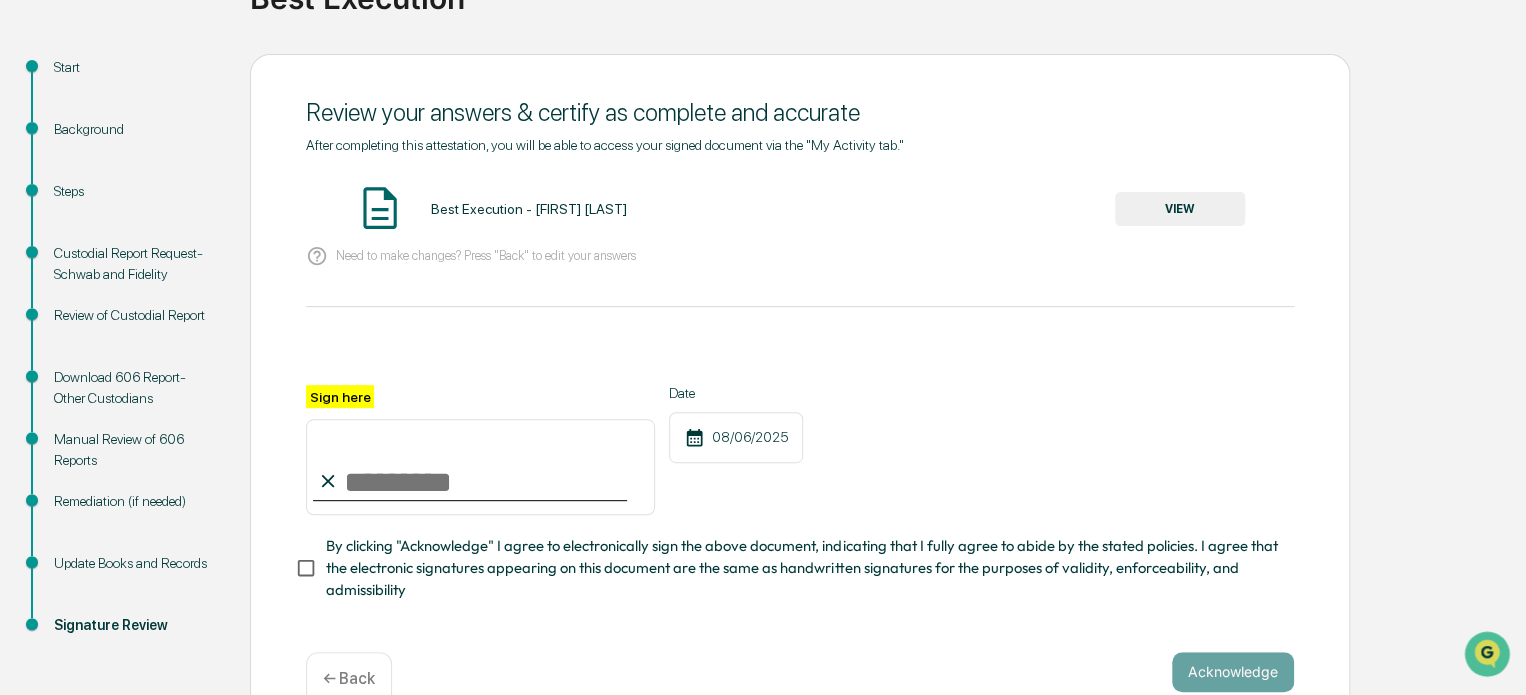 click on "VIEW" at bounding box center (1180, 209) 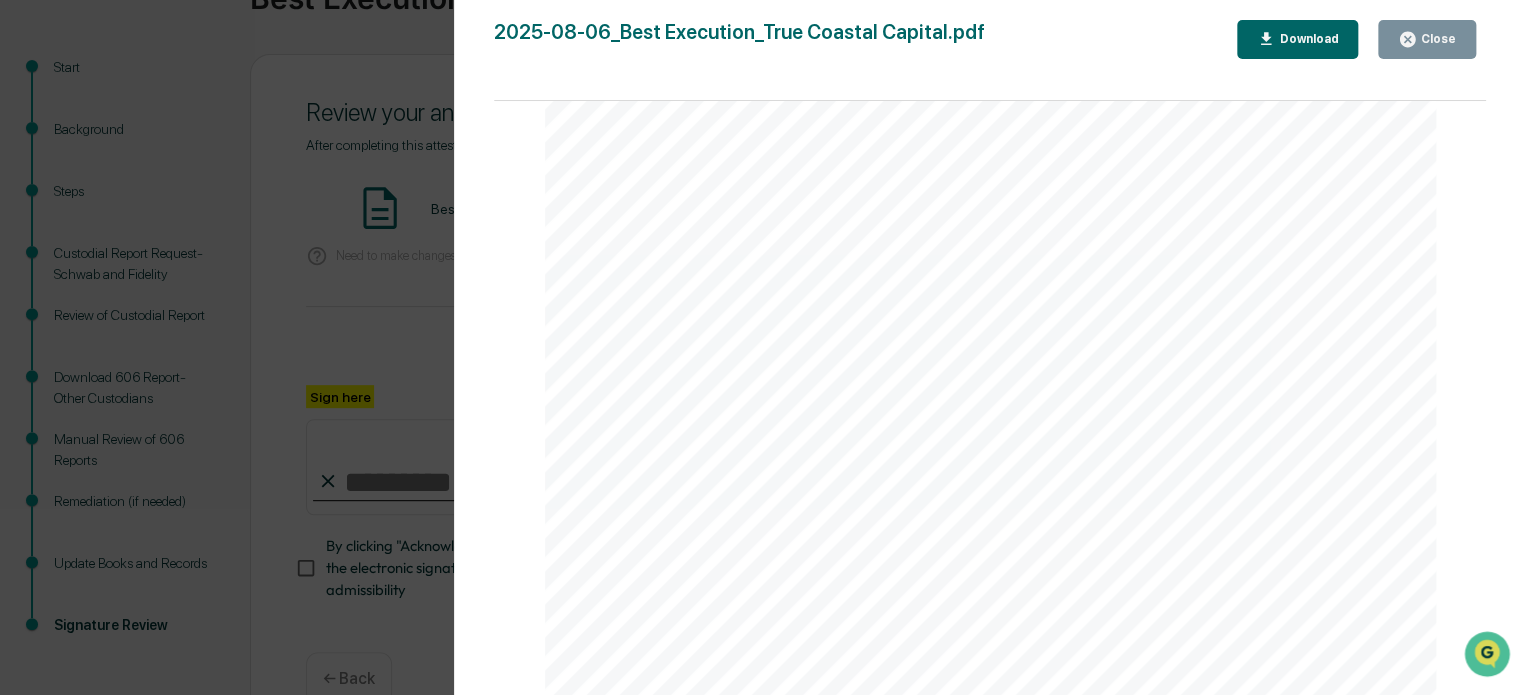 scroll, scrollTop: 1368, scrollLeft: 0, axis: vertical 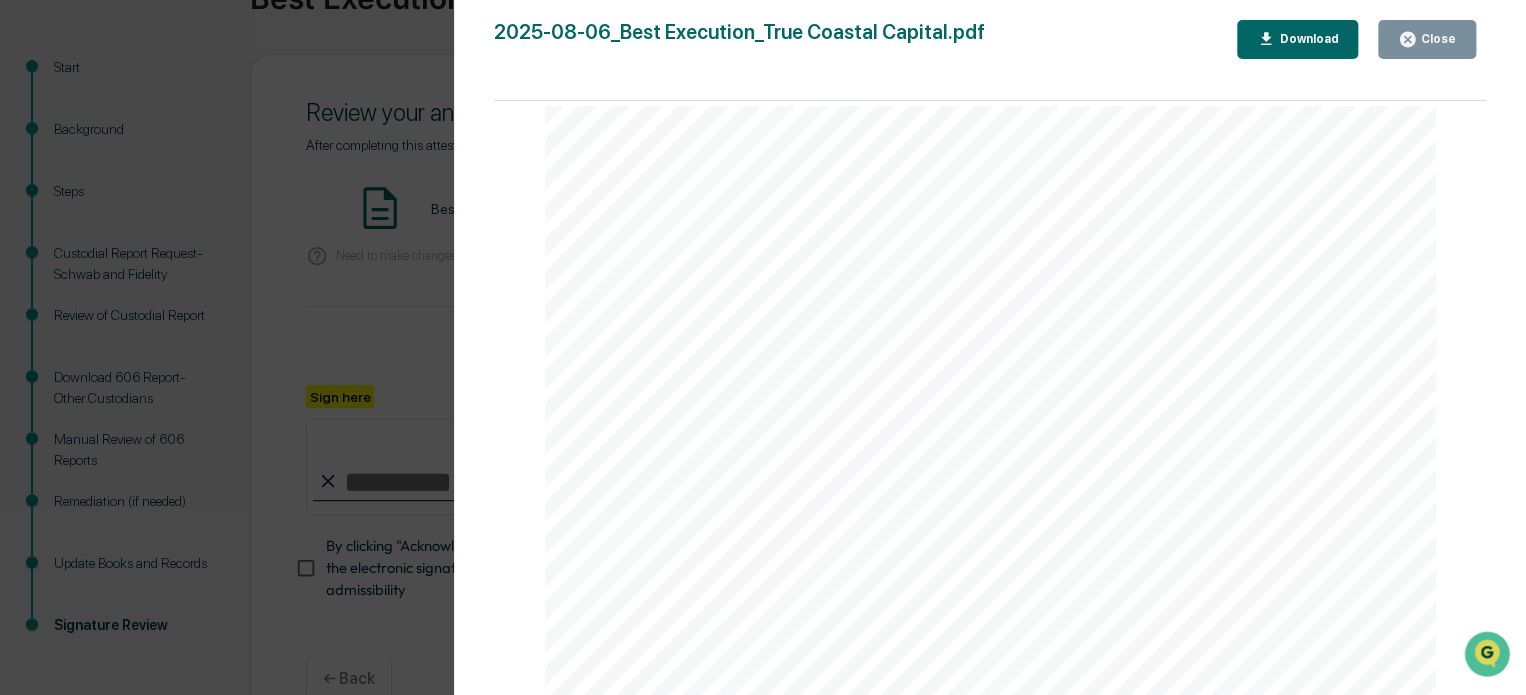 click on "Download" at bounding box center (1306, 39) 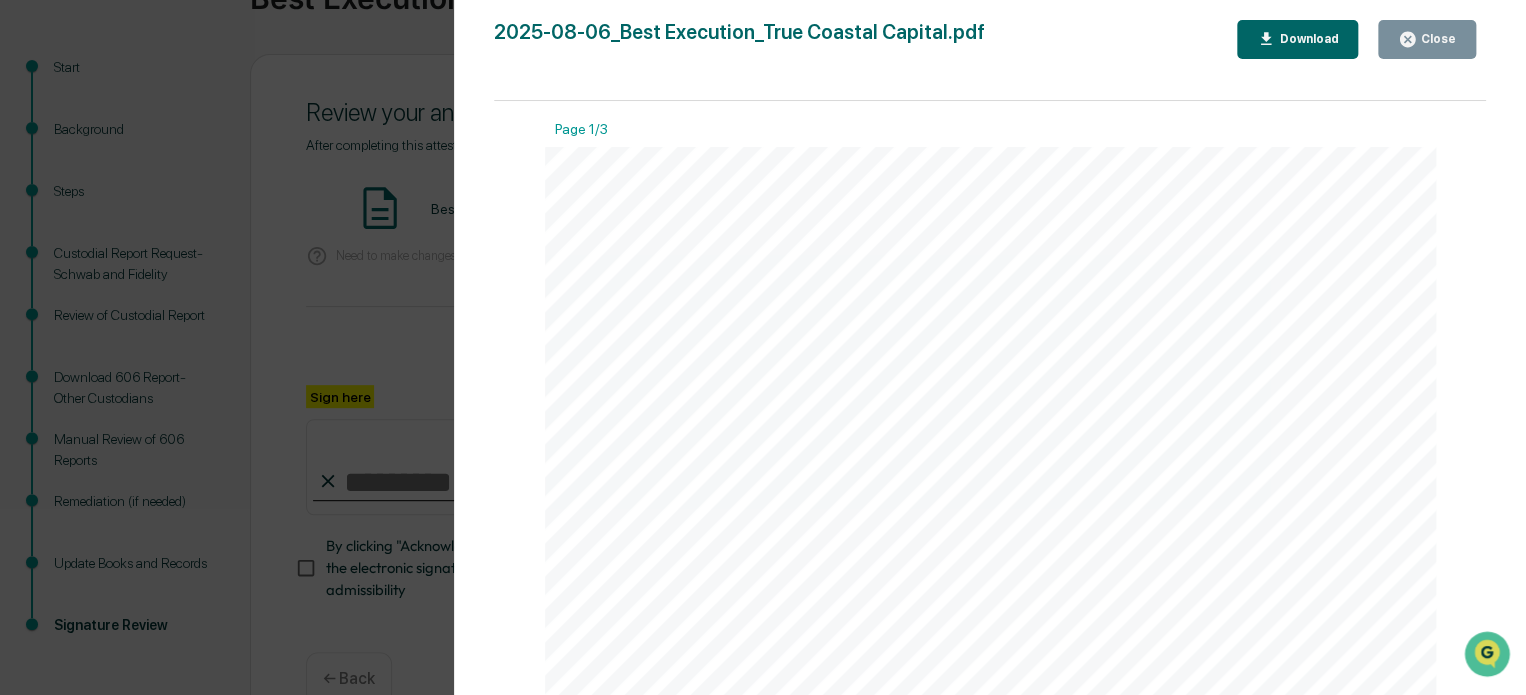 click on "August   6,   2025 True   Coastal   Capital Best   Execution Background   and   Purpose ###   Task   Control: Under   the   Advisers   Act,   a   federal   fiduciary   standard   for   investment   advisers   is   set   forth,   which includes   an   adviser's   obligation   to   seek   and   obtain   "best   execution"   of   client   transactions,   considering the   circumstances   of   the   particular   transaction.   An   adviser   must   execute   securities   transactions   for clients   in   such   a   manner   that   the   client's   total   costs   or   proceeds   in   each   transaction   are   most favorable   under   the   circumstances.   In   directing   brokerage,   an   adviser   should   consider   the   full   range and   quality   of   a   broker- dealer's   services,   including,   among   other   things,   the   value   of   research provided   as   well   as   execution   capability. ###   How   To   Complete: Review   and   focus   on   verifying   the   accuracy   and   completeness" at bounding box center (991, 777) 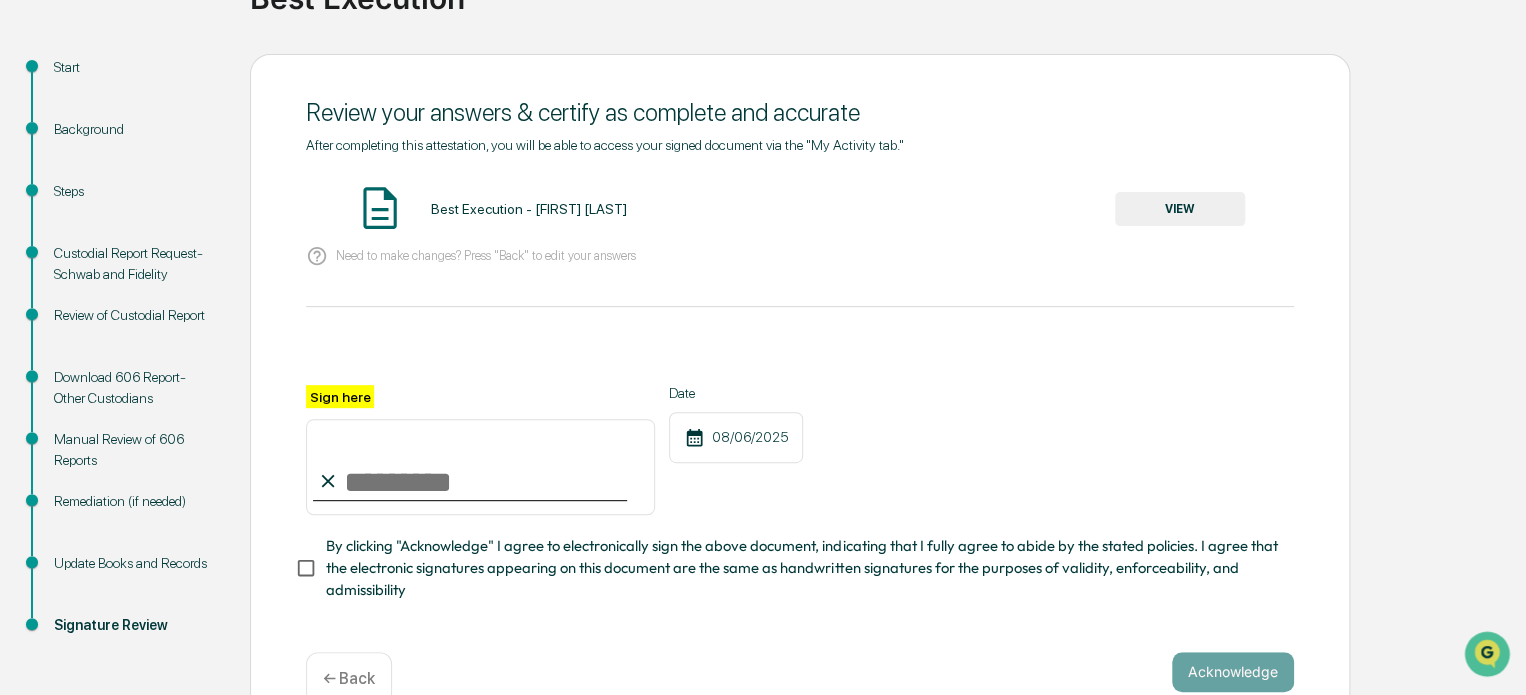 click on "Sign here" at bounding box center [480, 467] 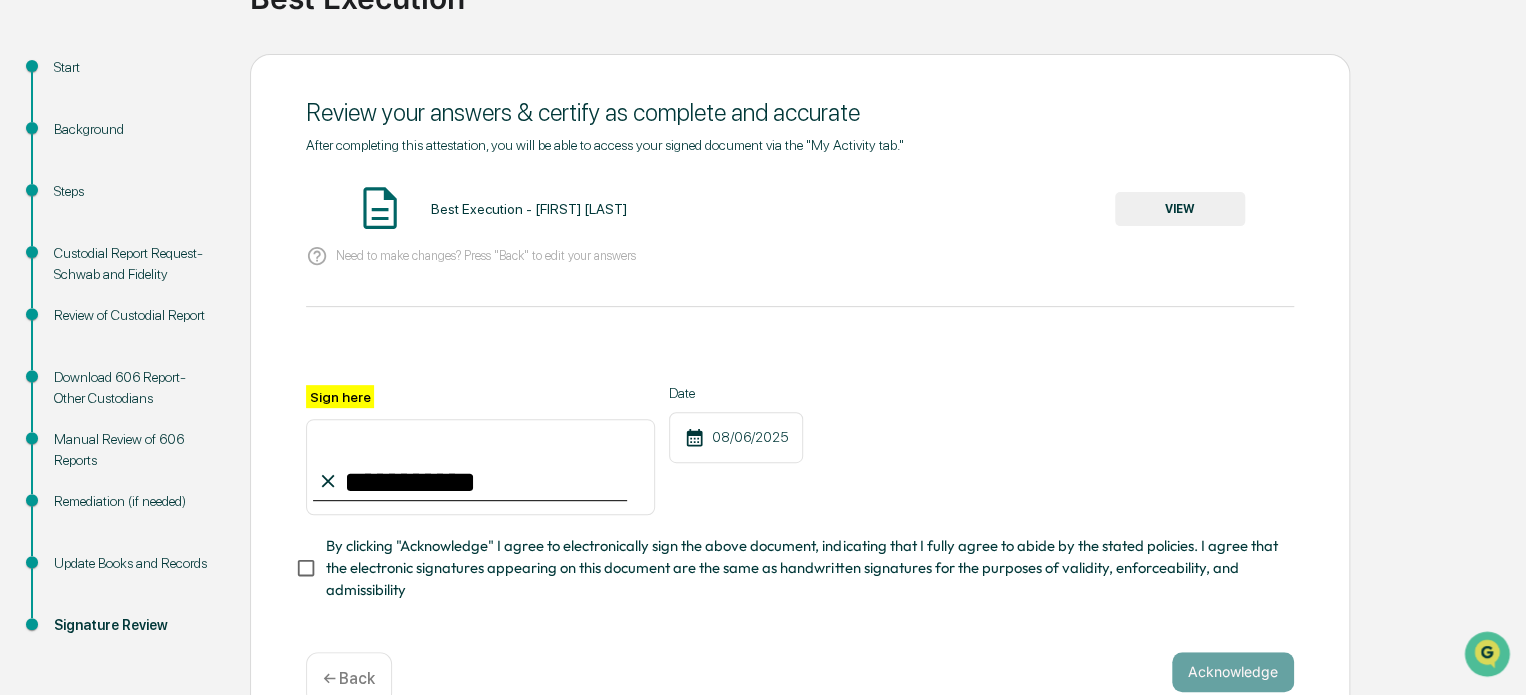 type on "**********" 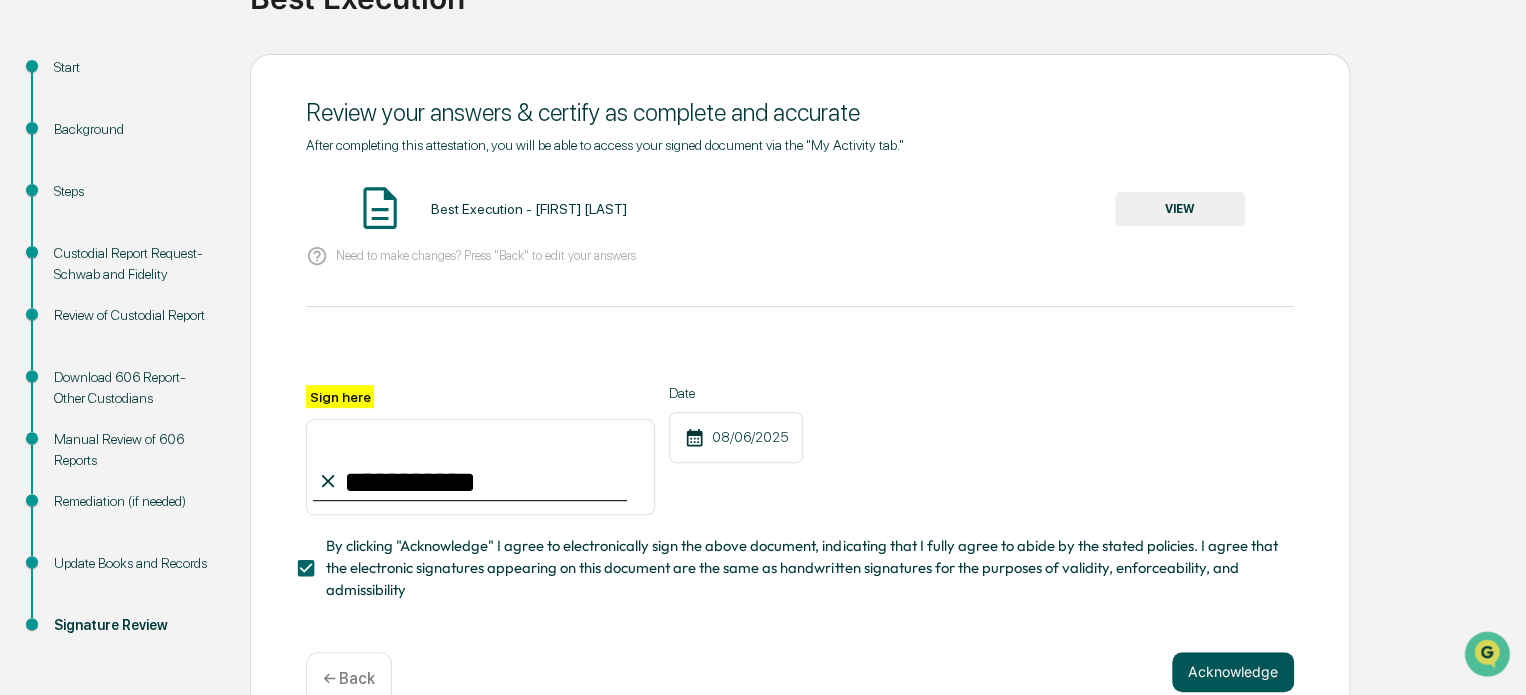 click on "Acknowledge" at bounding box center (1233, 672) 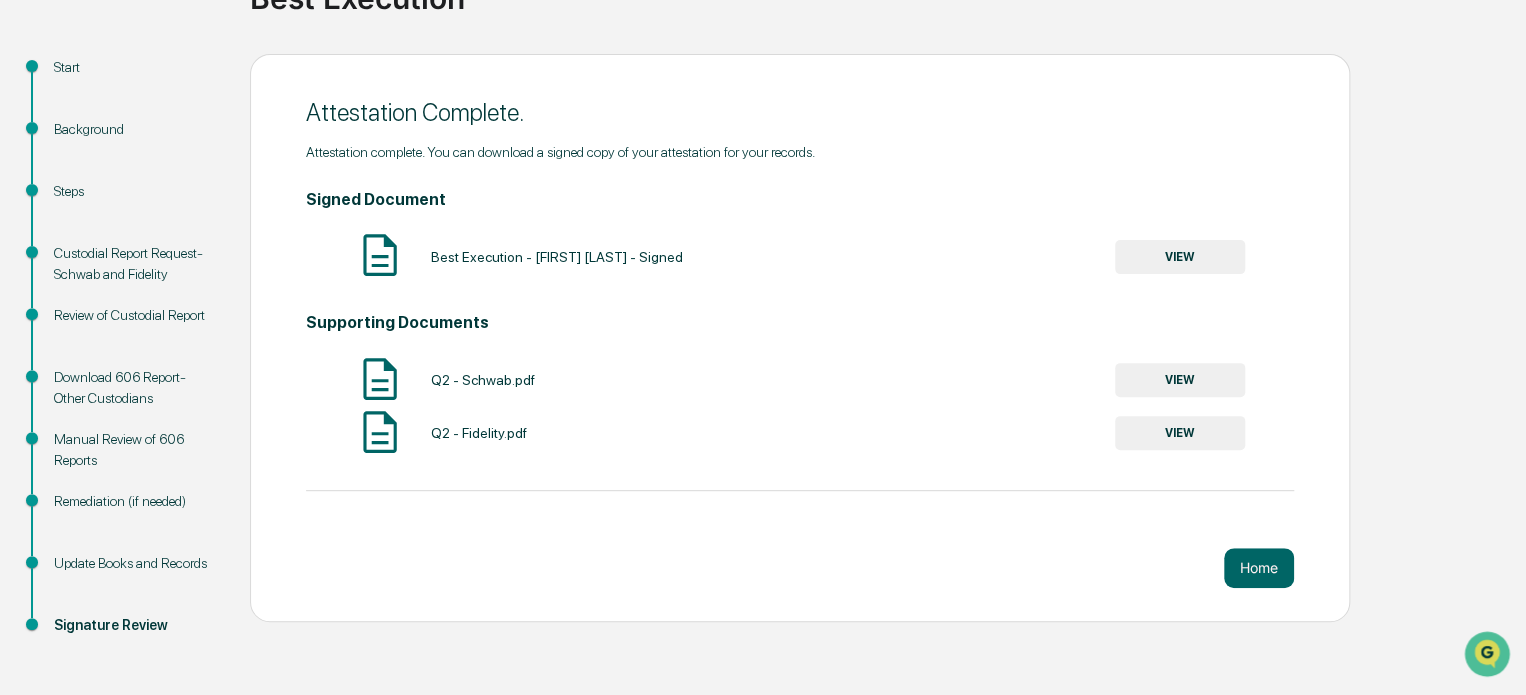 click on "VIEW" at bounding box center [1180, 257] 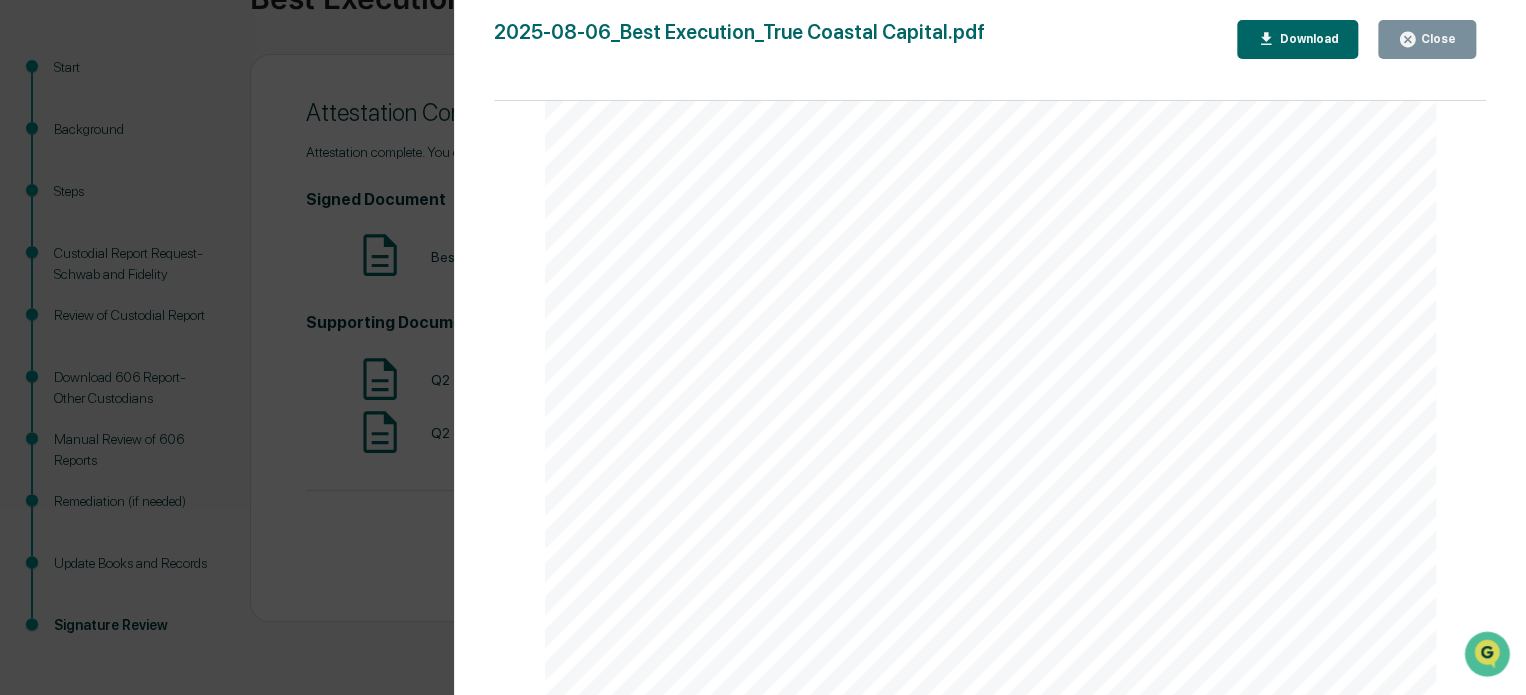 scroll, scrollTop: 4388, scrollLeft: 0, axis: vertical 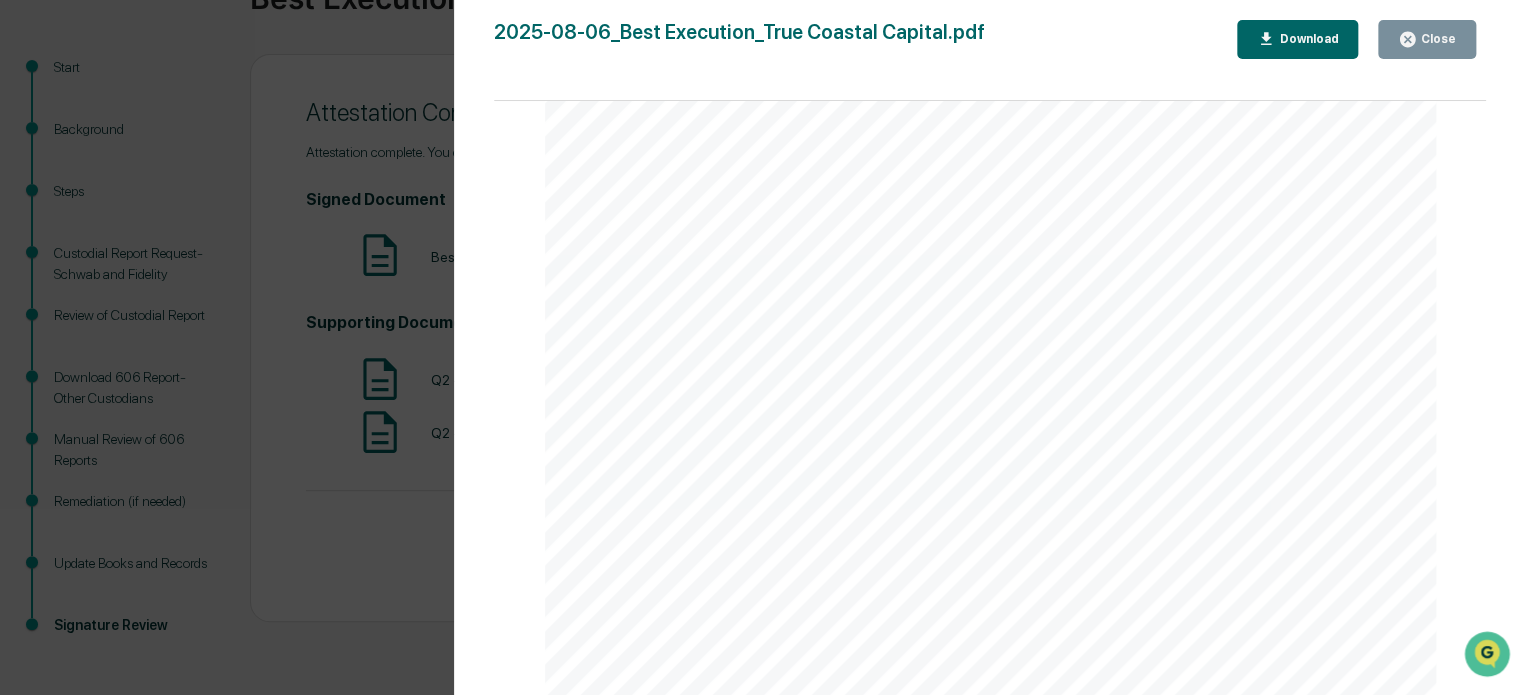 click on "Download" at bounding box center [1306, 39] 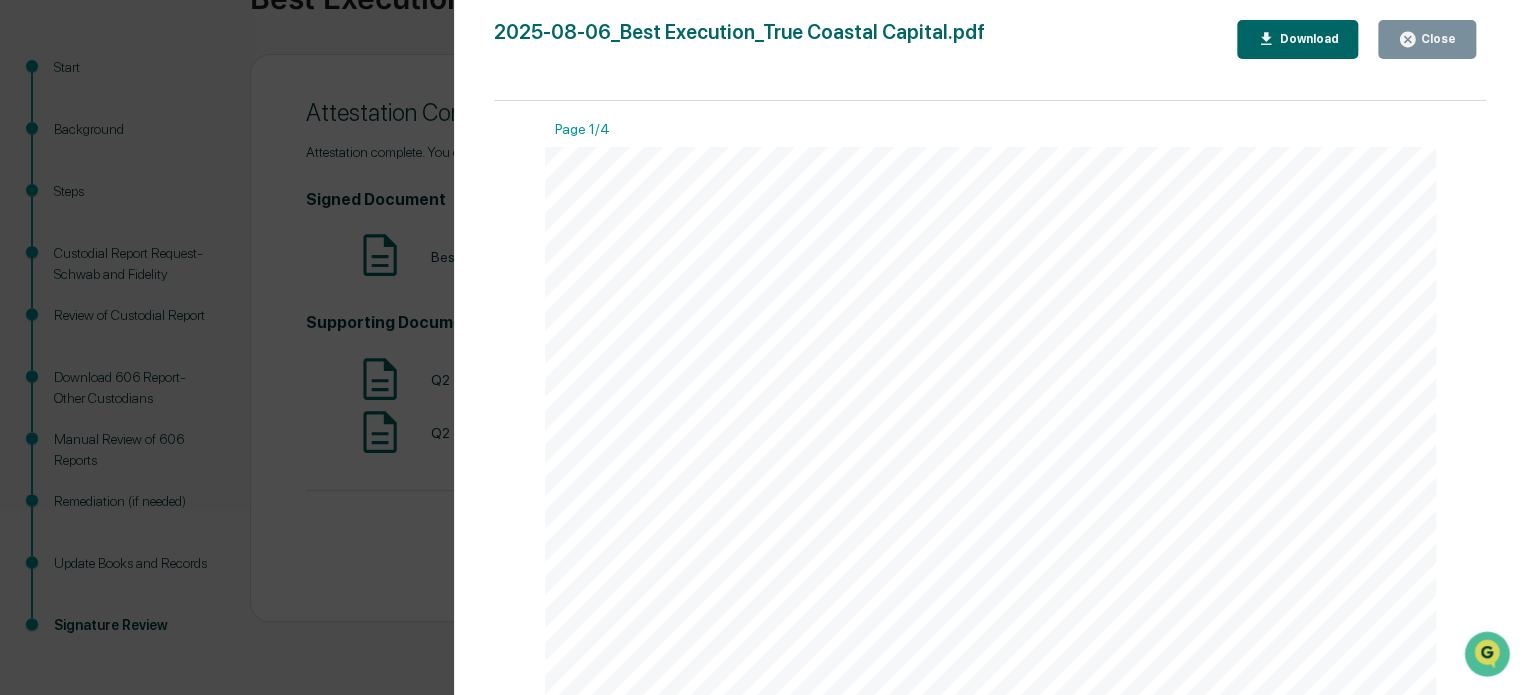 click on "Version History 08/06/2025, 02:29 PM [FIRST] [LAST] 2025-08-06_Best Execution_True Coastal Capital.pdf   Close   Download Page 1/4 August   6,   2025 True   Coastal   Capital Best   Execution Background   and   Purpose ###   Task   Control: Under   the   Advisers   Act,   a   federal   fiduciary   standard   for   investment   advisers   is   set   forth,   which includes   an   adviser's   obligation   to   seek   and   obtain   "best   execution"   of   client   transactions,   considering the   circumstances   of   the   particular   transaction.   An   adviser   must   execute   securities   transactions   for clients   in   such   a   manner   that   the   client's   total   costs   or   proceeds   in   each   transaction   are   most favorable   under   the   circumstances.   In   directing   brokerage,   an   adviser   should   consider   the   full   range and   quality   of   a   broker- dealer's   services,   including,   among   other   things,   the   value   of   research provided   as   well   as" at bounding box center [763, 347] 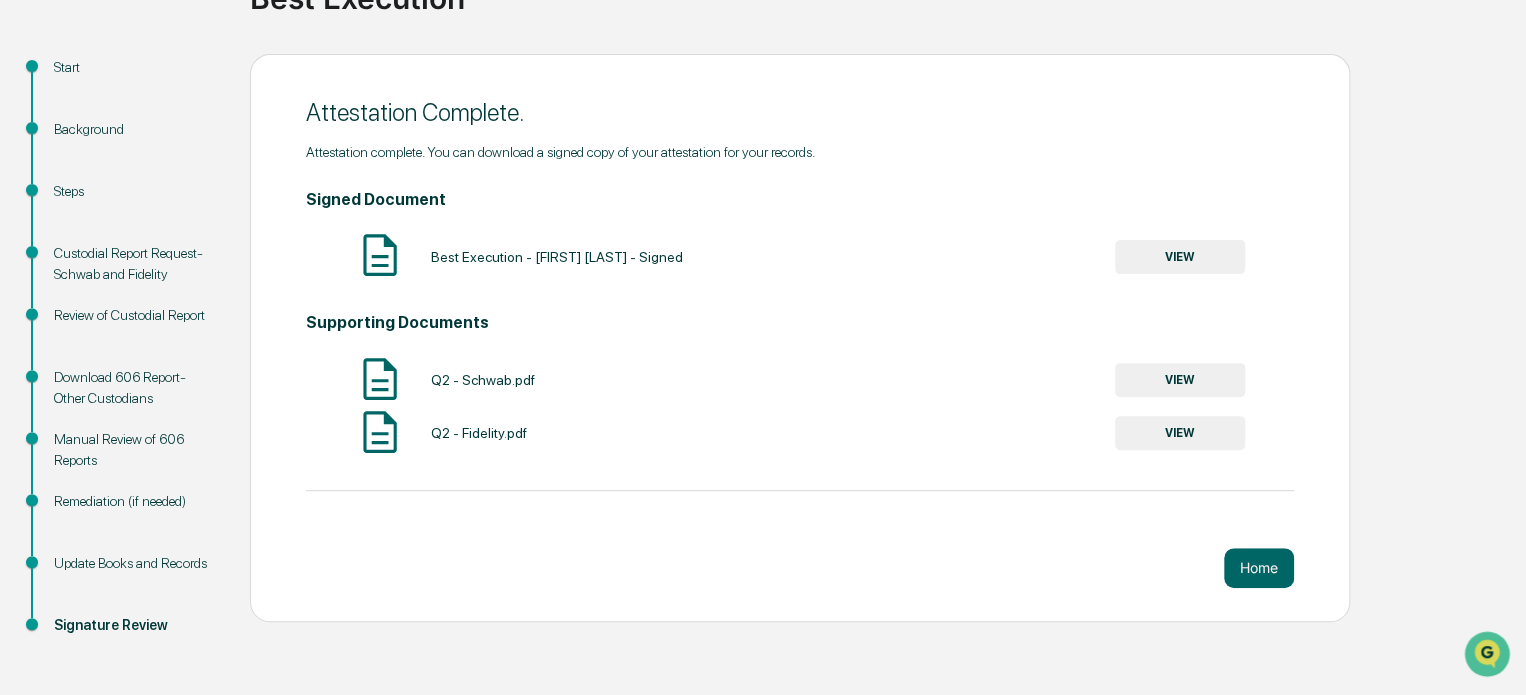 click on "Attestation Complete. Attestation complete. You can download a signed copy of your attestation for your records. Signed Document Best Execution - [FIRST] [LAST] - Signed VIEW Supporting Documents Q2 - Schwab.pdf VIEW Q2 - Fidelity.pdf VIEW Home" at bounding box center (800, 338) 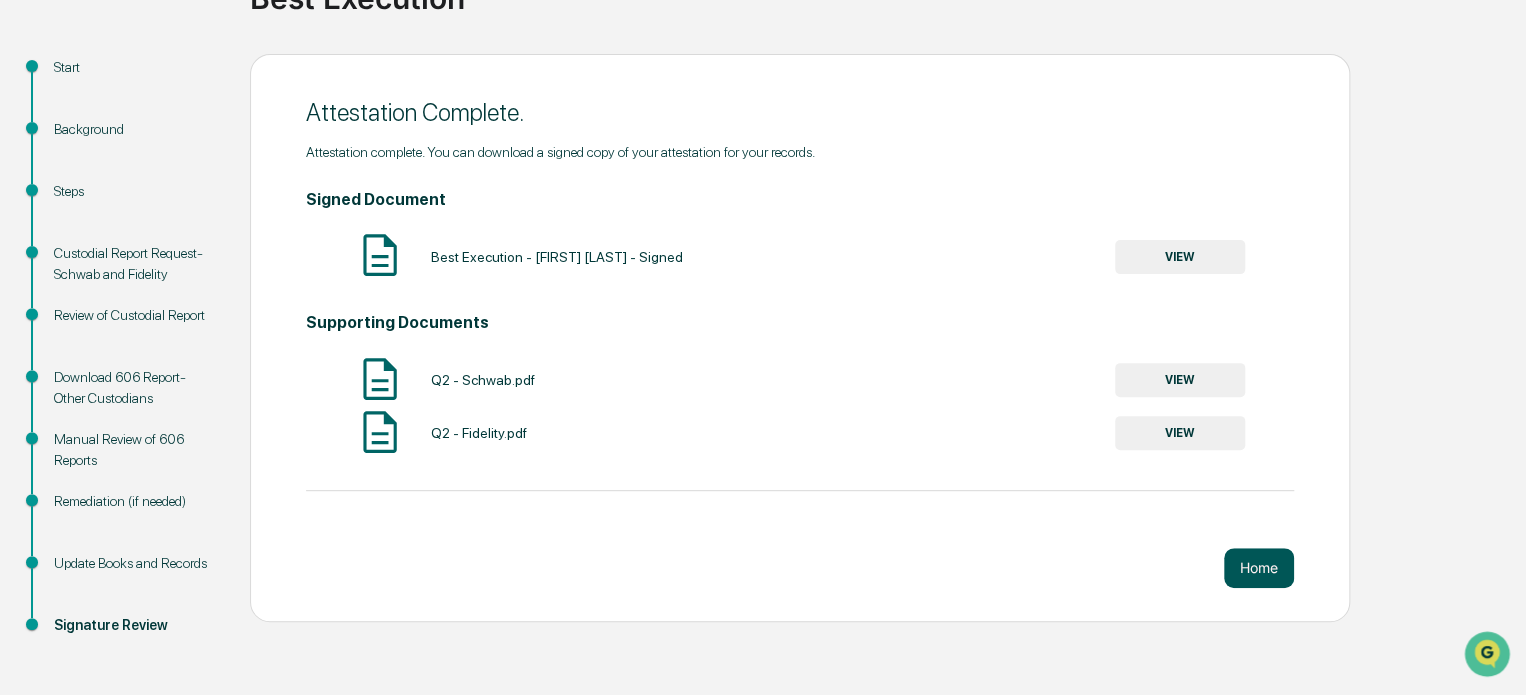 click on "Home" at bounding box center (1259, 568) 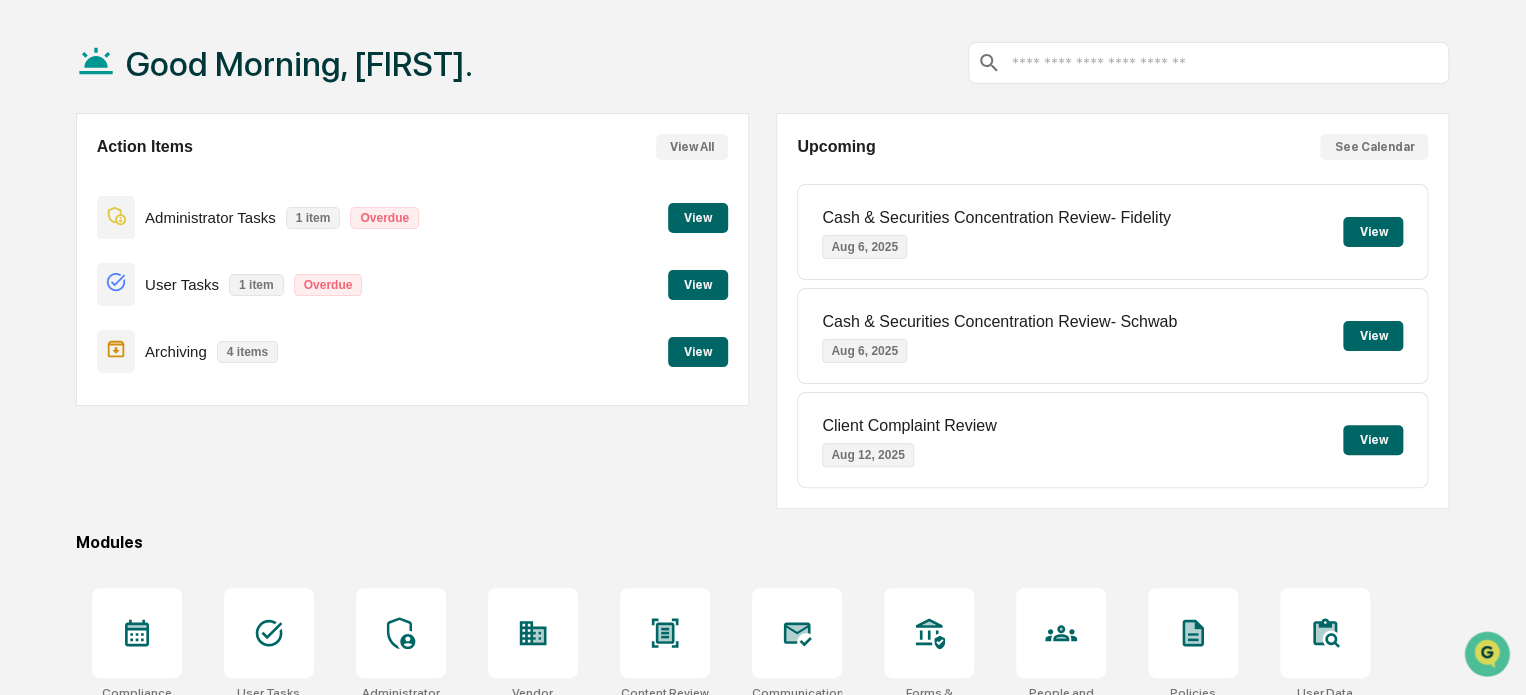scroll, scrollTop: 0, scrollLeft: 0, axis: both 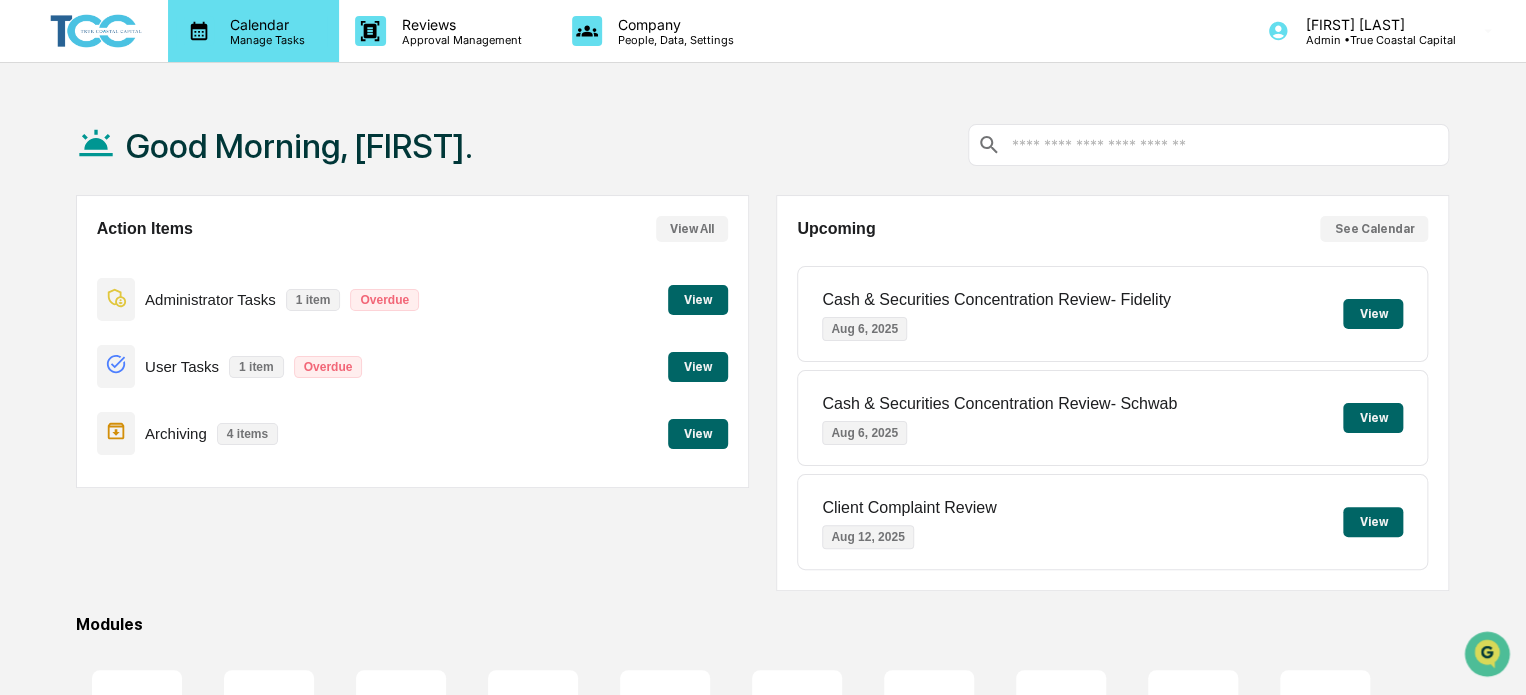 click on "Manage Tasks" at bounding box center (264, 40) 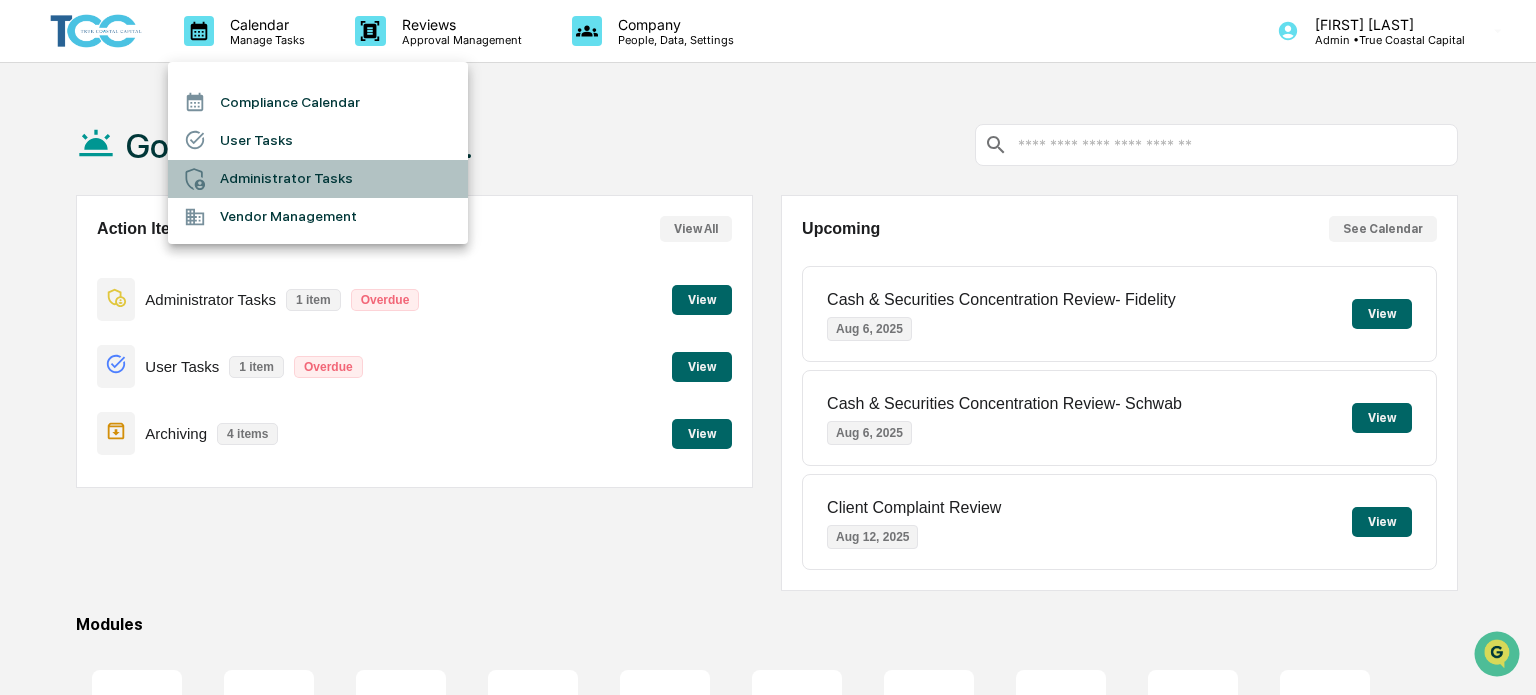 click on "Administrator Tasks" at bounding box center (318, 179) 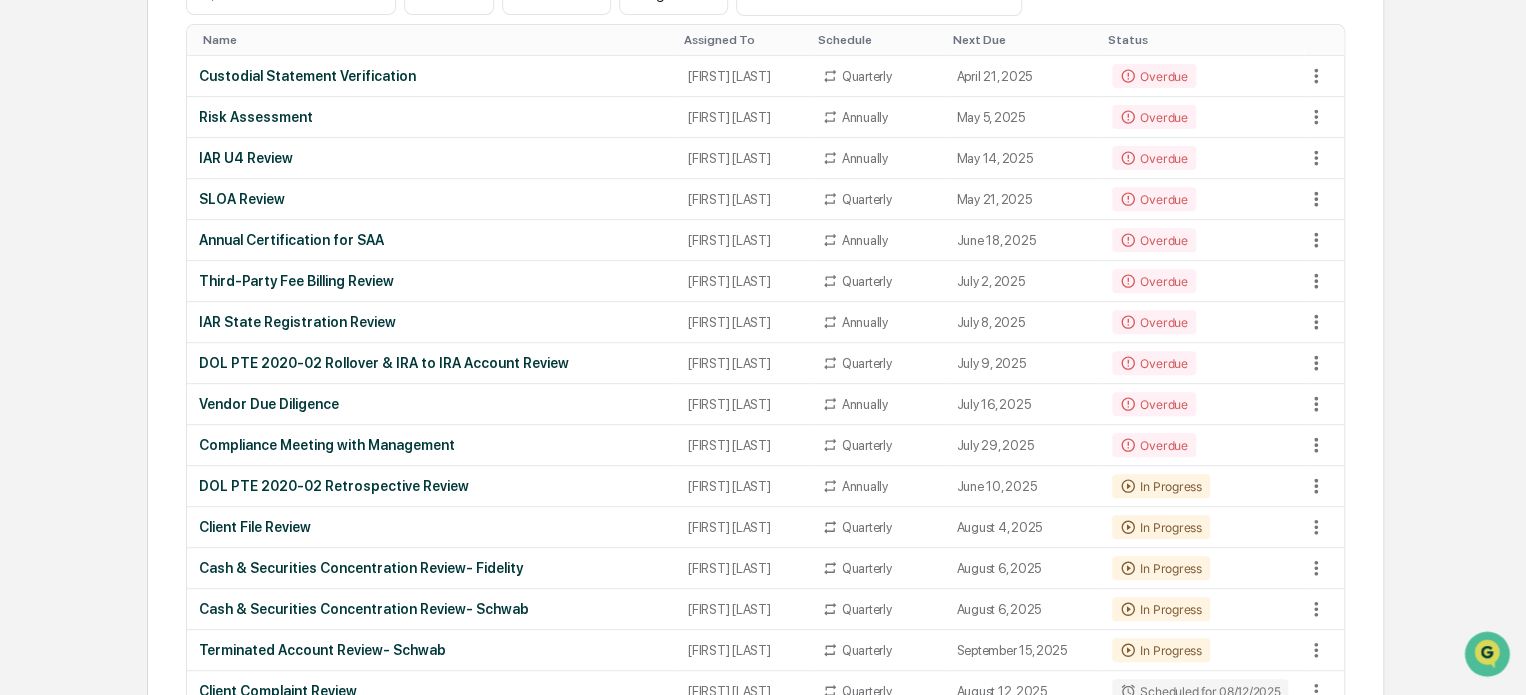 scroll, scrollTop: 400, scrollLeft: 0, axis: vertical 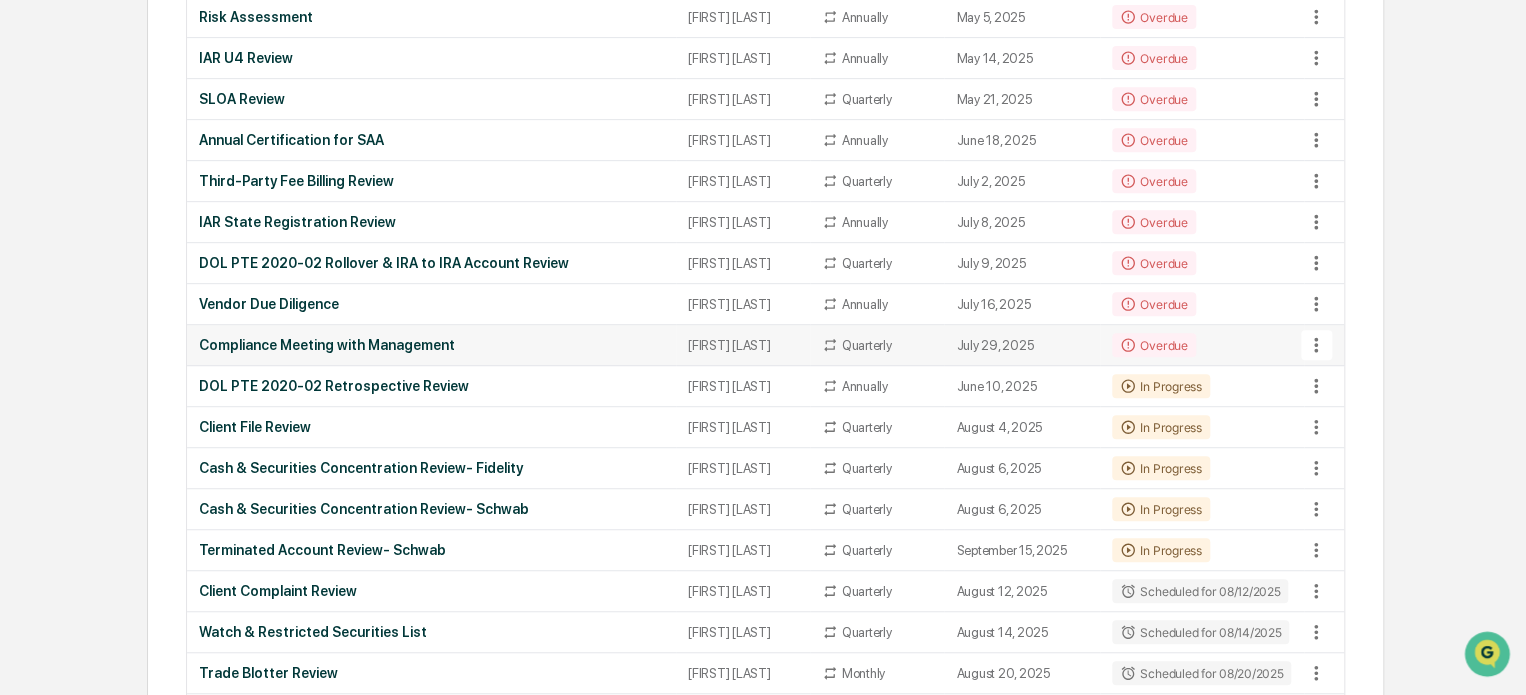 click on "Compliance Meeting with Management" at bounding box center (431, 345) 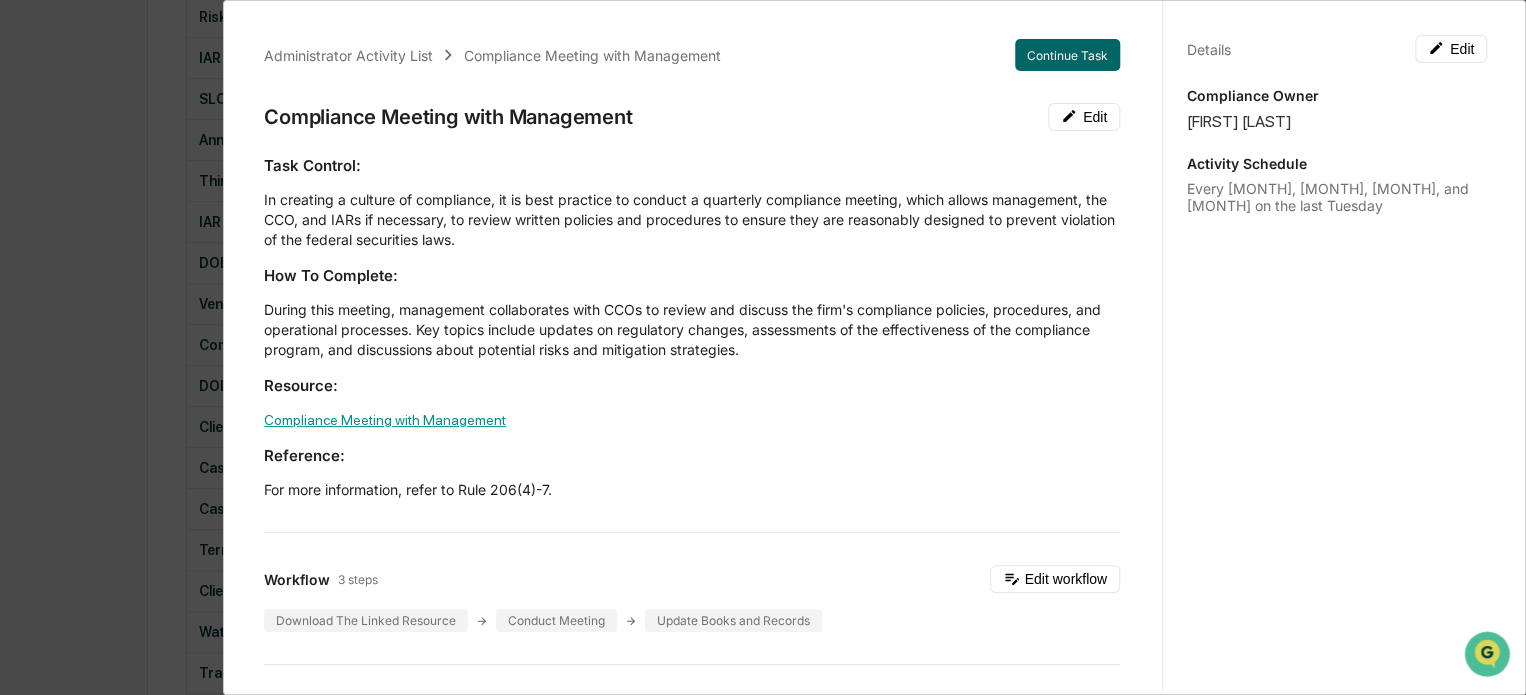 click on "Compliance Meeting with Management" at bounding box center [385, 420] 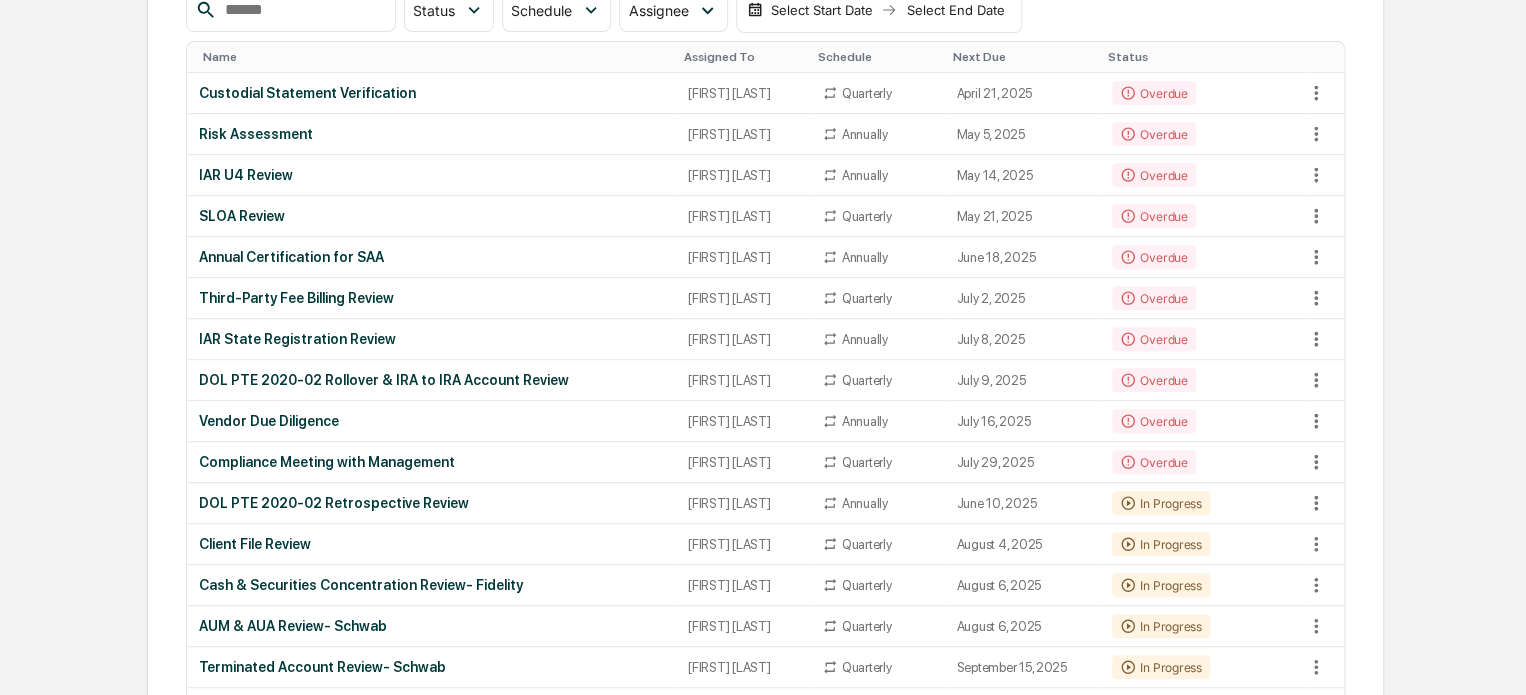 scroll, scrollTop: 400, scrollLeft: 0, axis: vertical 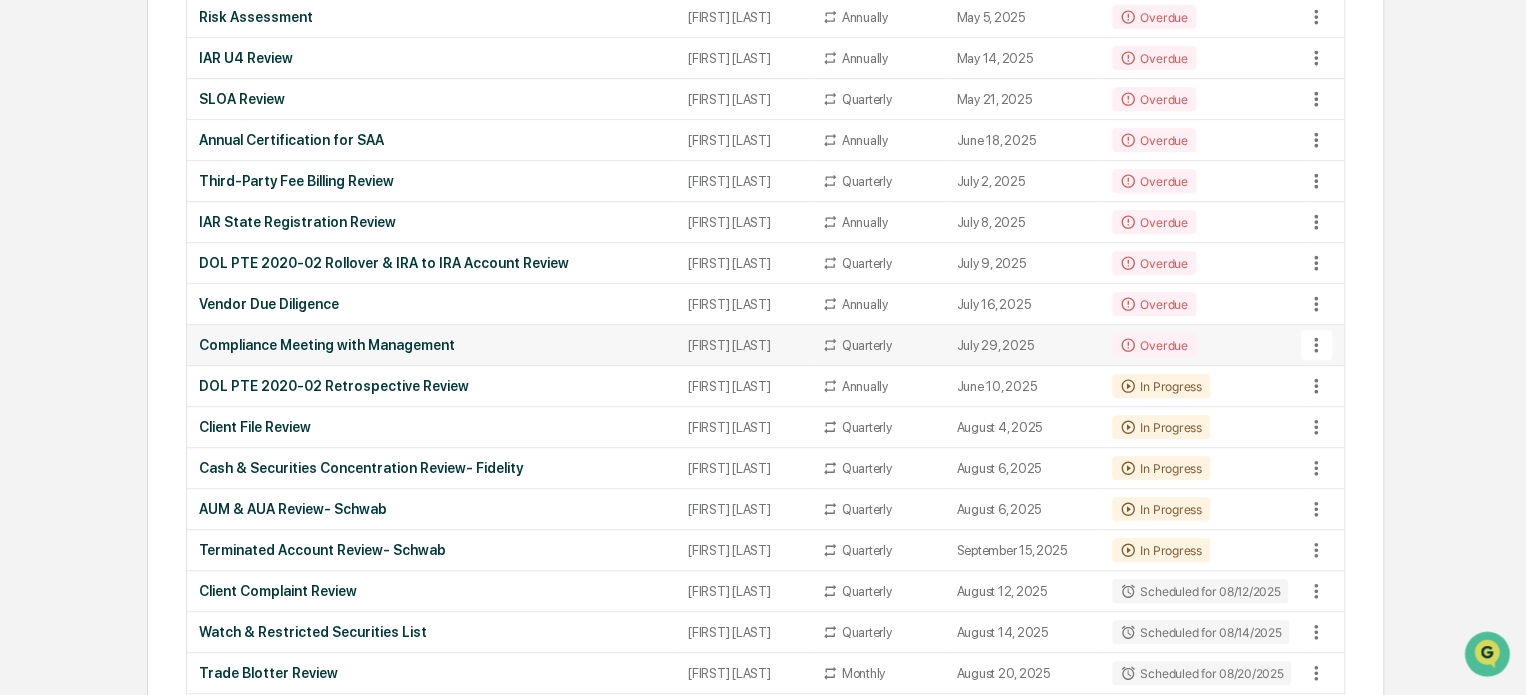 click on "Compliance Meeting with Management" at bounding box center (431, 345) 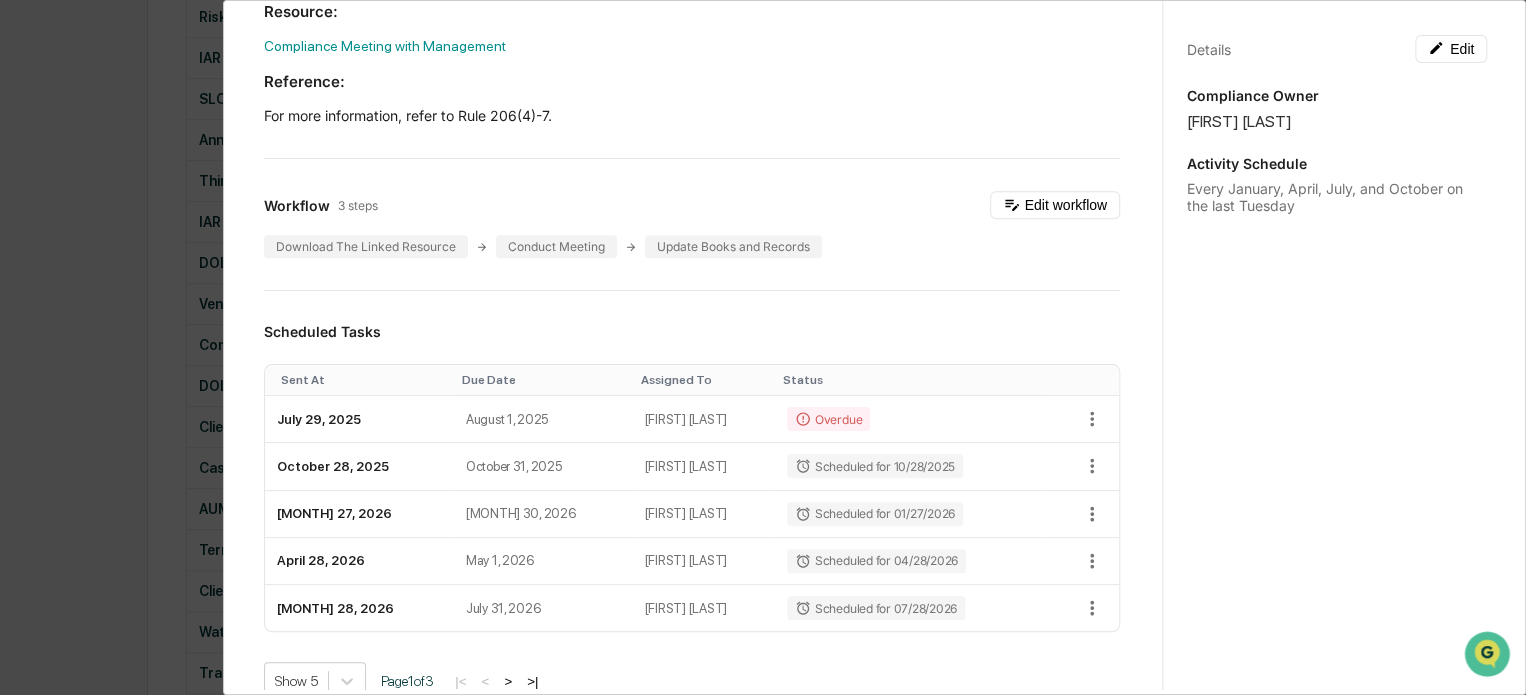 scroll, scrollTop: 0, scrollLeft: 0, axis: both 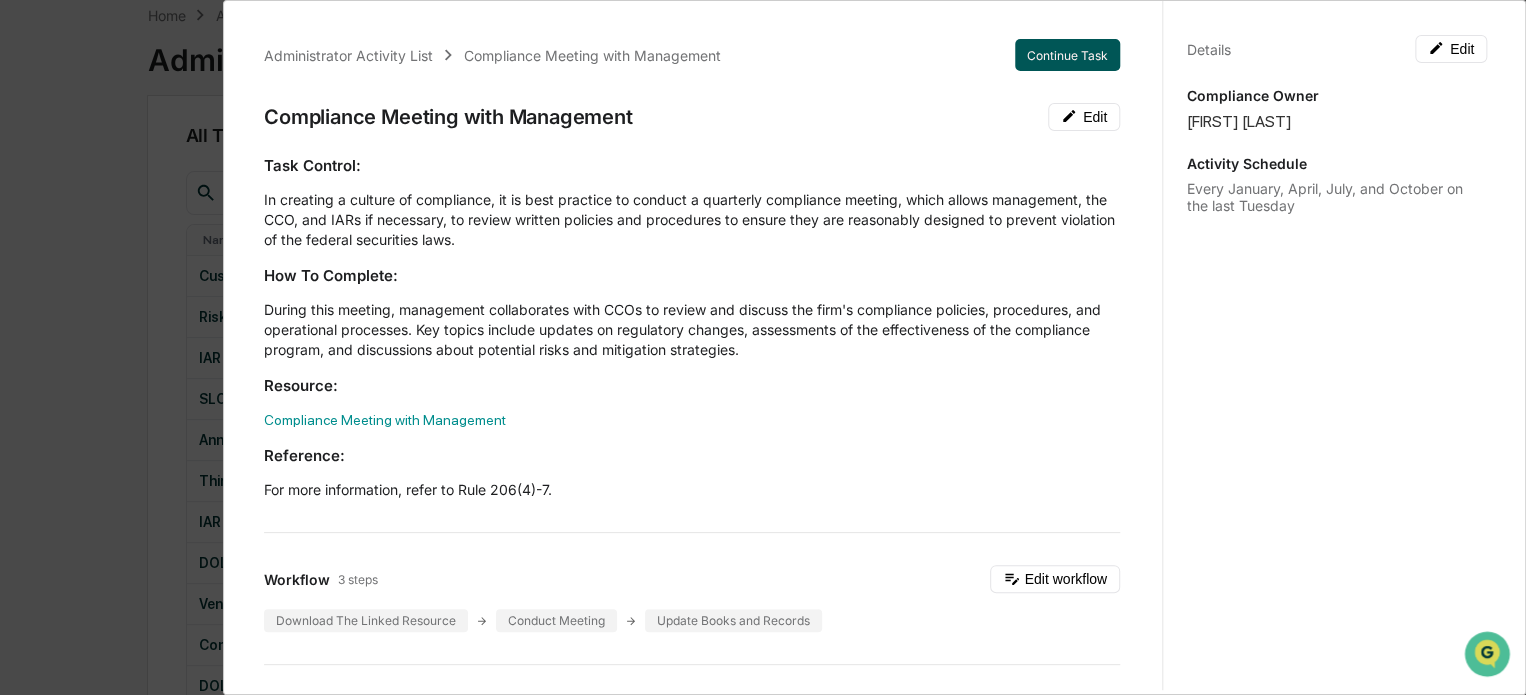 click on "Continue Task" at bounding box center (1067, 55) 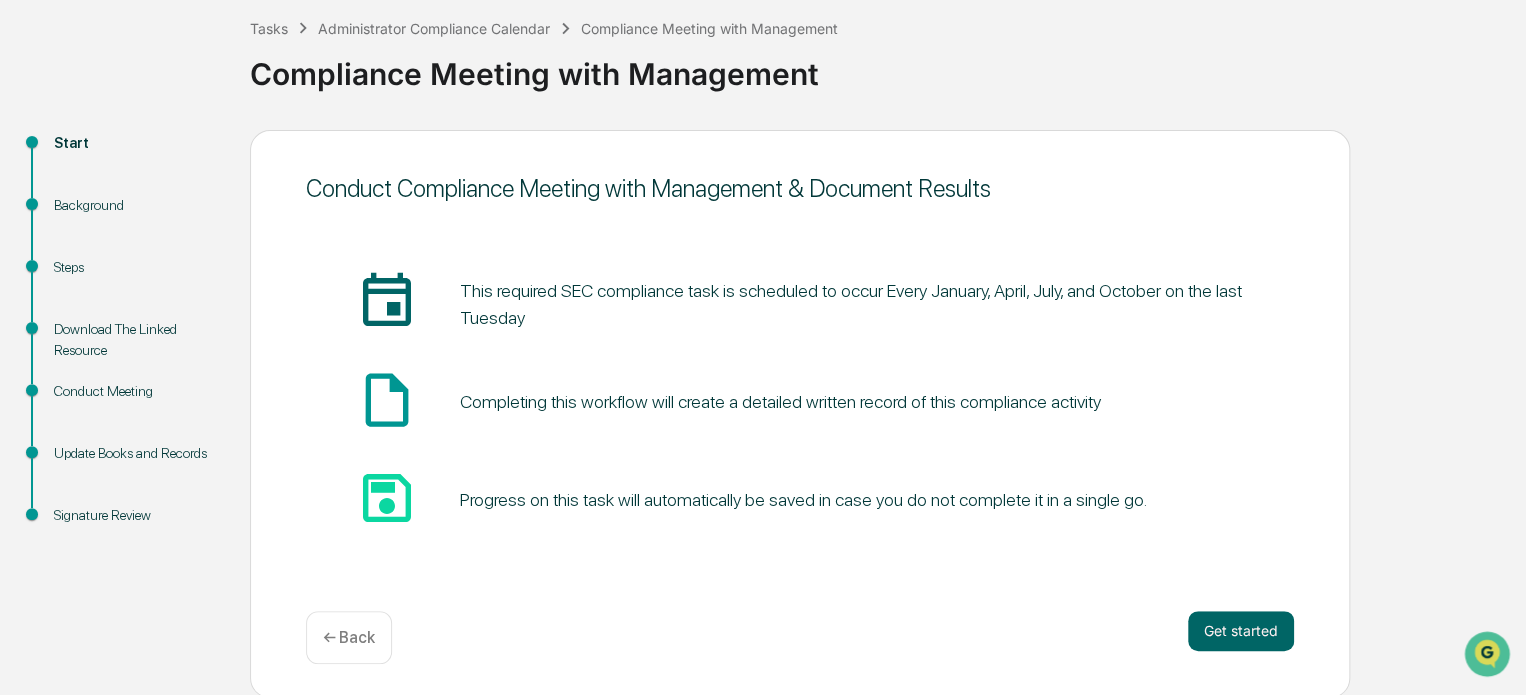 scroll, scrollTop: 109, scrollLeft: 0, axis: vertical 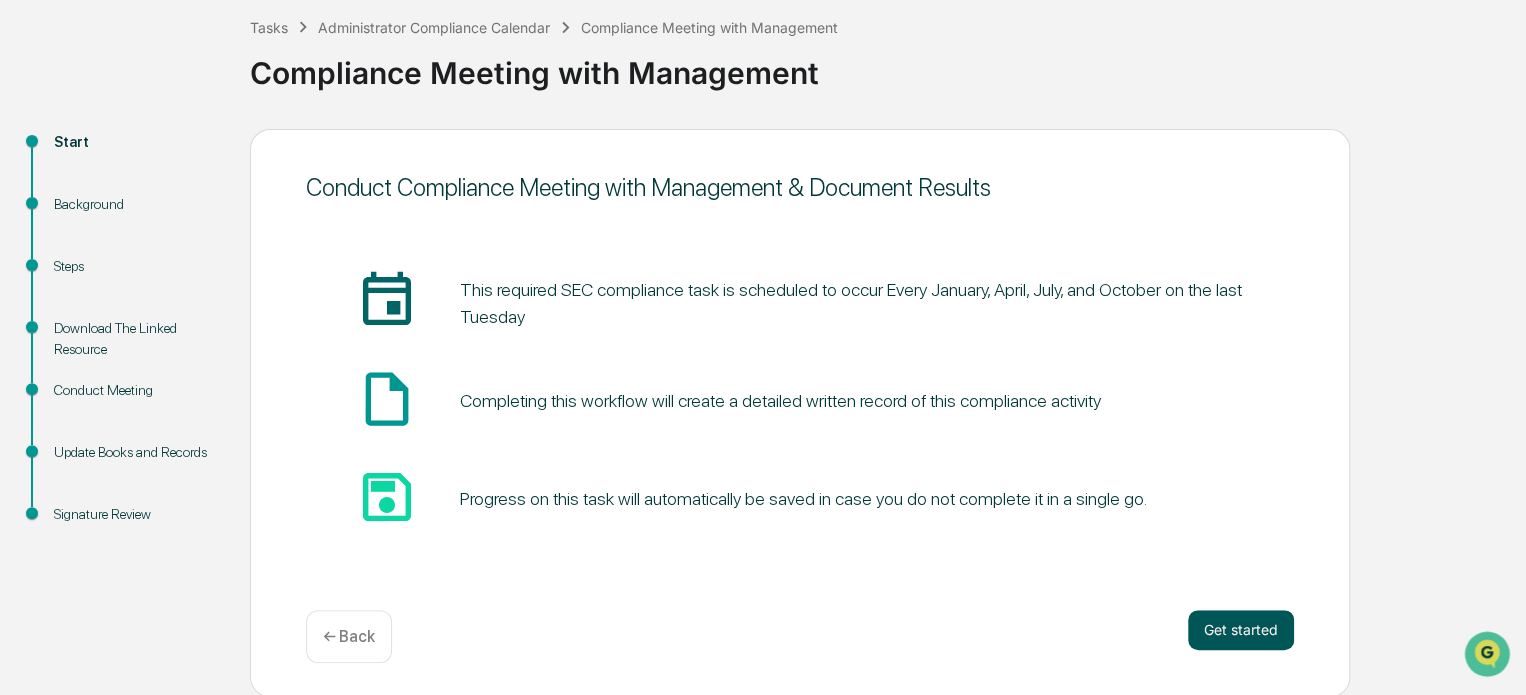click on "Get started" at bounding box center [1241, 630] 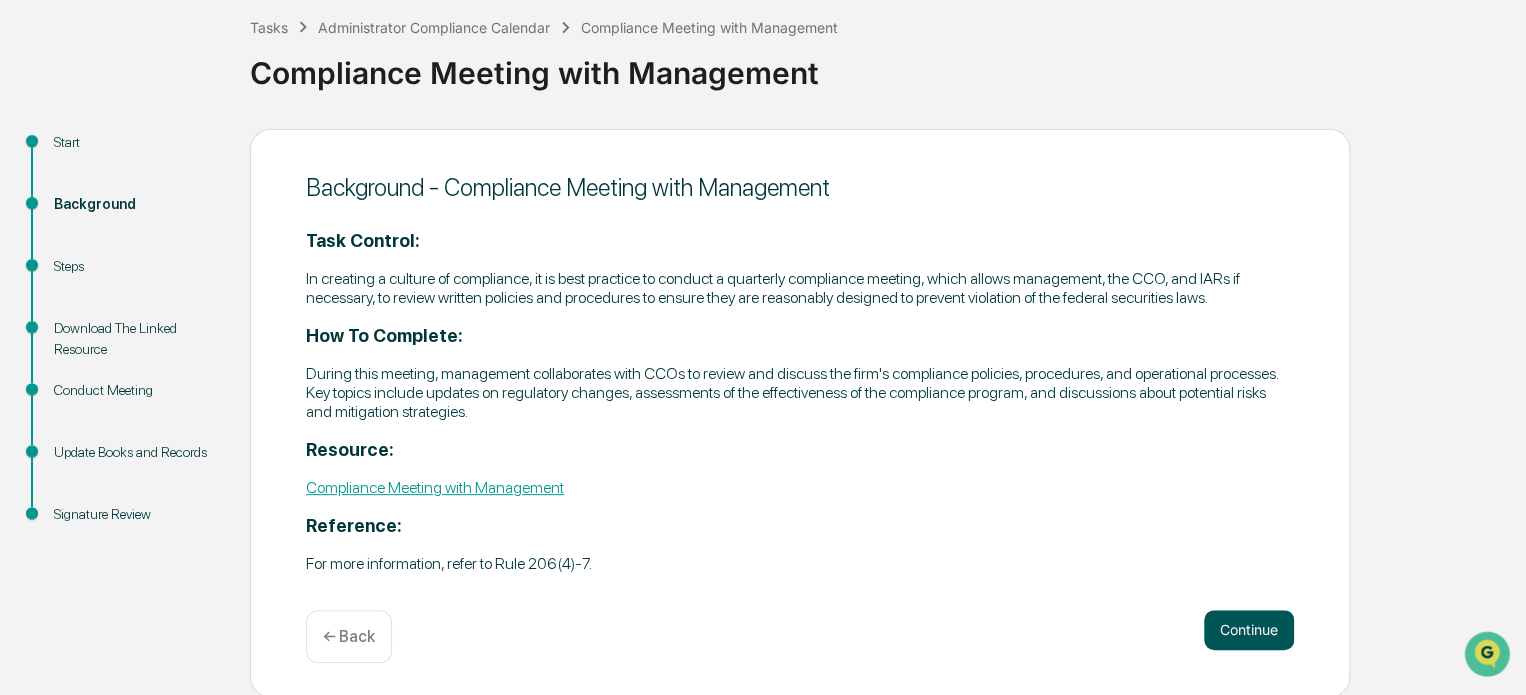 click on "Continue" at bounding box center [1249, 630] 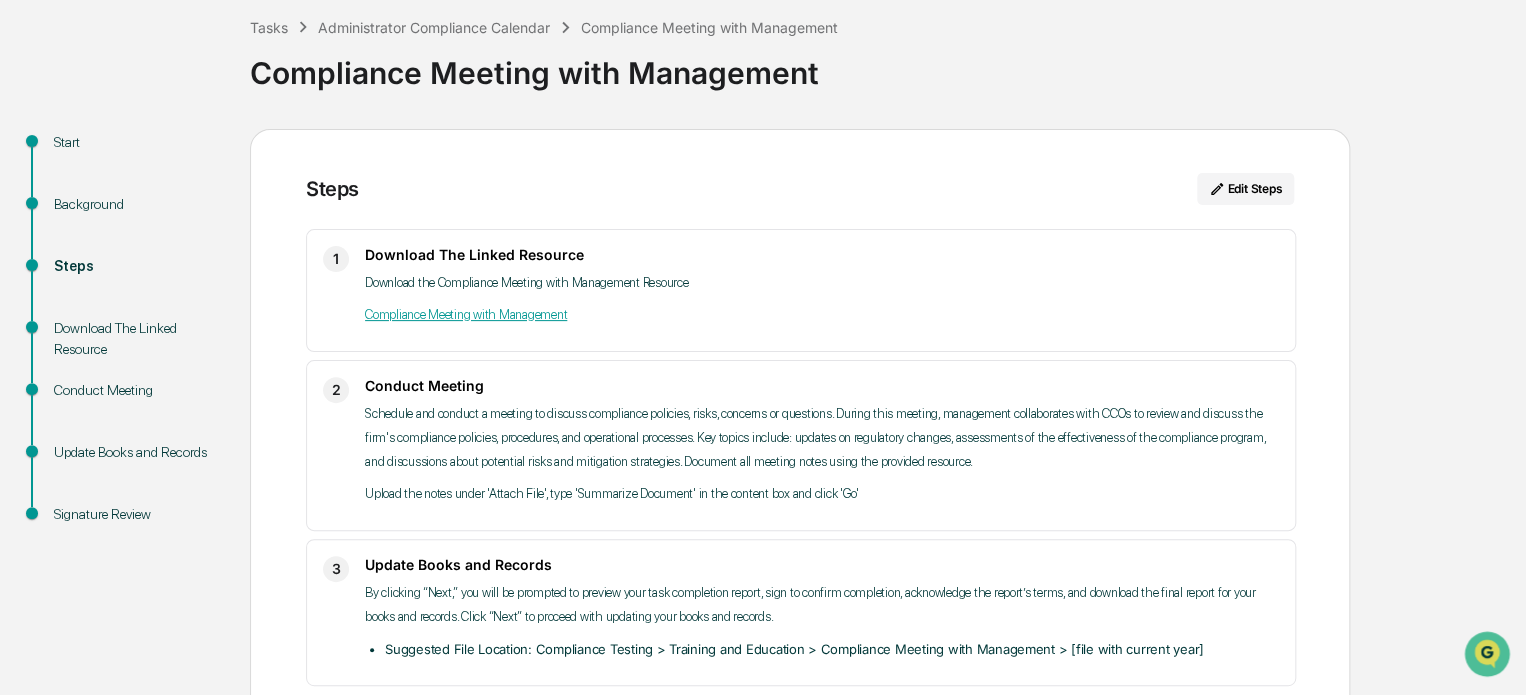 scroll, scrollTop: 204, scrollLeft: 0, axis: vertical 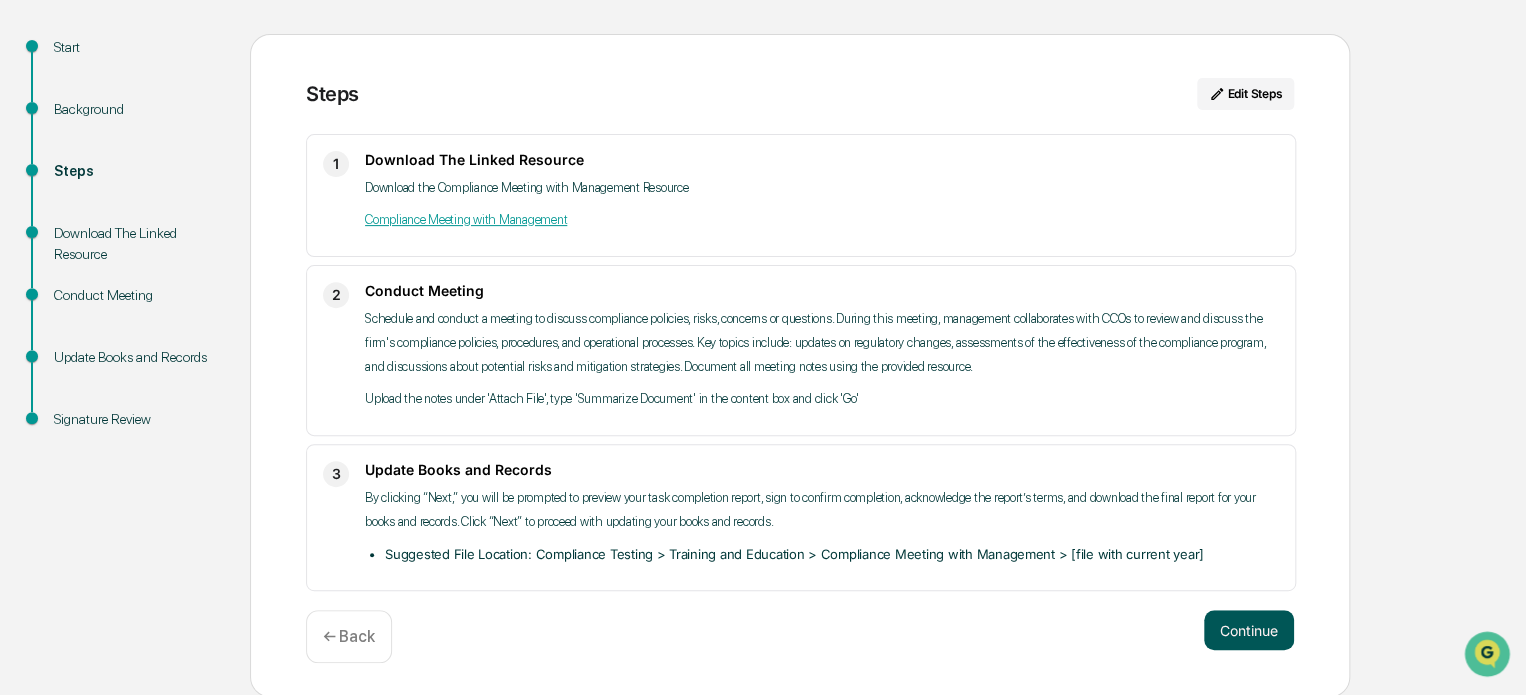 click on "Continue" at bounding box center [1249, 630] 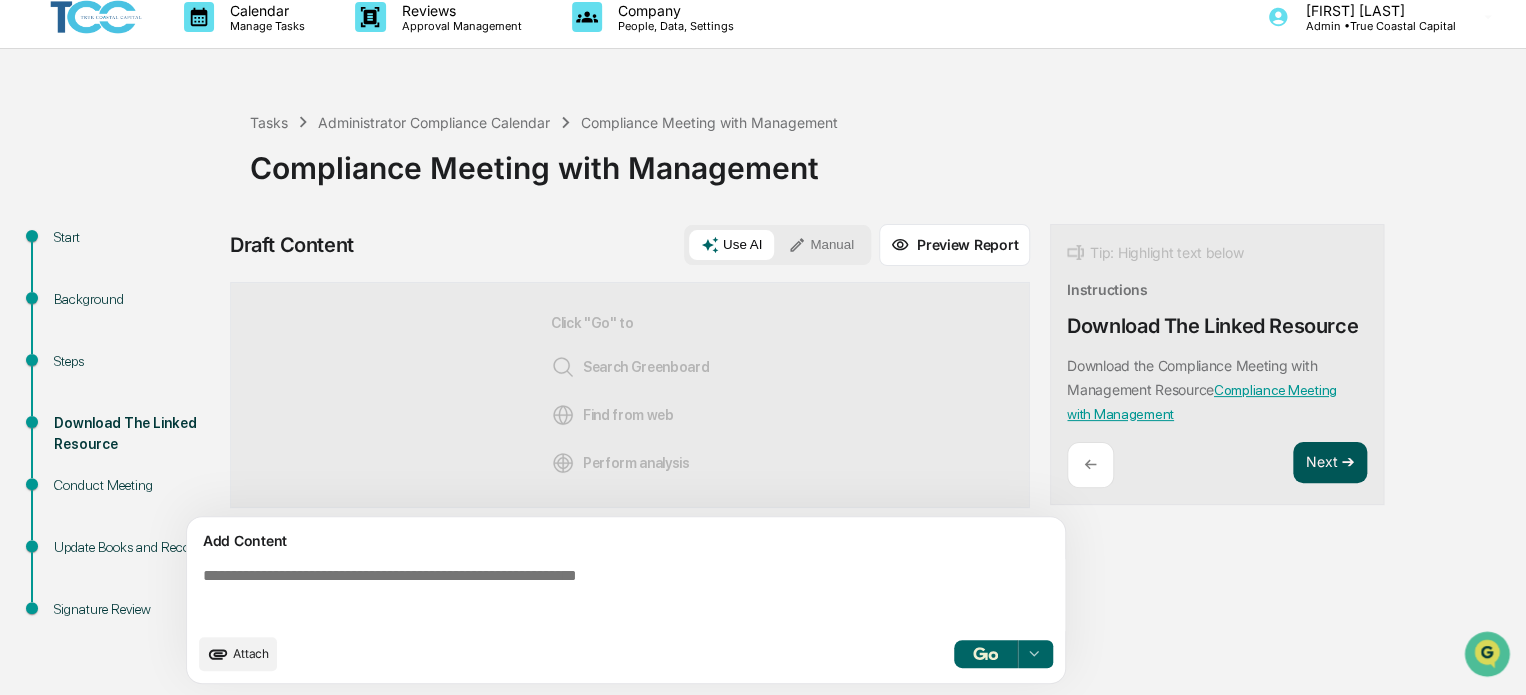click on "Next ➔" at bounding box center (1330, 463) 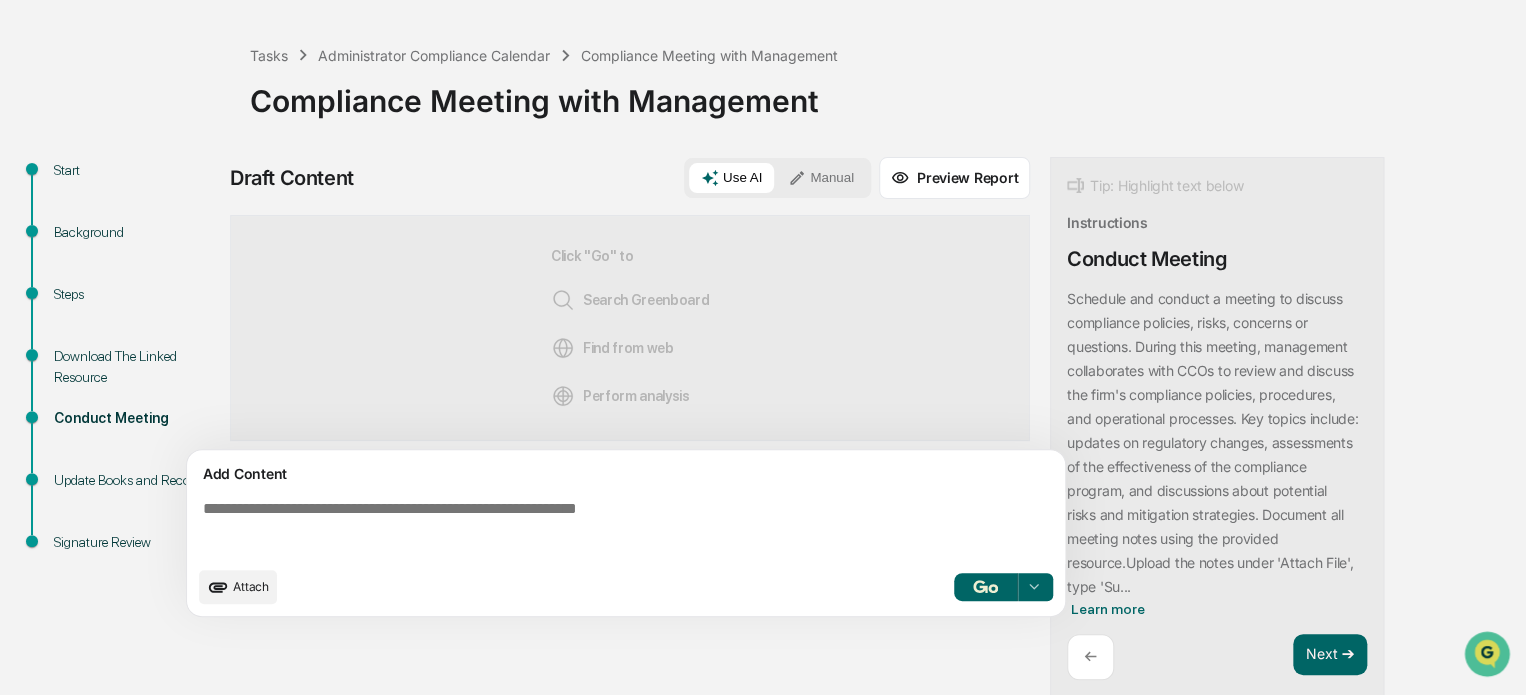 scroll, scrollTop: 82, scrollLeft: 0, axis: vertical 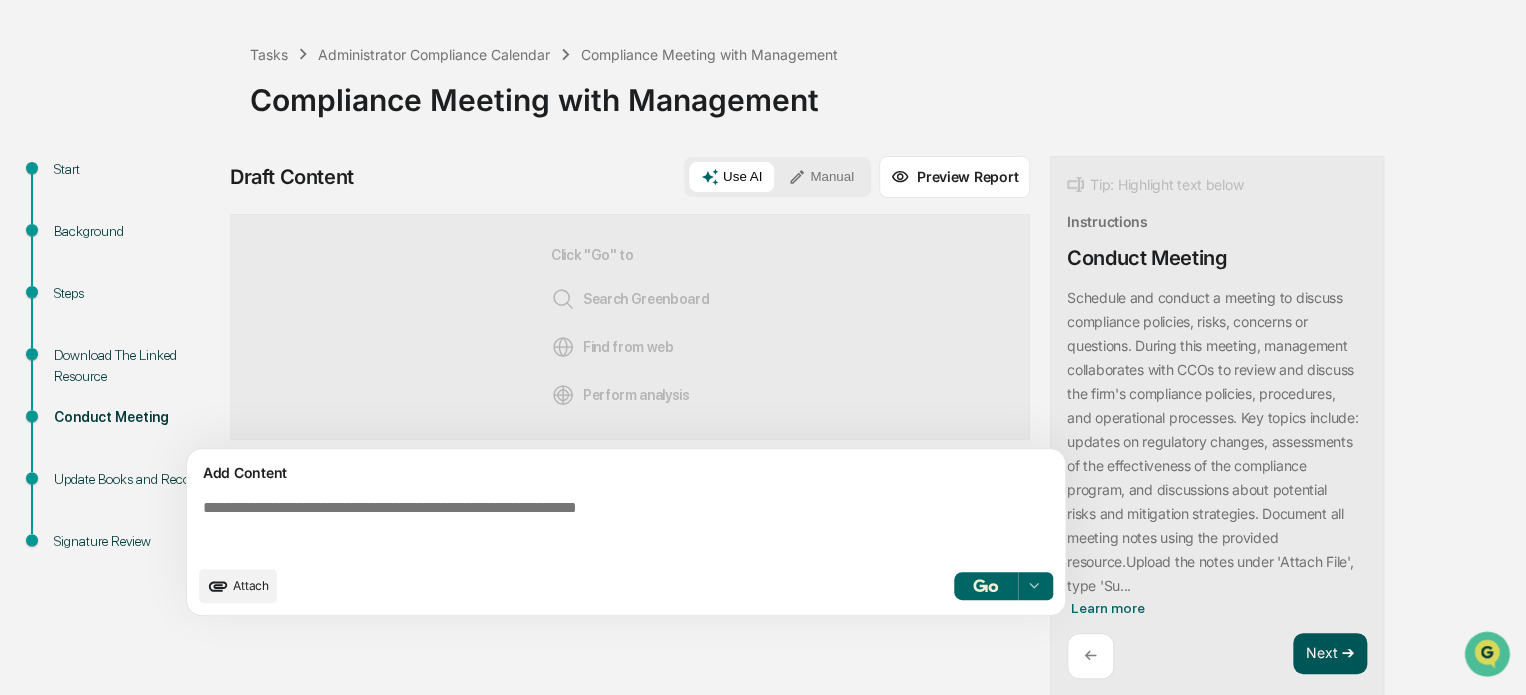 click on "Next ➔" at bounding box center (1330, 654) 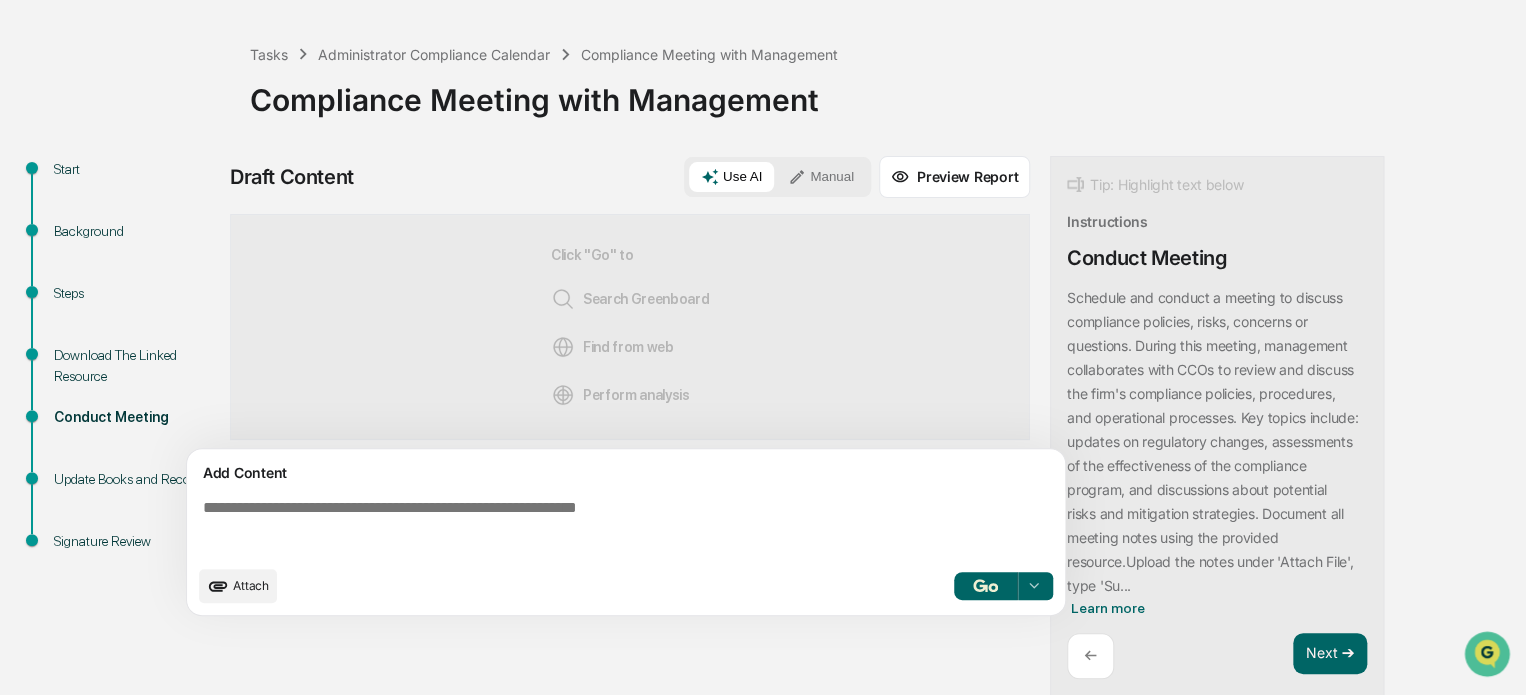 scroll, scrollTop: 14, scrollLeft: 0, axis: vertical 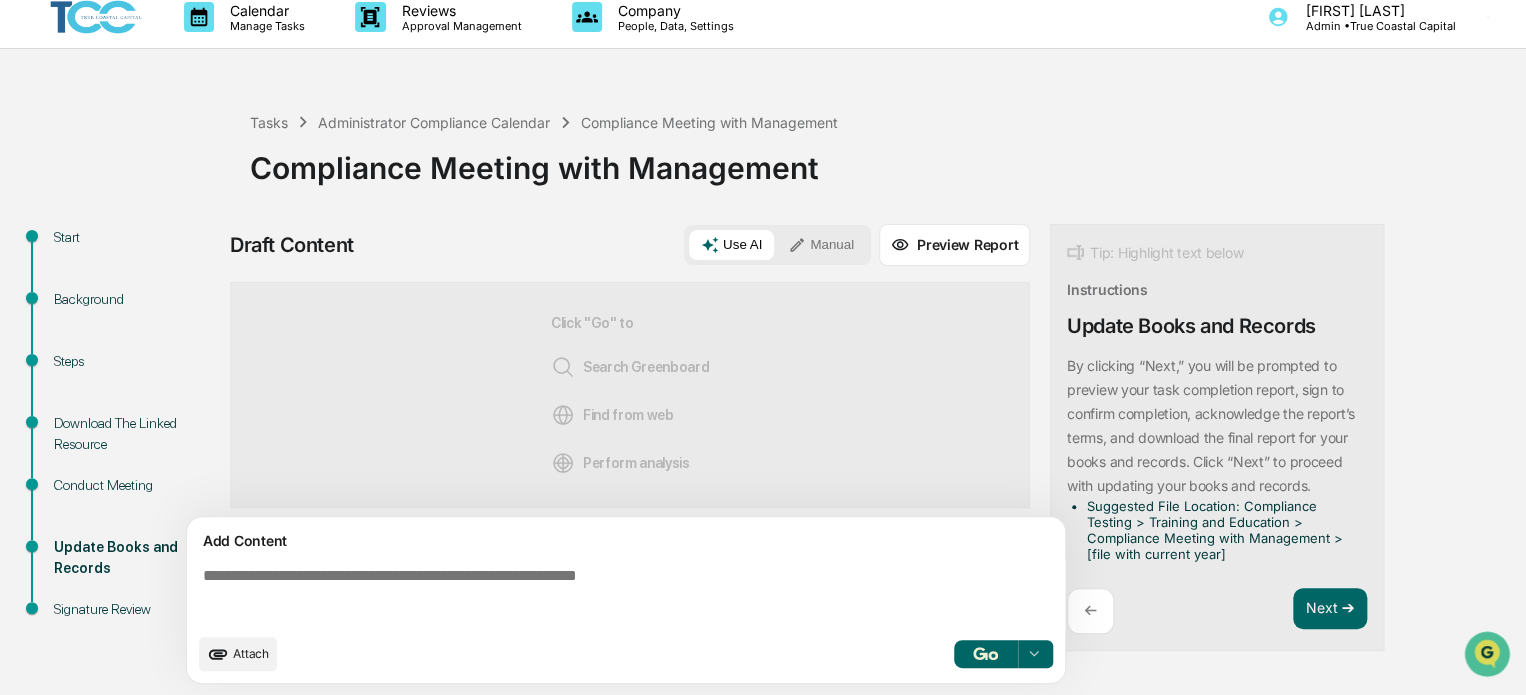 click on "Conduct Meeting" at bounding box center (136, 485) 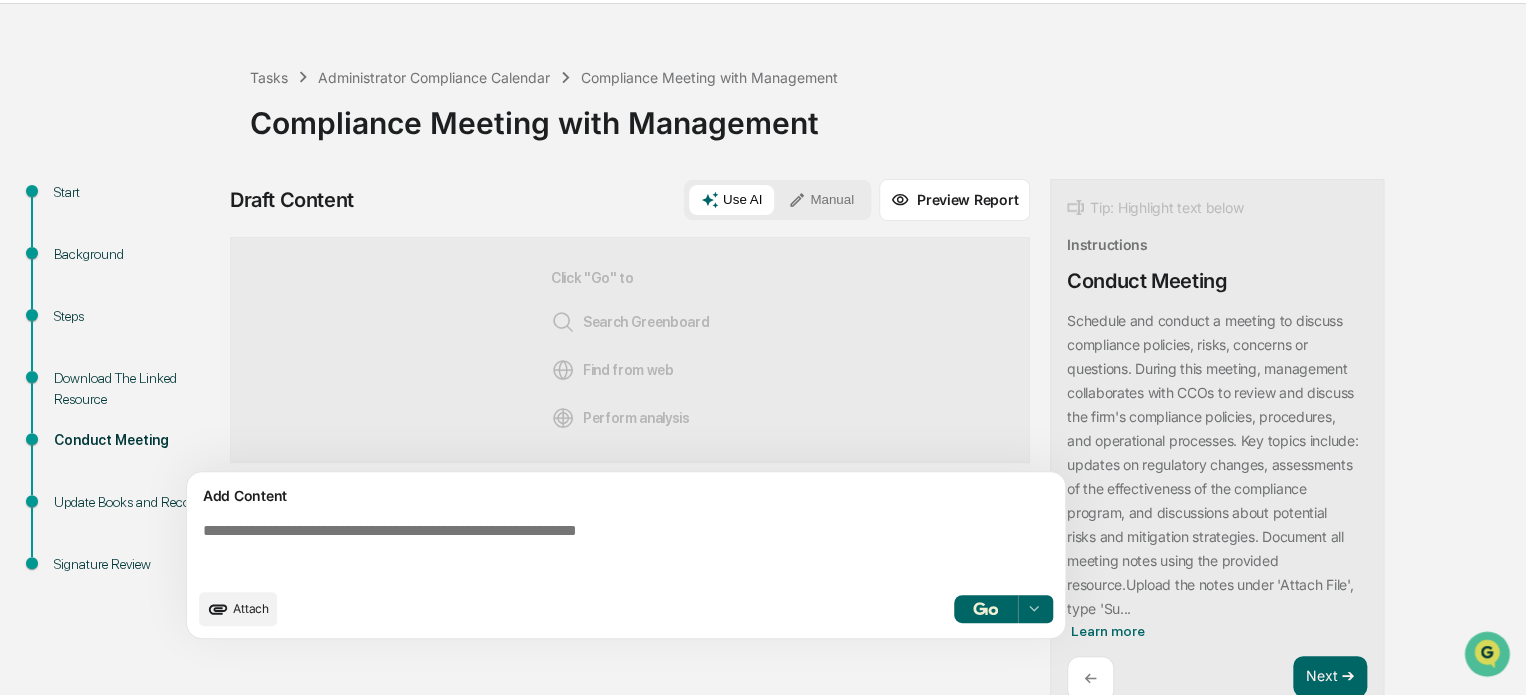 scroll, scrollTop: 82, scrollLeft: 0, axis: vertical 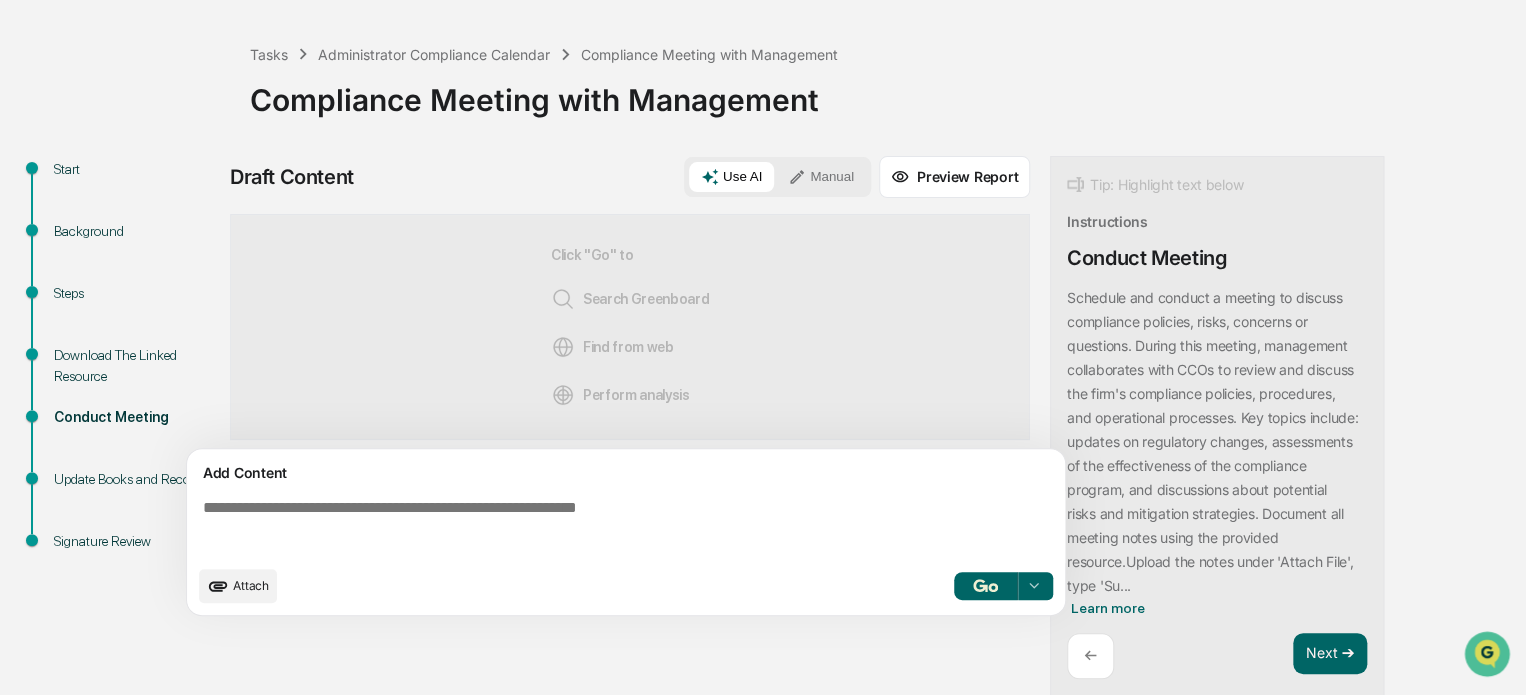 click on "Update Books and Records" at bounding box center (136, 479) 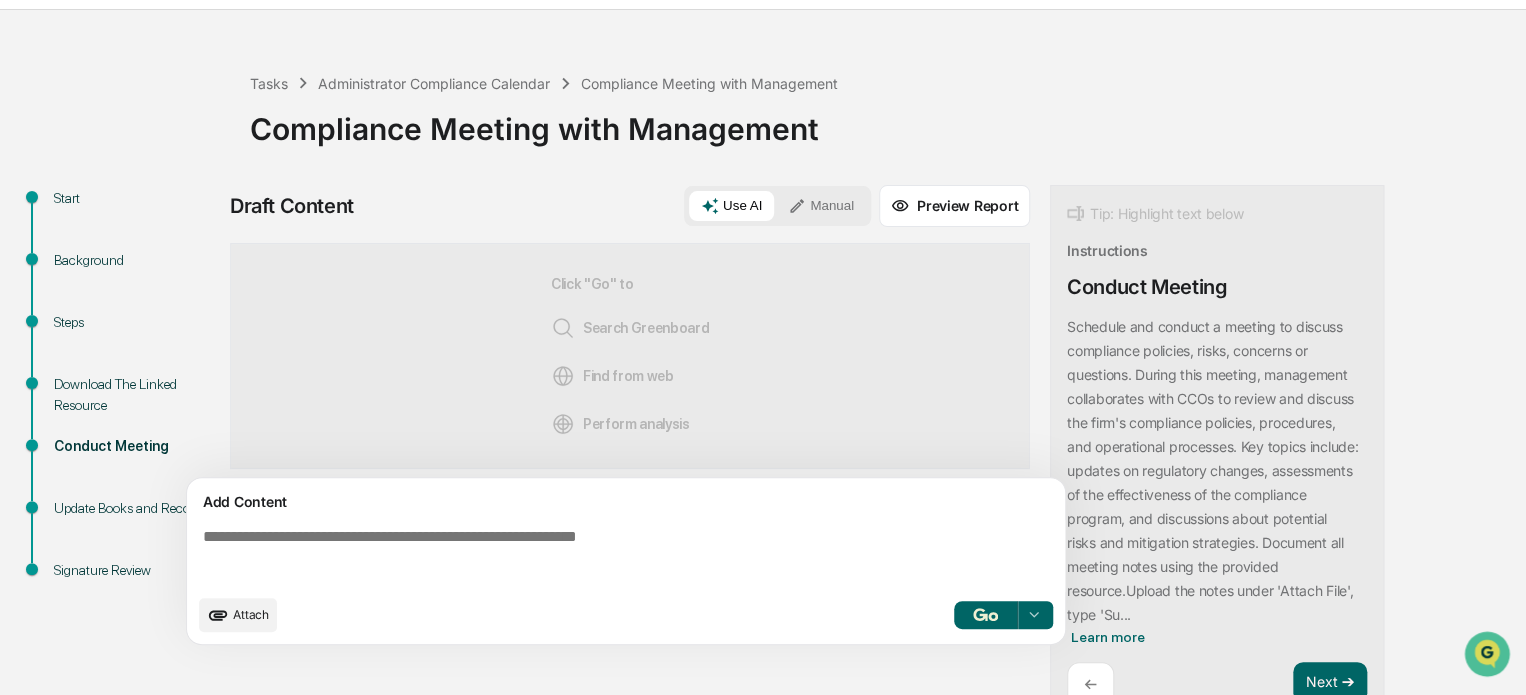 scroll, scrollTop: 82, scrollLeft: 0, axis: vertical 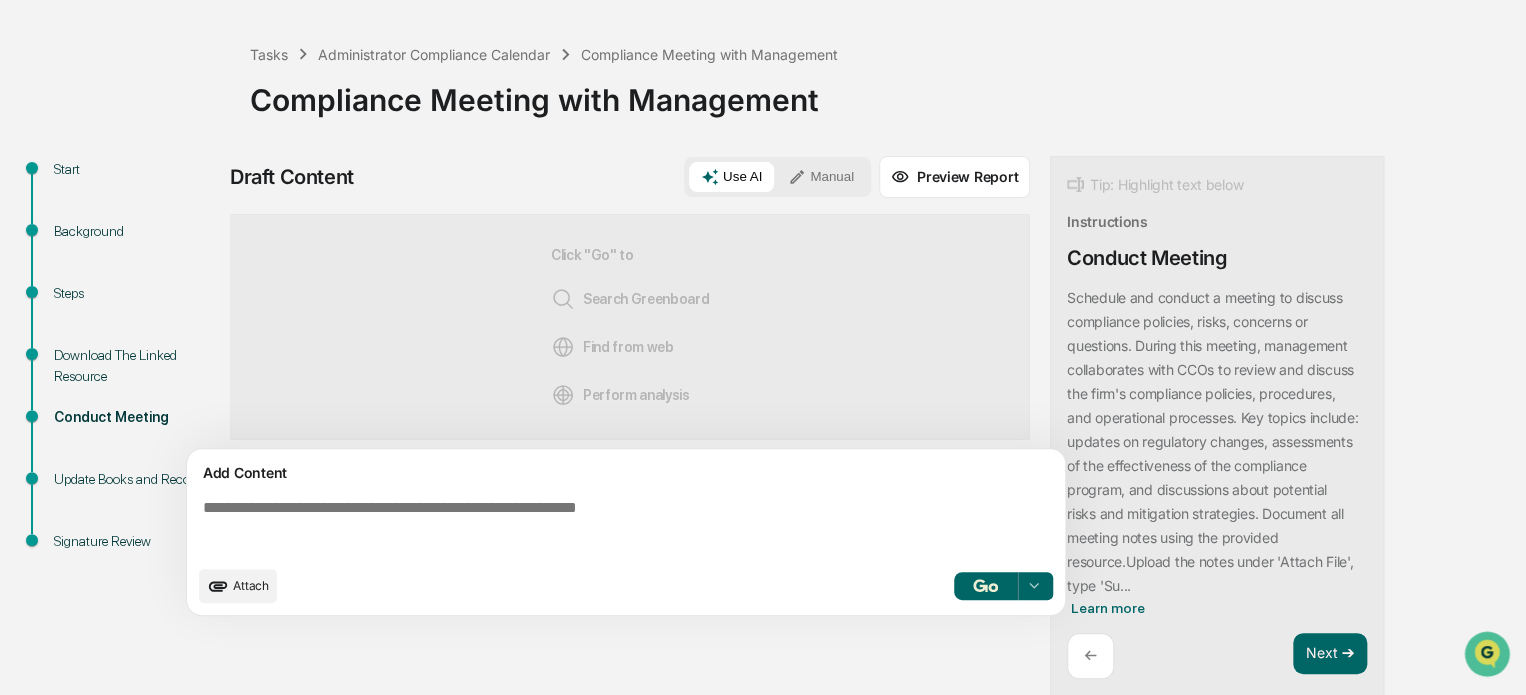 click at bounding box center (630, 527) 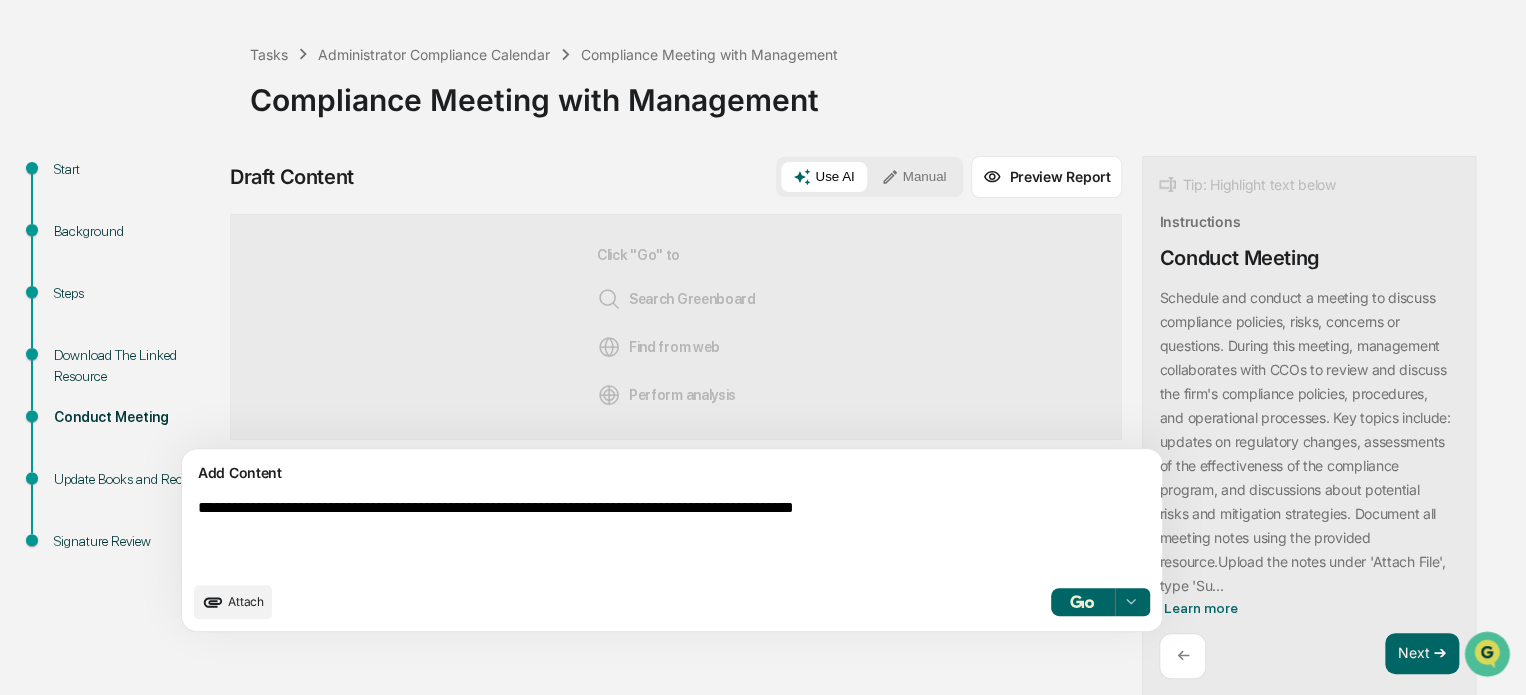 type on "**********" 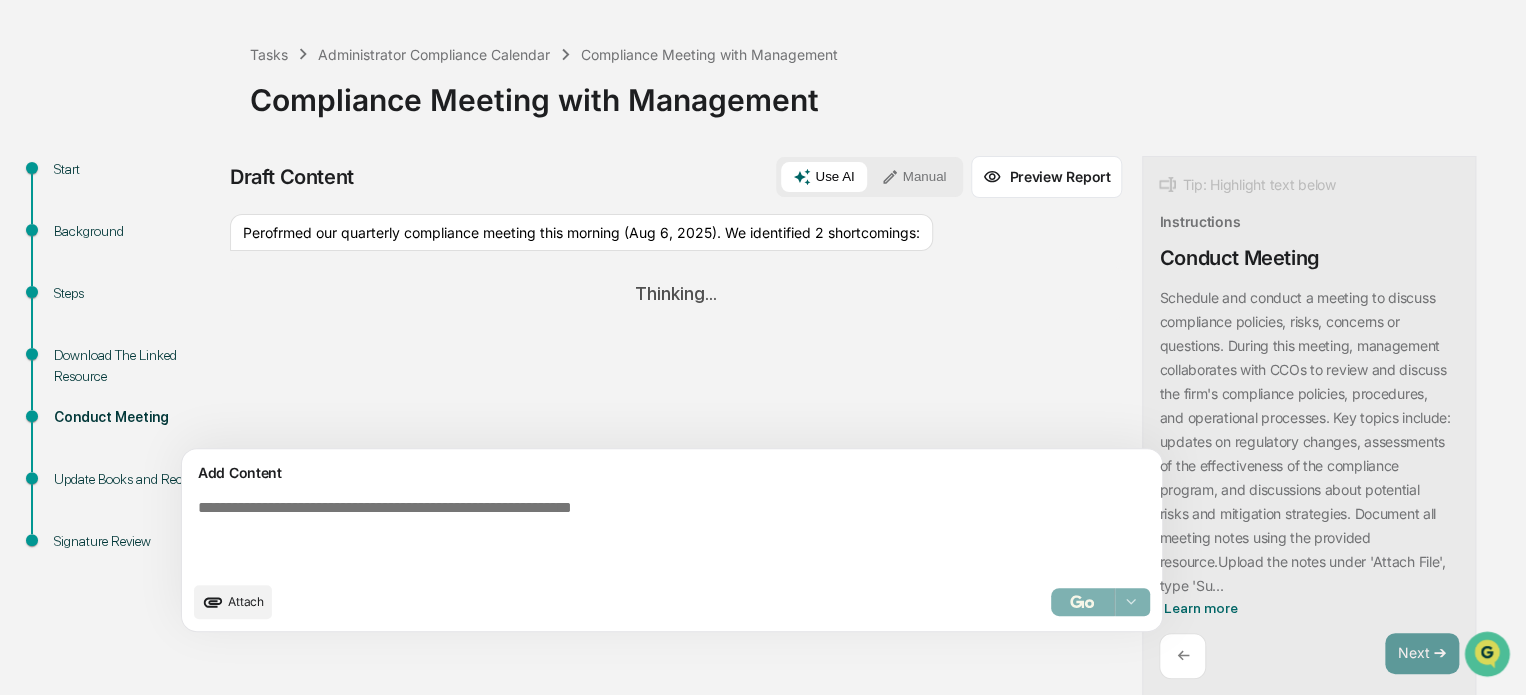 click on "Manual" at bounding box center (914, 177) 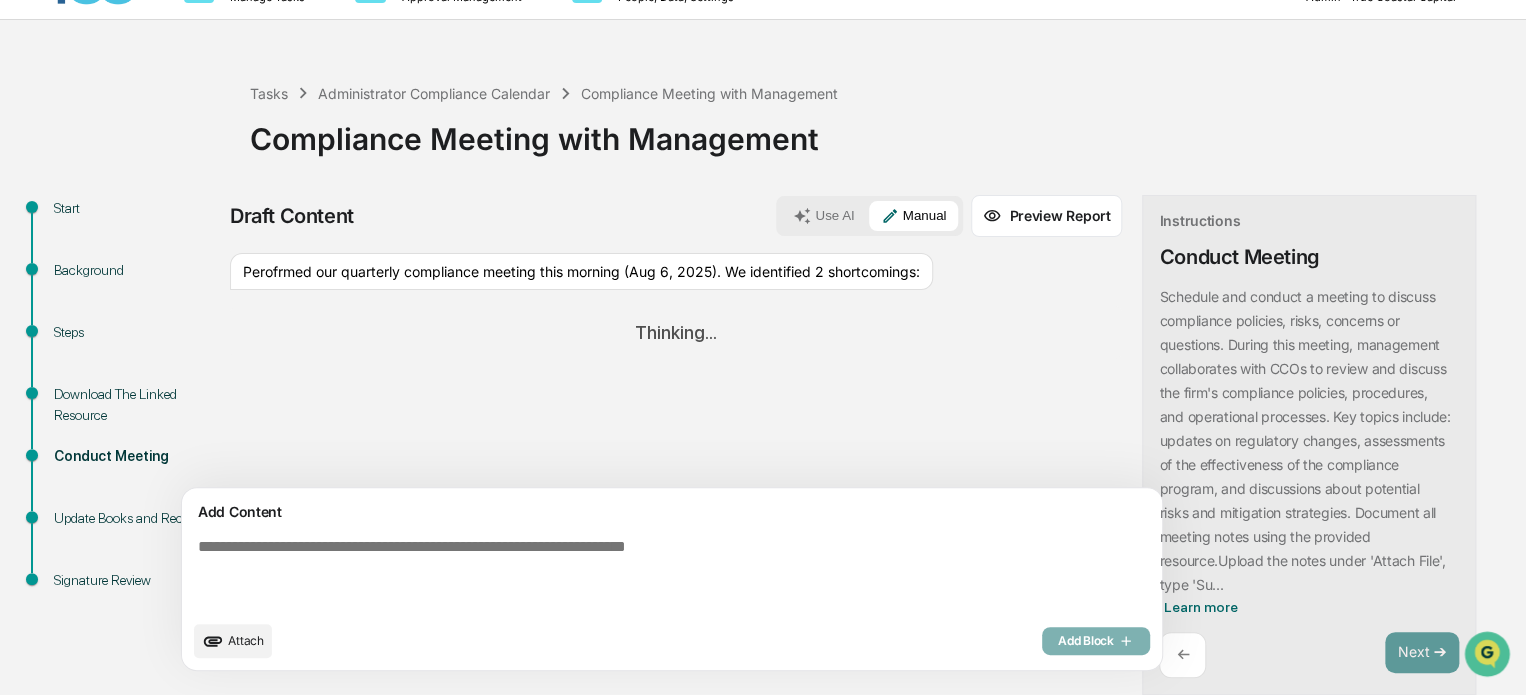 scroll, scrollTop: 42, scrollLeft: 0, axis: vertical 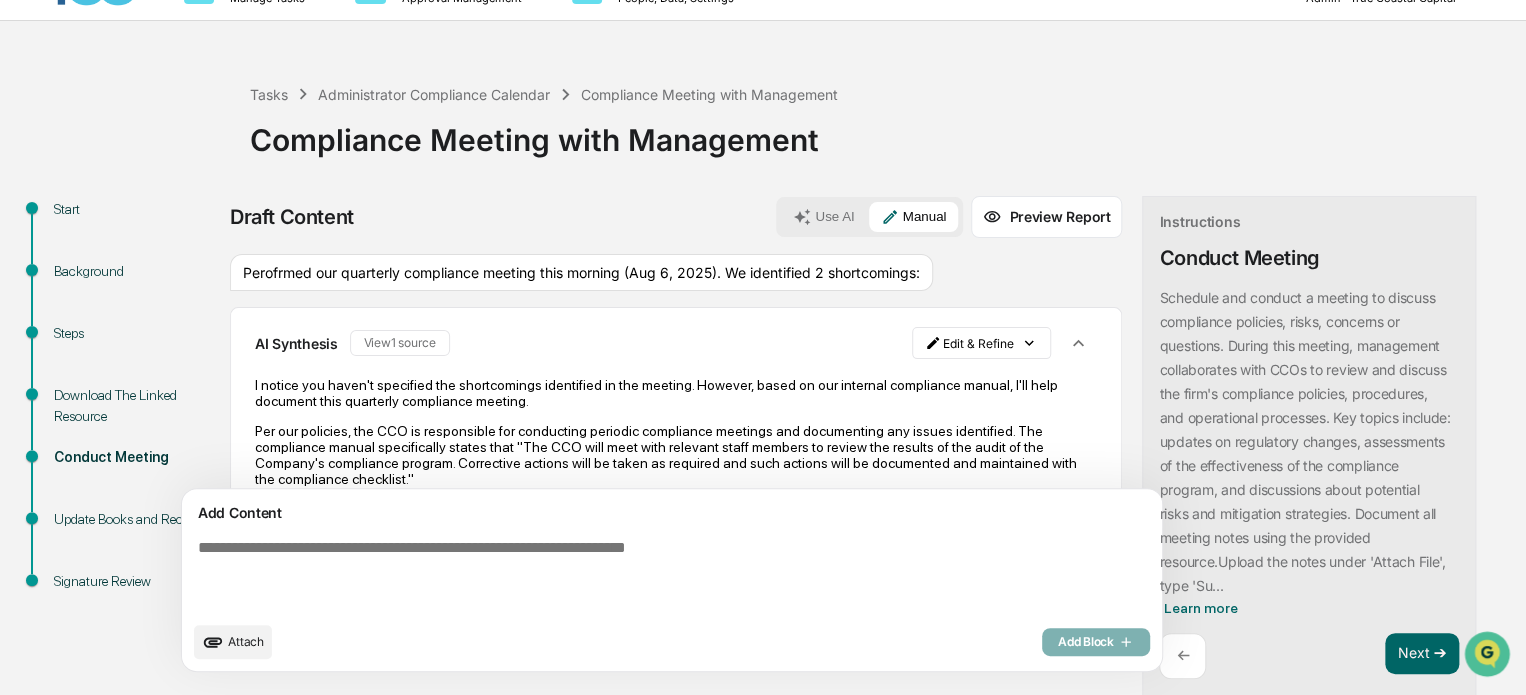 click on "←" at bounding box center [1182, 656] 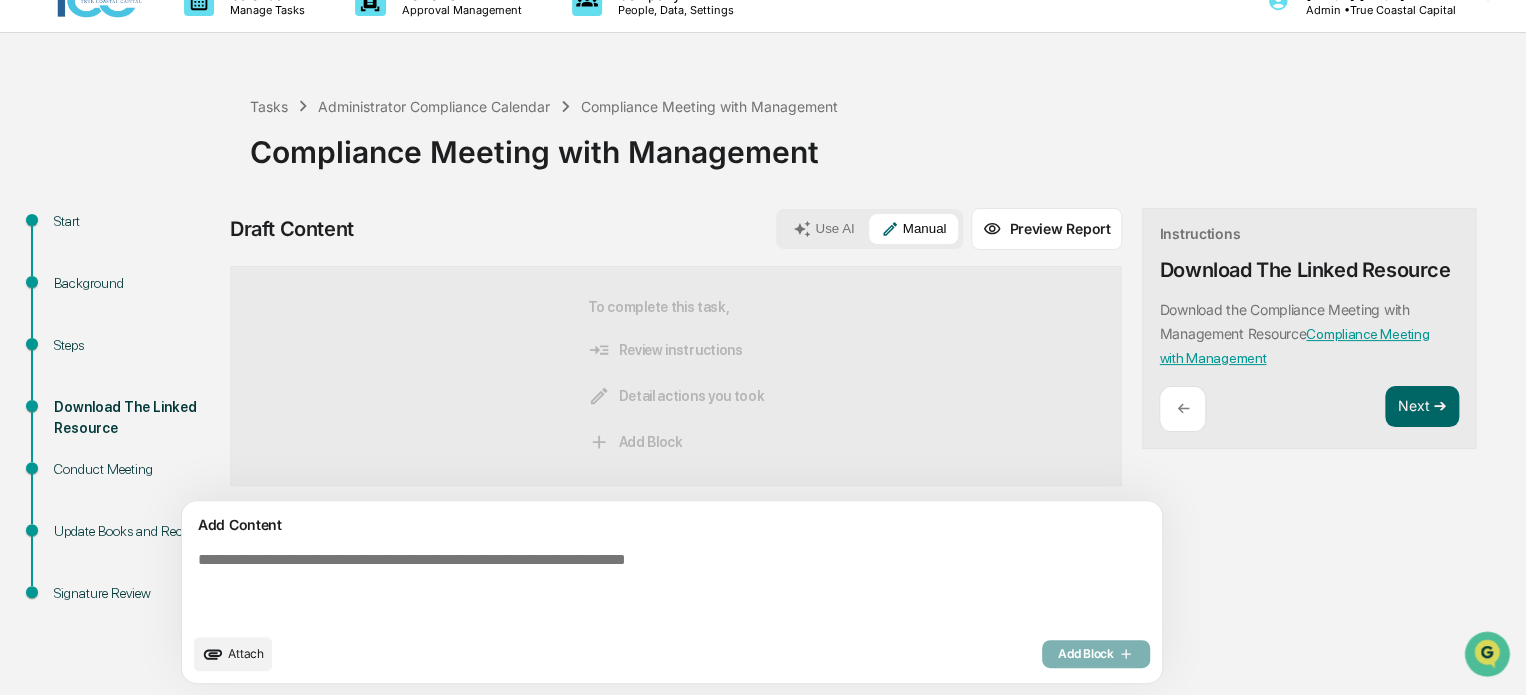 click on "Conduct Meeting" at bounding box center (136, 469) 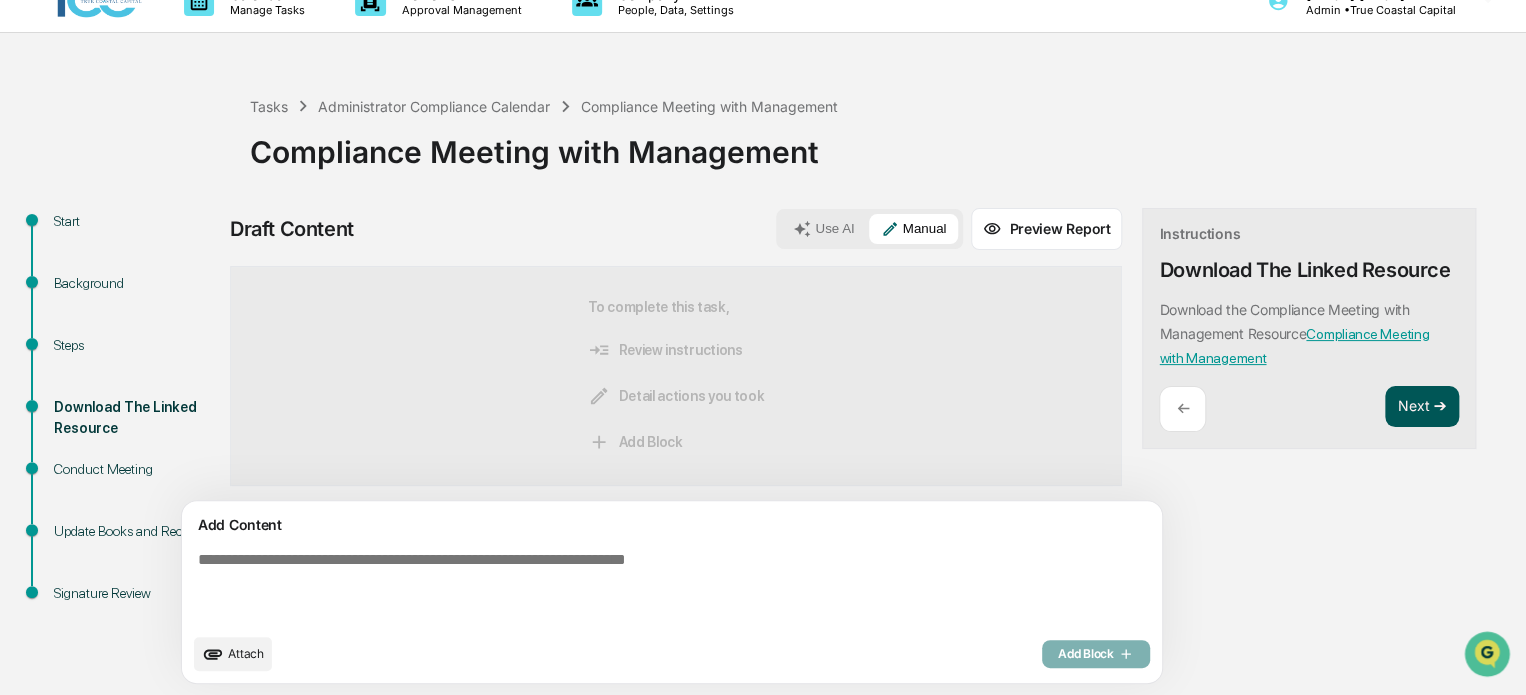 click on "Next ➔" at bounding box center (1422, 407) 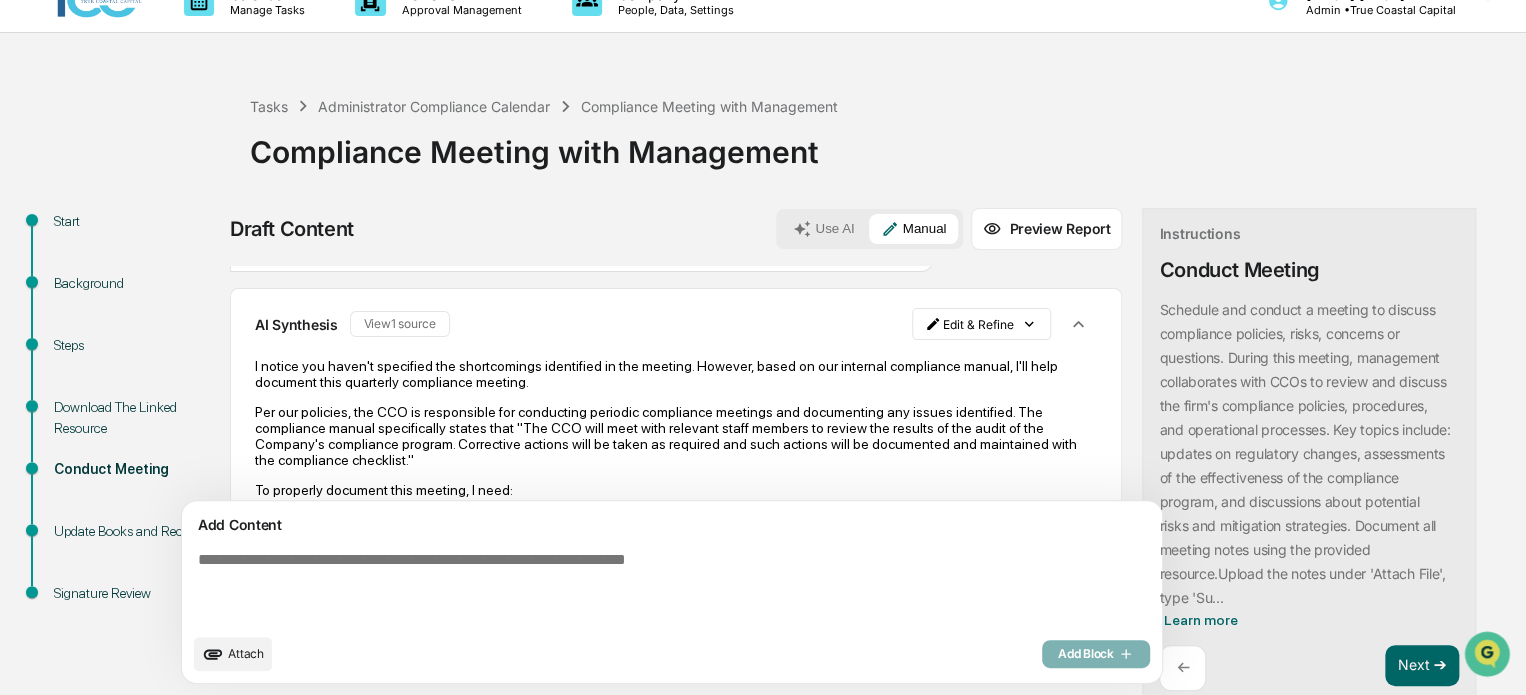 scroll, scrollTop: 0, scrollLeft: 0, axis: both 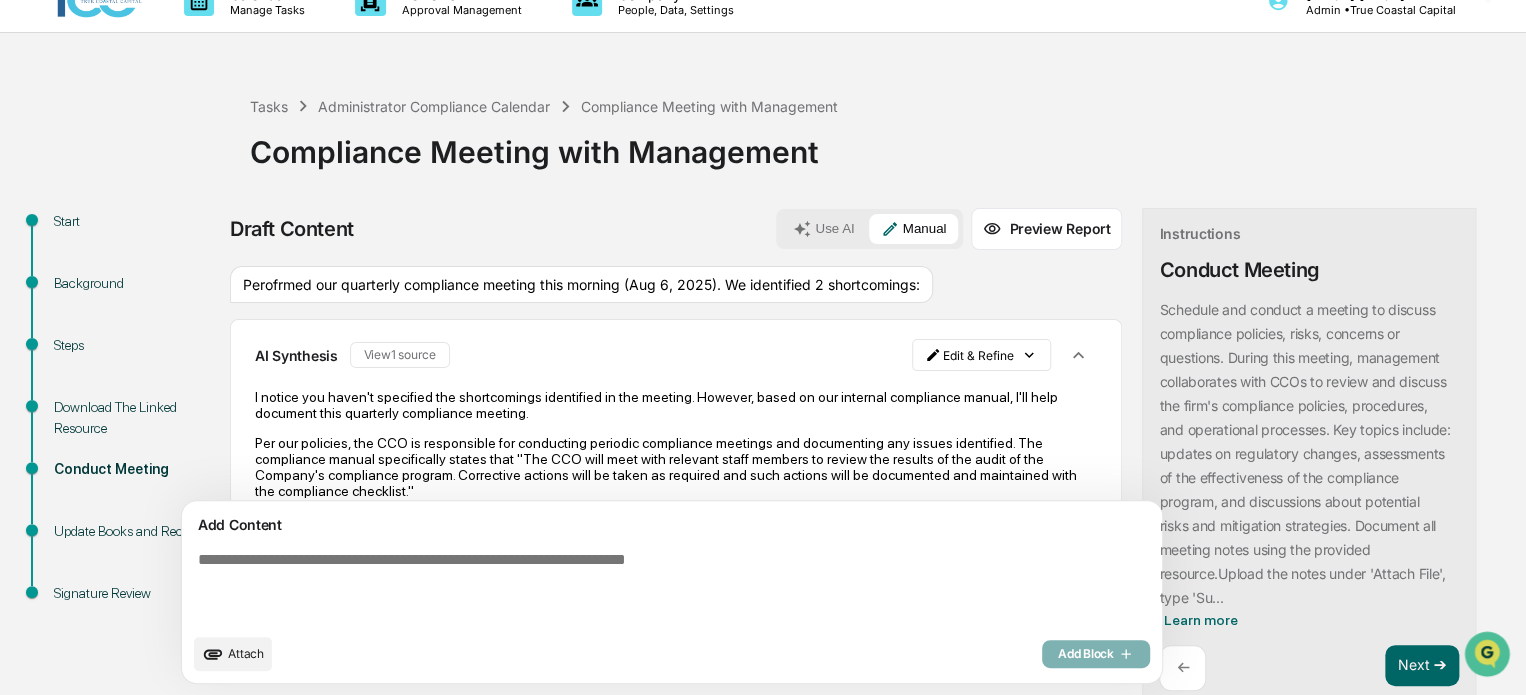 click on "Manual" at bounding box center (914, 229) 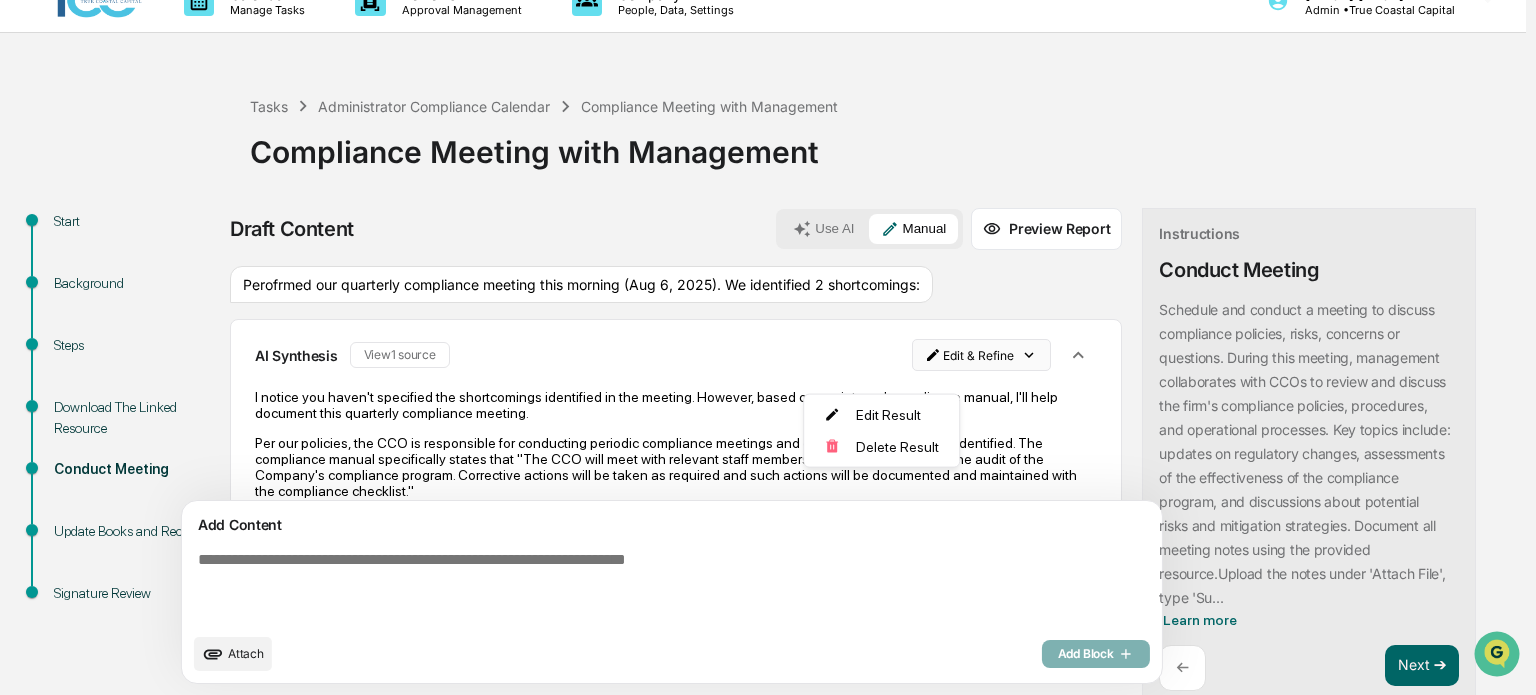click on "Calendar Manage Tasks Reviews Approval Management Company People, Data, Settings Sam Hubbard Admin •  True Coastal Capital Tasks Administrator Compliance Calendar Compliance Meeting with Management Compliance Meeting with Management Start Background Steps Download The Linked Resource Conduct Meeting Update Books and Records Signature Review Draft Content  Use AI  Manual Preview Report Sources Perofrmed our quarterly compliance meeting this morning (Aug 6, 2025). We identified 2 shortcomings: AI Synthesis View  1 source Edit & Refine I notice you haven't specified the shortcomings identified in the meeting. However, based on our internal compliance manual, I'll help document this quarterly compliance meeting. To properly document this meeting, I need: The specific shortcomings identified Attendees present at the meeting Any corrective actions discussed or proposed Add Content Attach Add Block  Instructions Conduct Meeting Upload the notes under 'Attach File', type 'Su... Learn more ←     Next ➔" at bounding box center [768, 317] 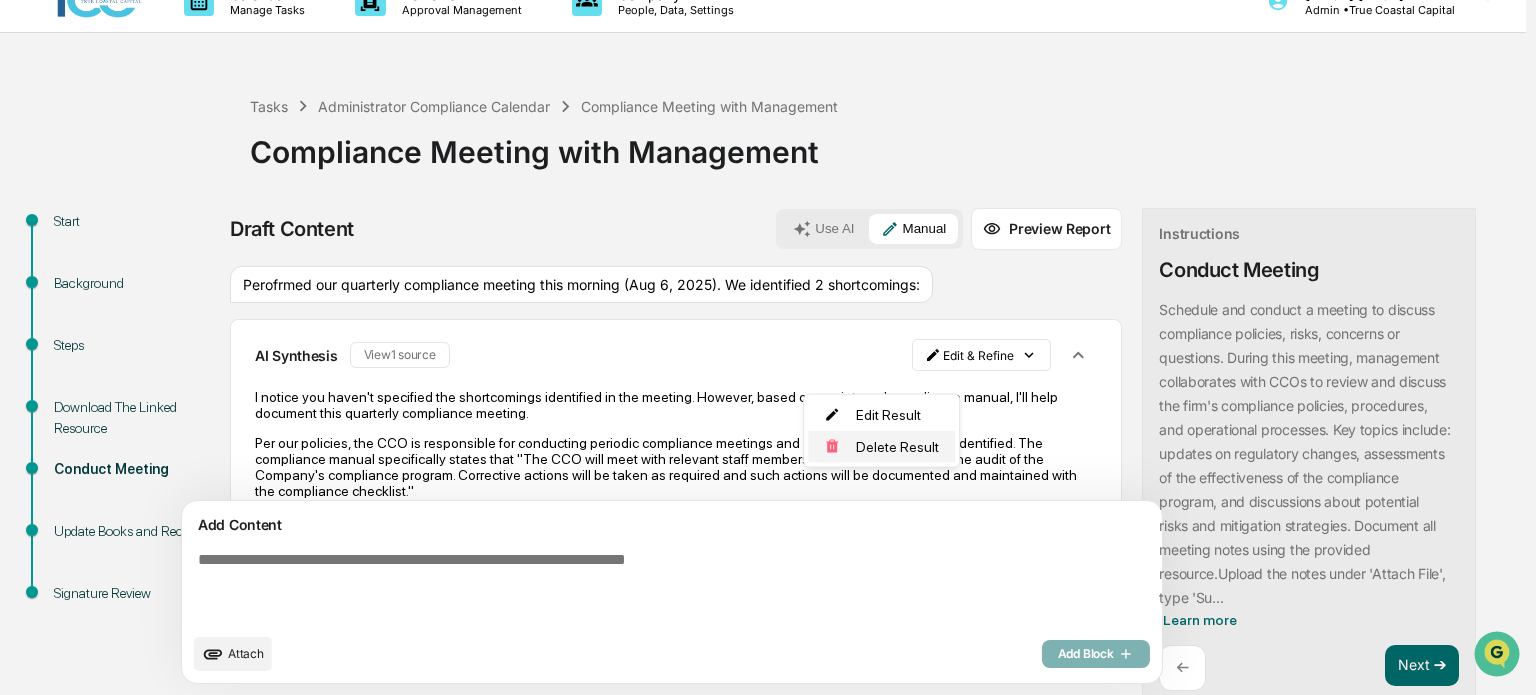 click on "Delete Result" at bounding box center [881, 447] 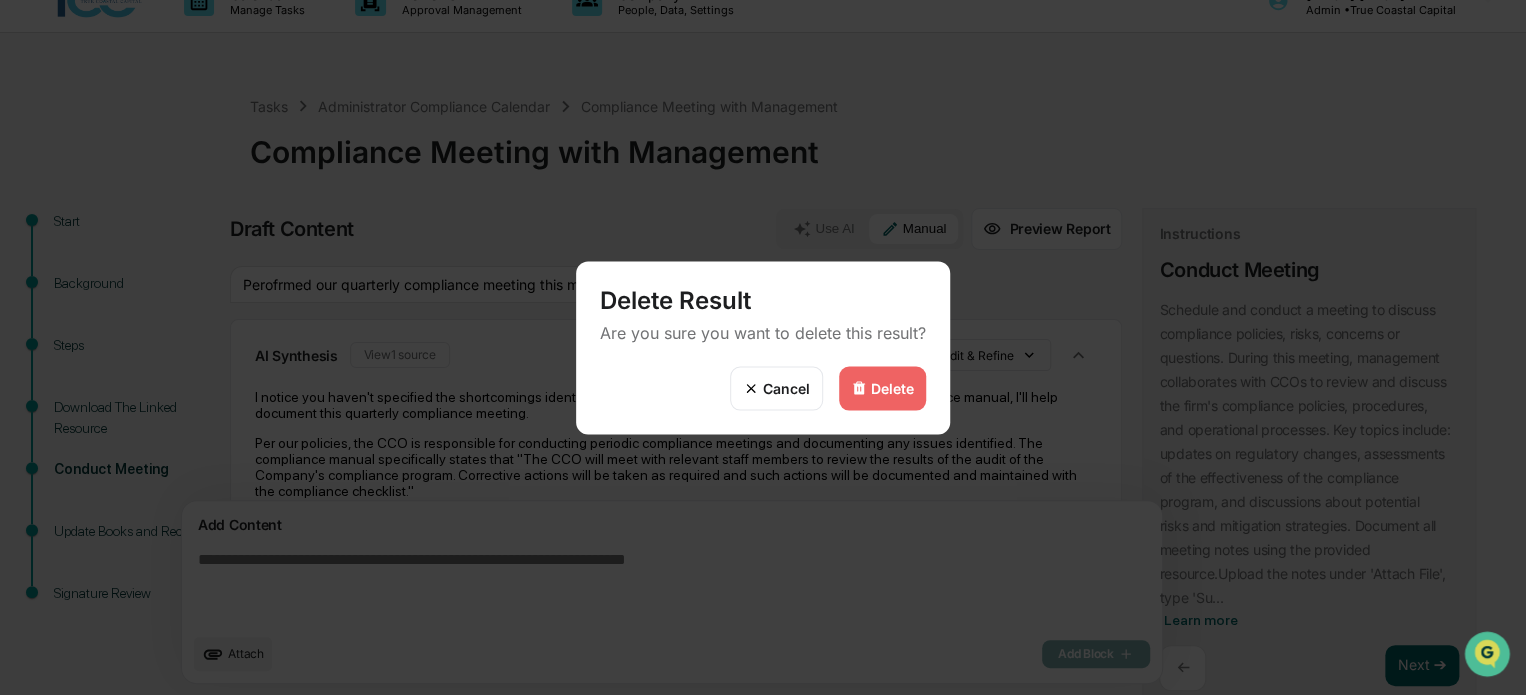 click on "Delete" at bounding box center [882, 388] 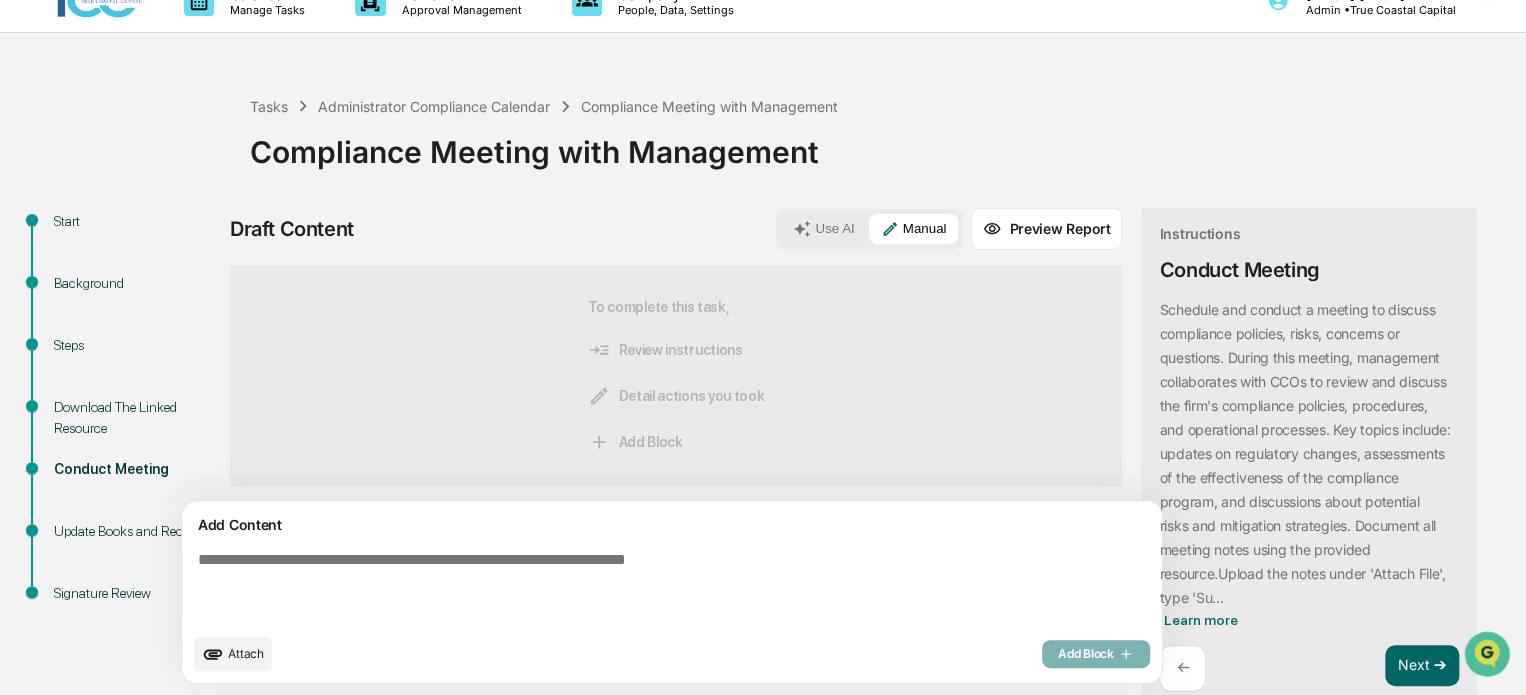 click on "Add Content" at bounding box center [672, 525] 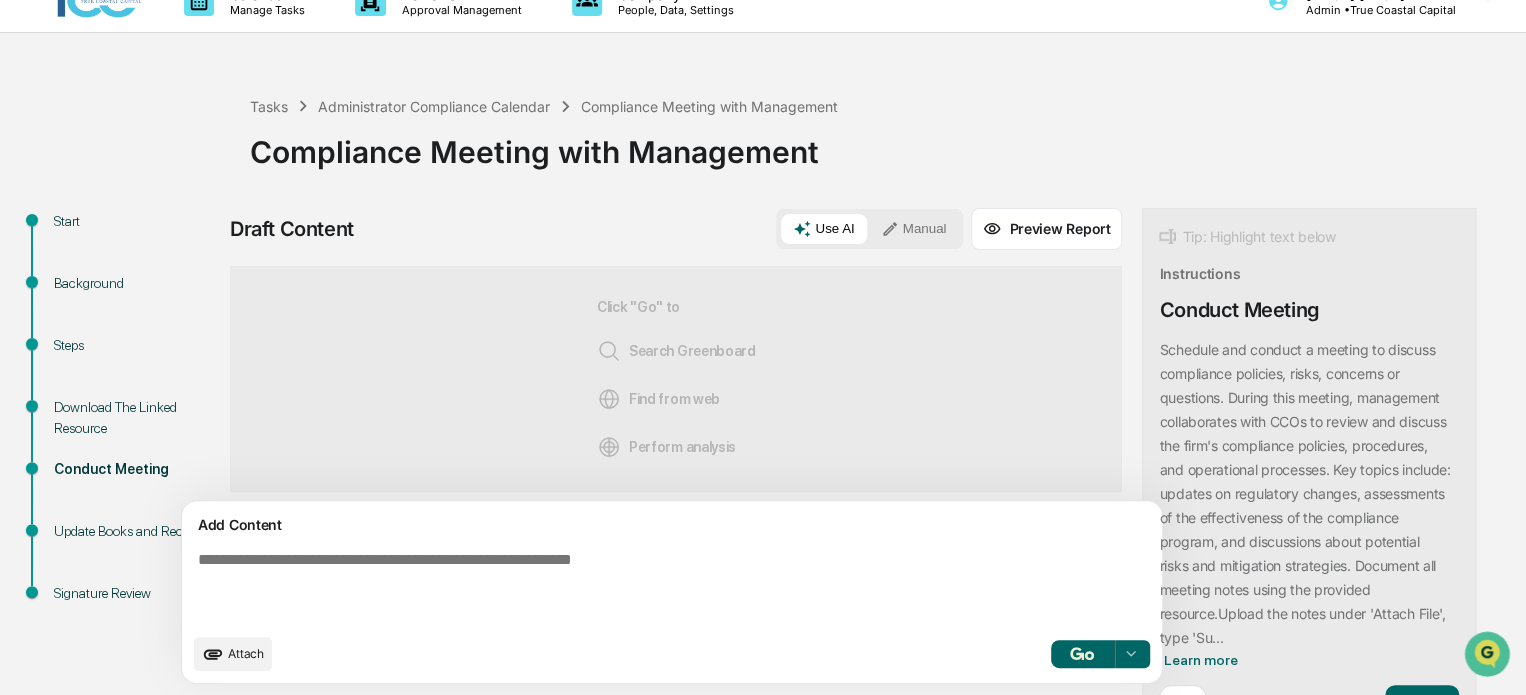 click at bounding box center [625, 587] 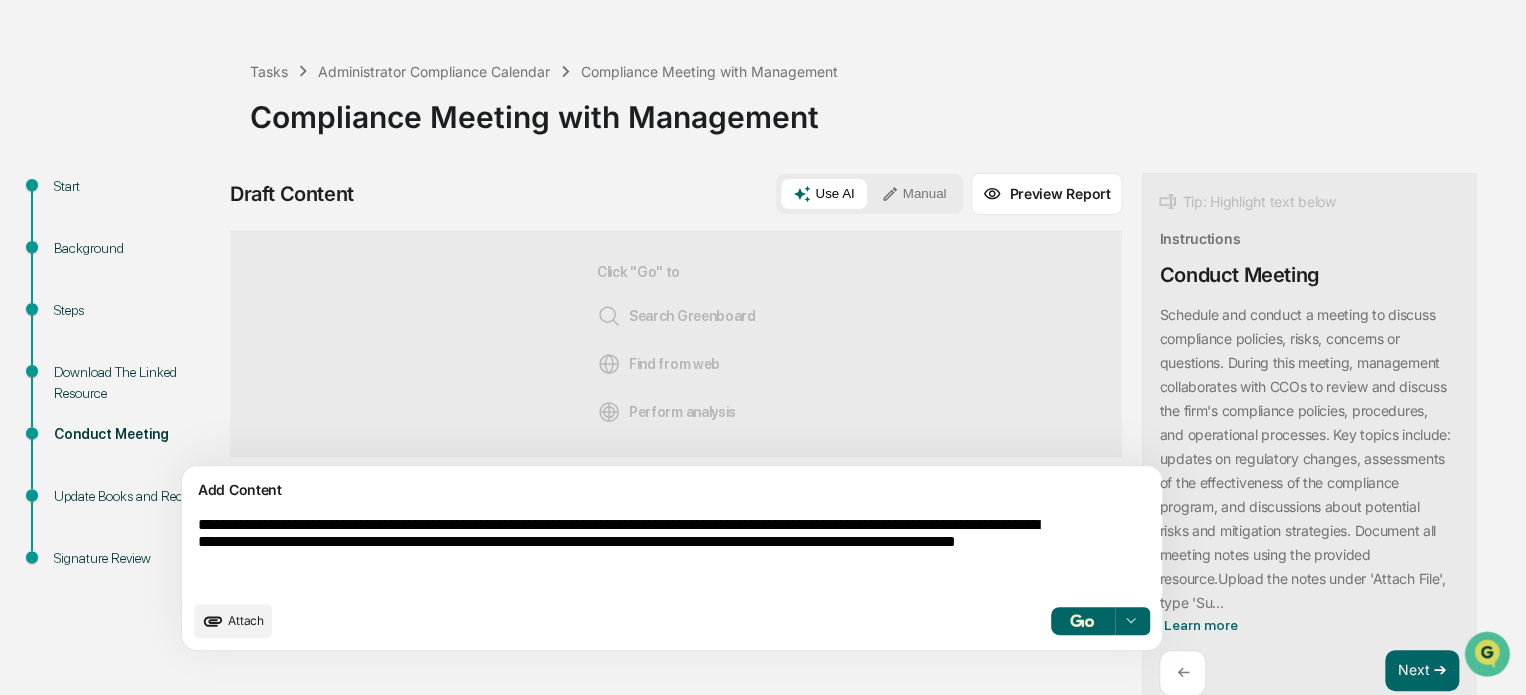 scroll, scrollTop: 82, scrollLeft: 0, axis: vertical 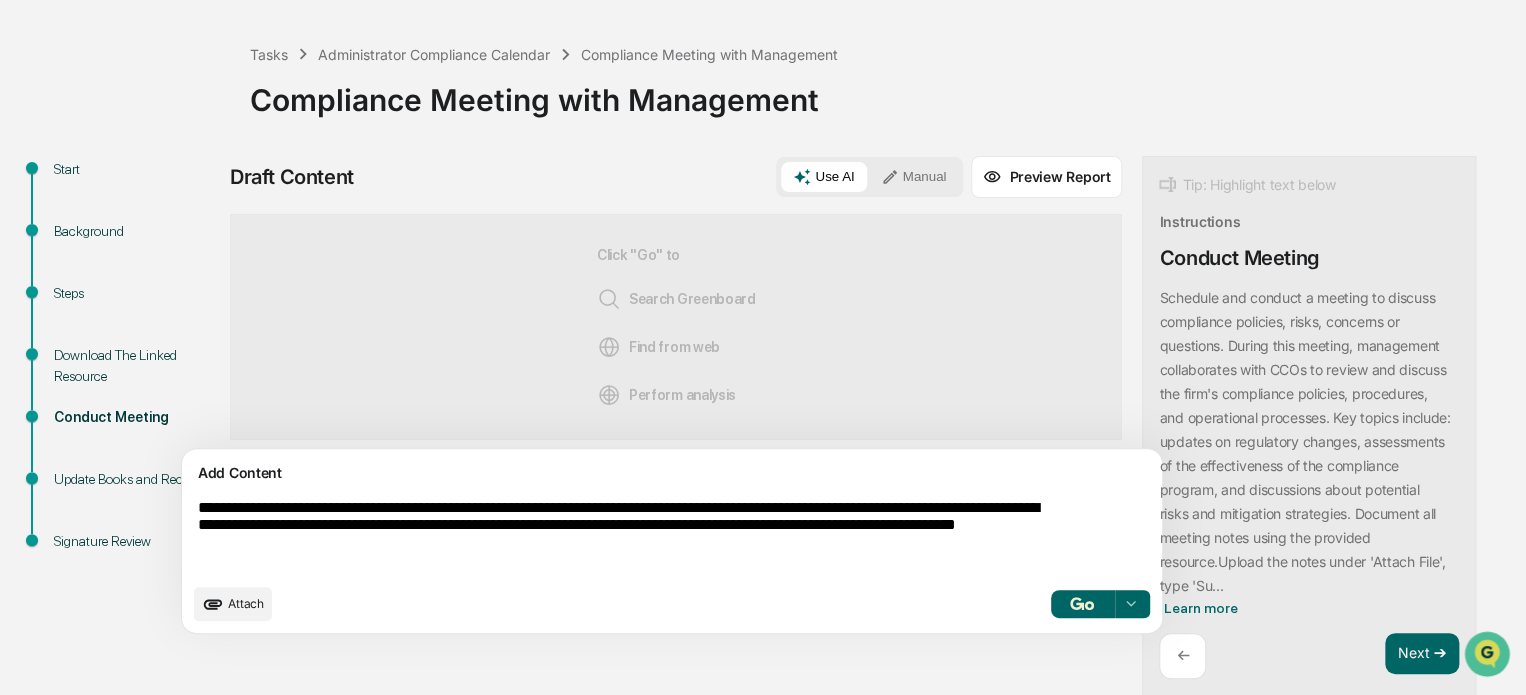 type on "**********" 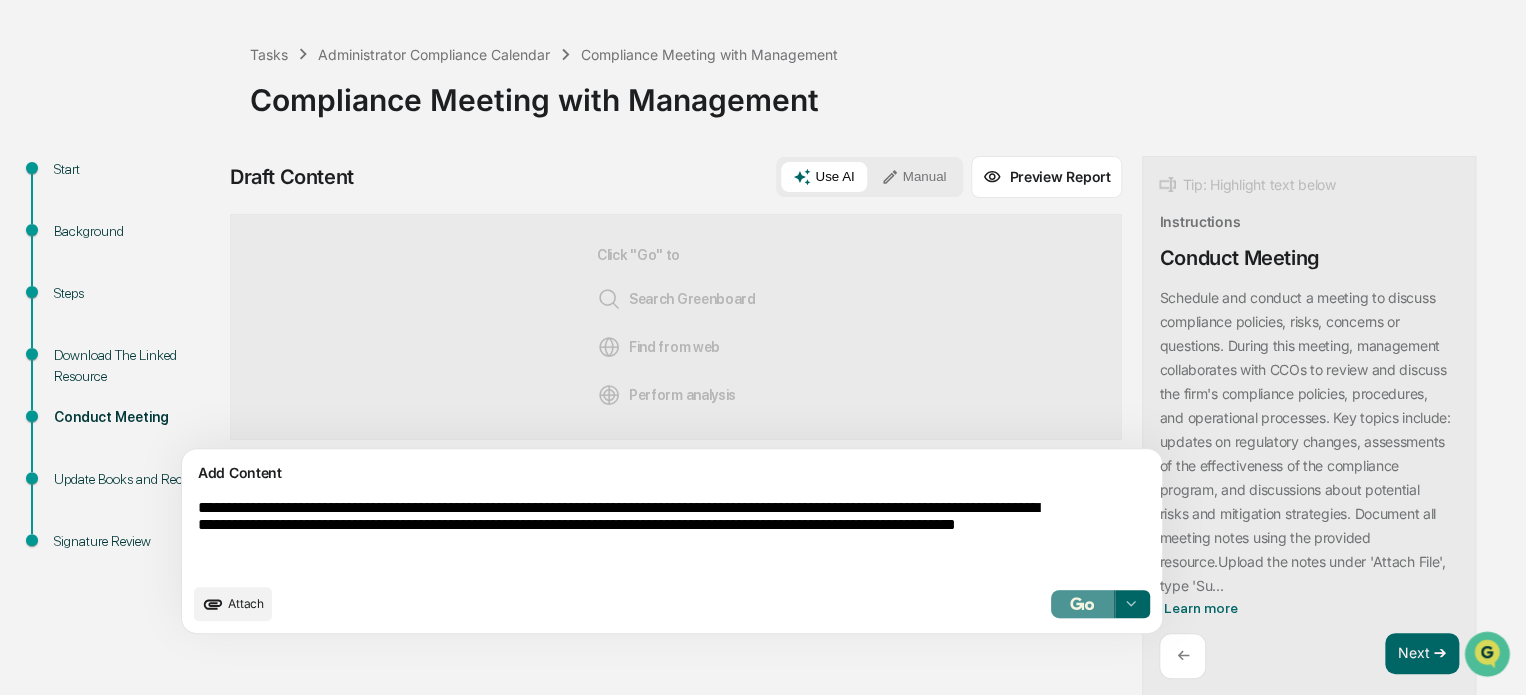 click at bounding box center (1083, 604) 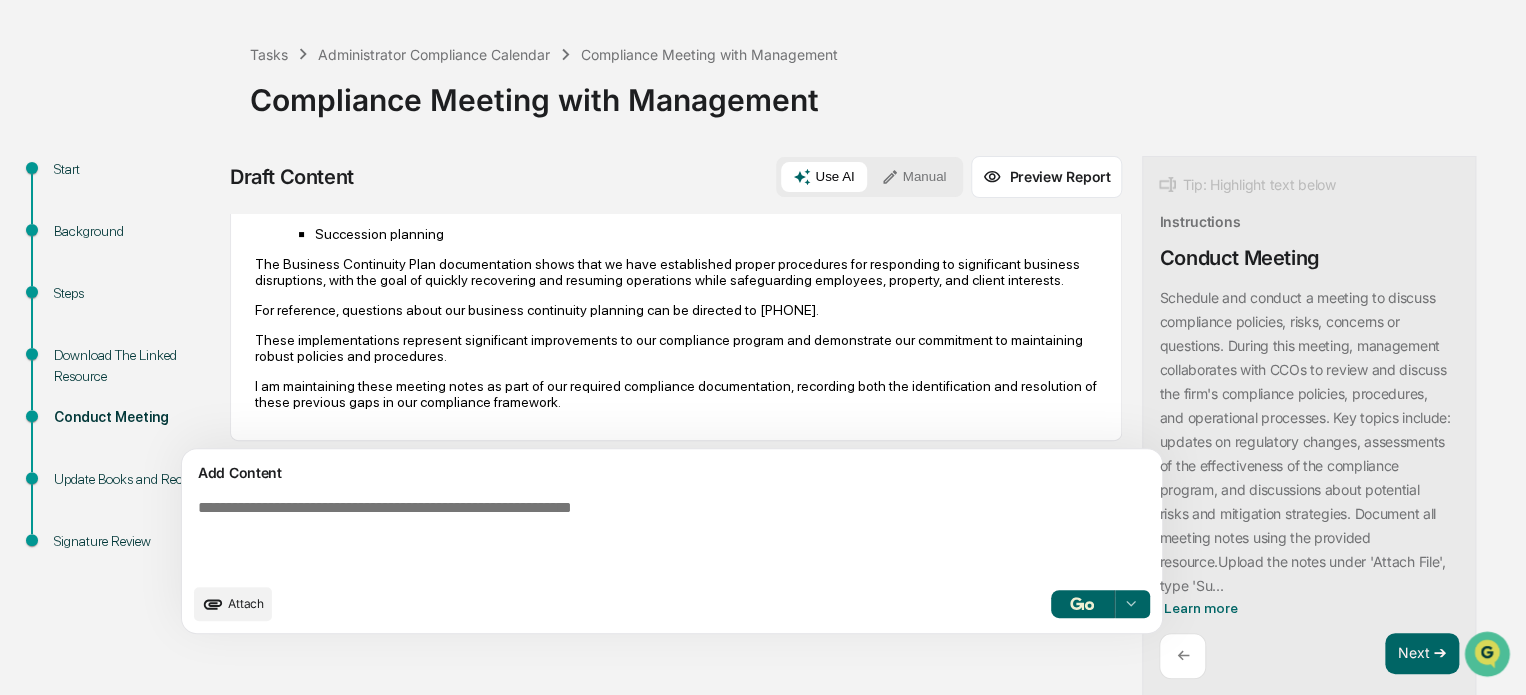 scroll, scrollTop: 628, scrollLeft: 0, axis: vertical 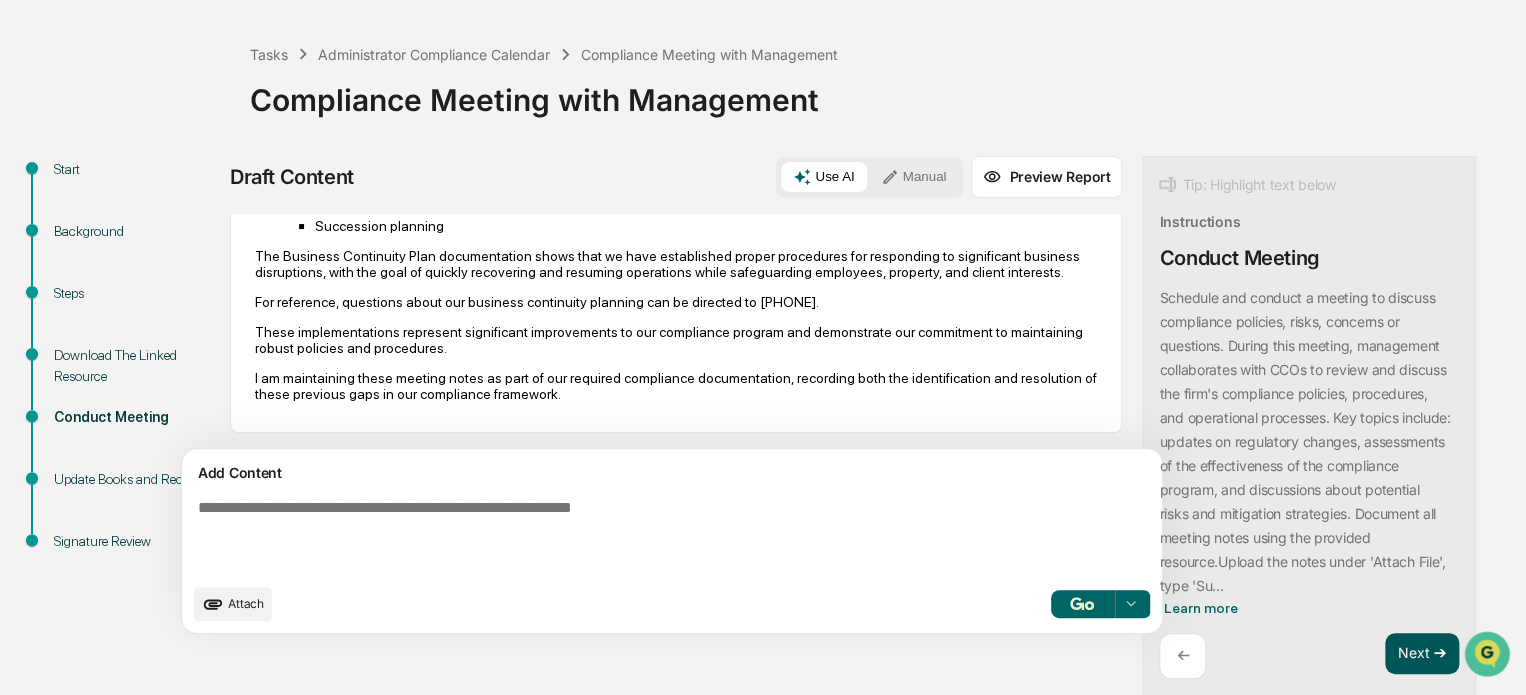 click on "Next ➔" at bounding box center [1422, 654] 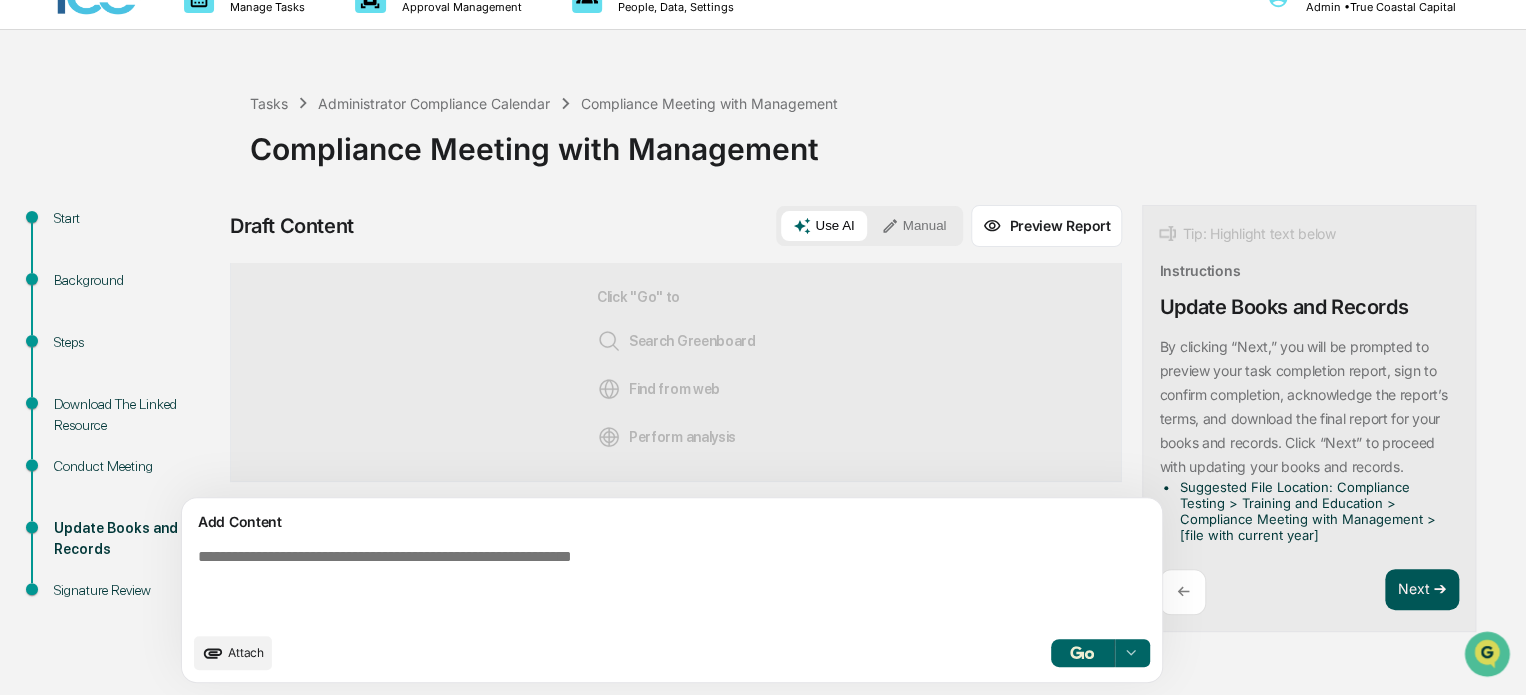 scroll, scrollTop: 7, scrollLeft: 0, axis: vertical 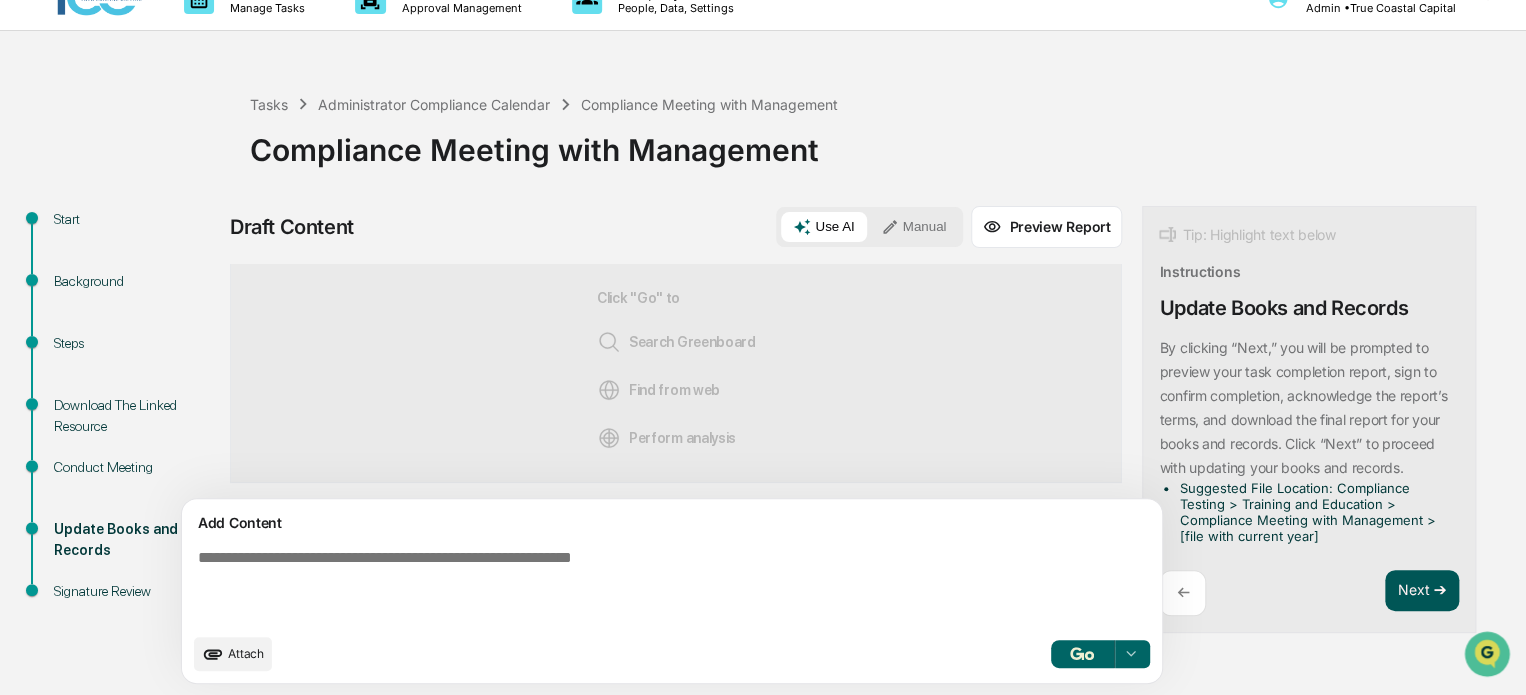 click on "Next ➔" at bounding box center (1422, 591) 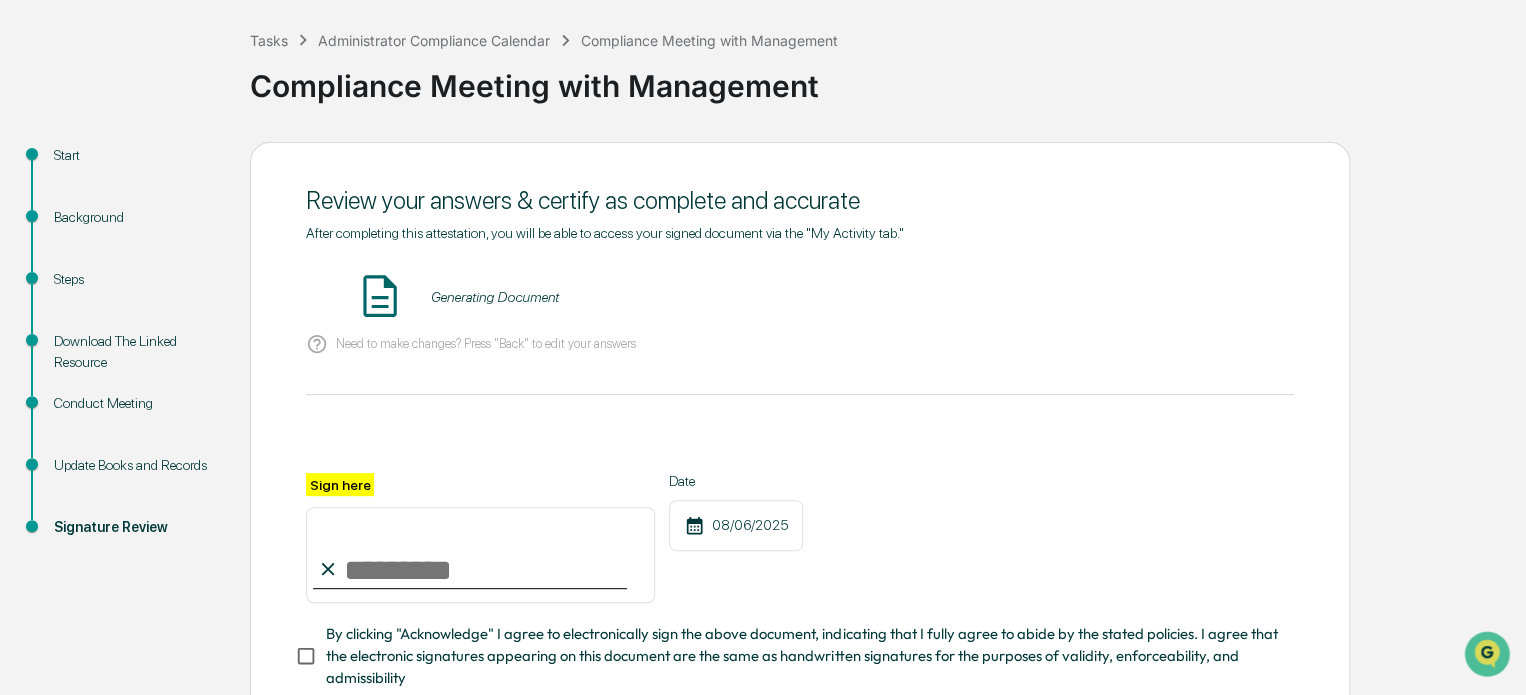 scroll, scrollTop: 132, scrollLeft: 0, axis: vertical 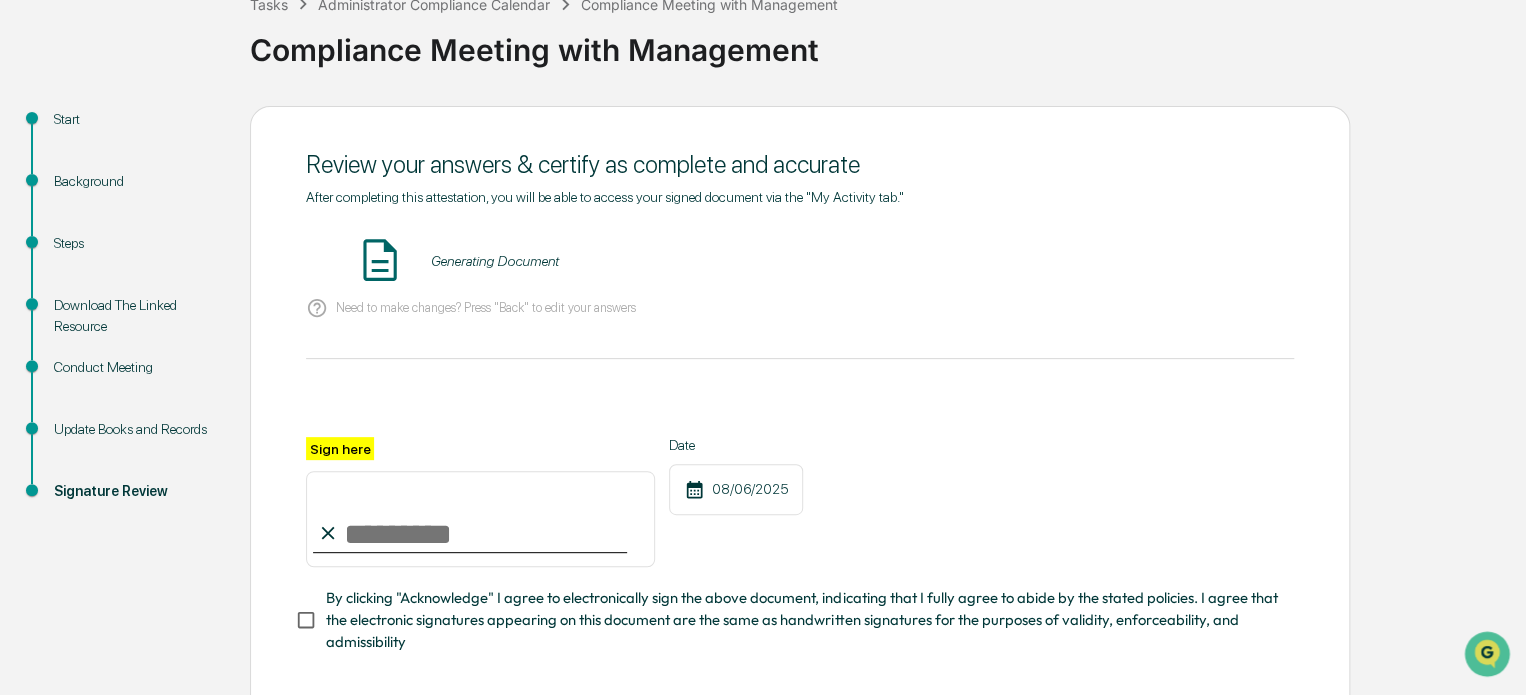 click on "Sign here" at bounding box center (480, 519) 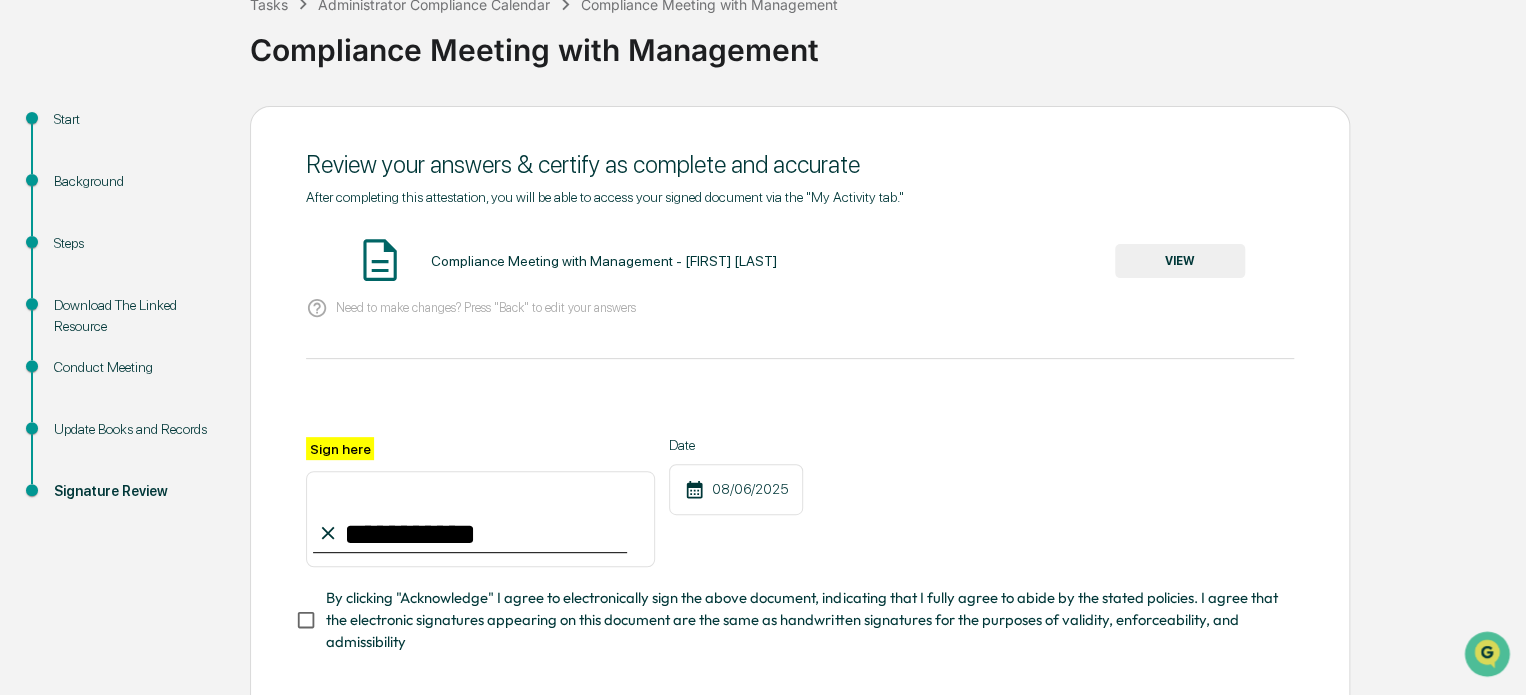 type on "**********" 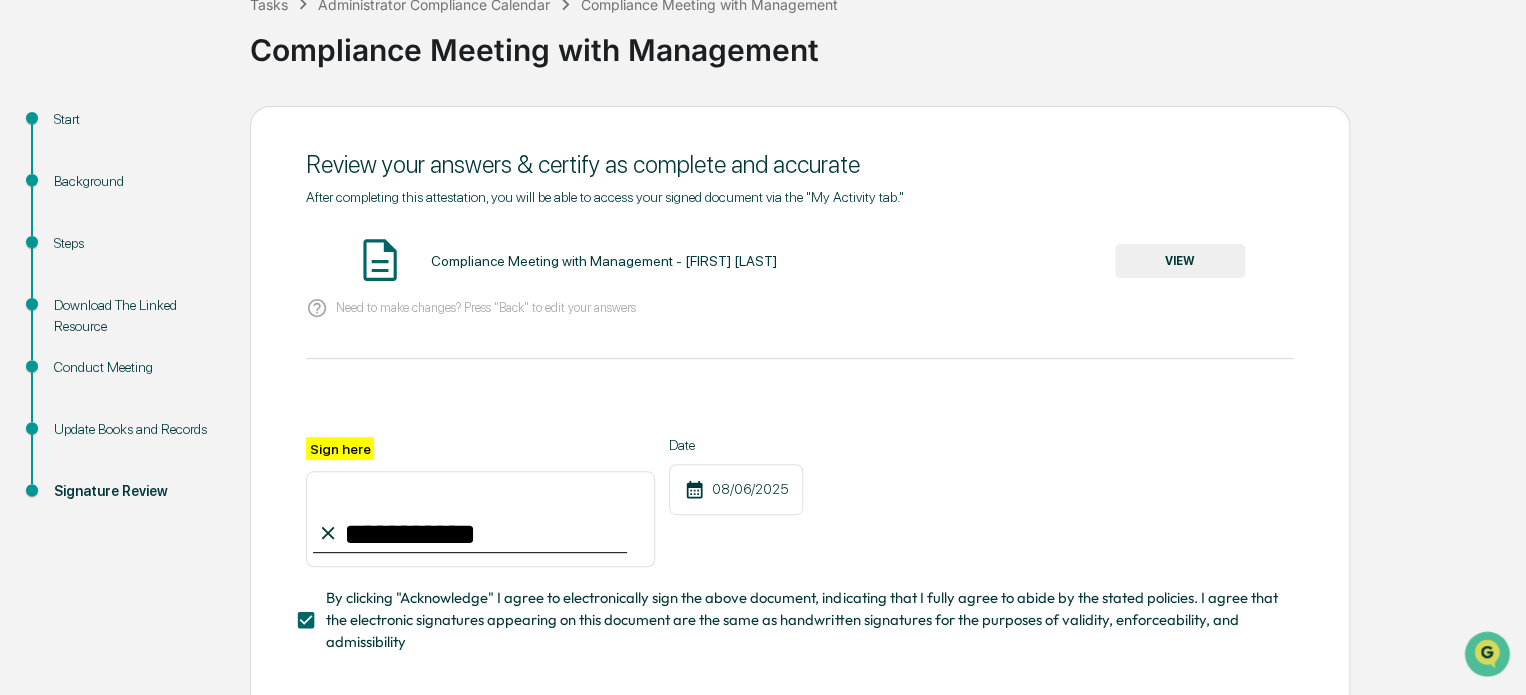 click on "VIEW" at bounding box center (1180, 261) 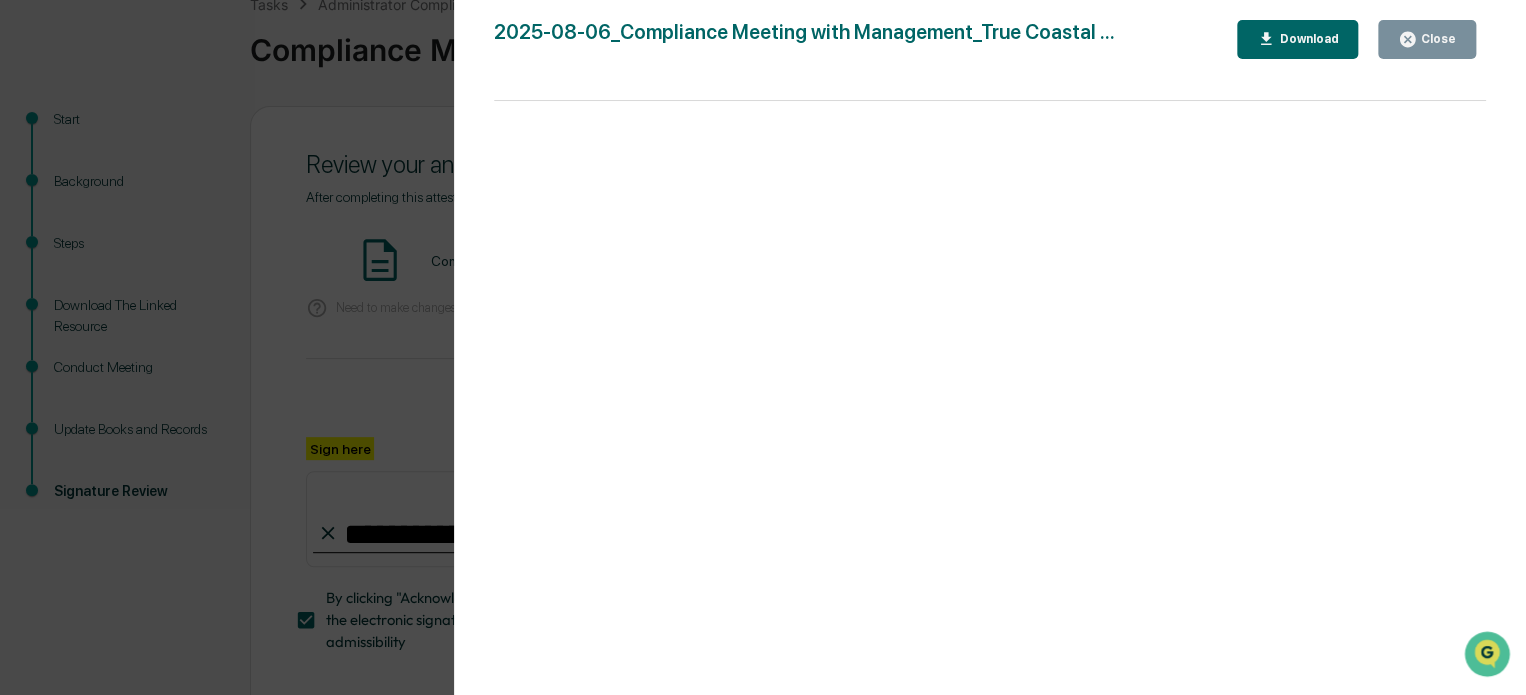 click on "Close" at bounding box center (1436, 39) 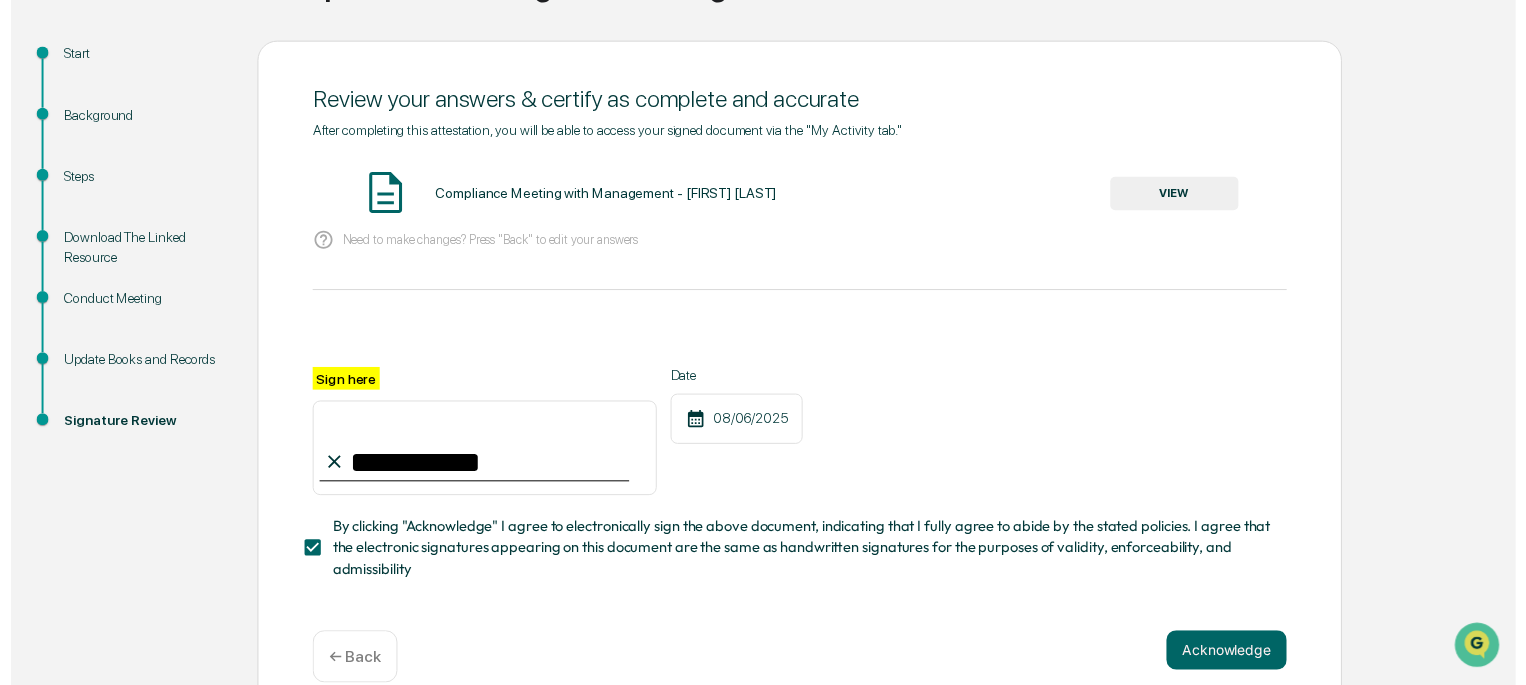 scroll, scrollTop: 232, scrollLeft: 0, axis: vertical 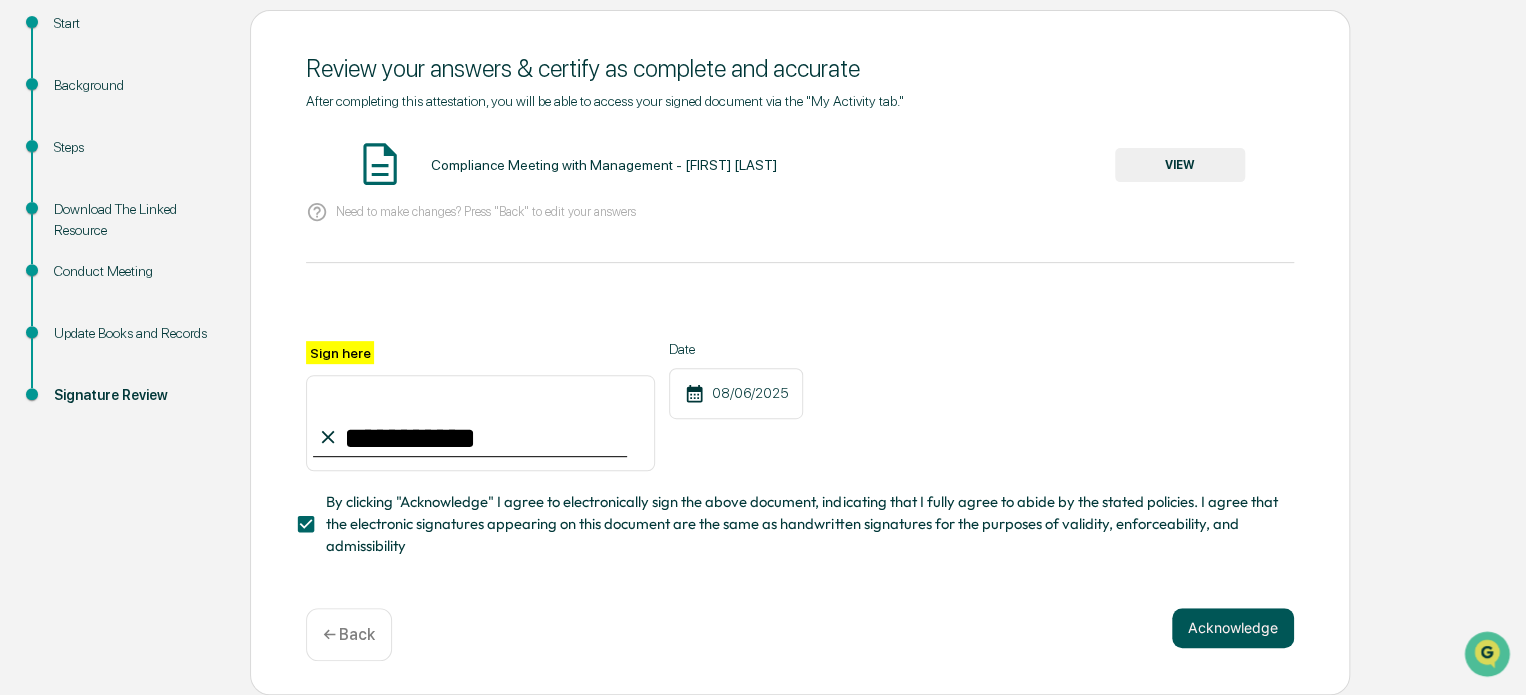 click on "Acknowledge" at bounding box center (1233, 628) 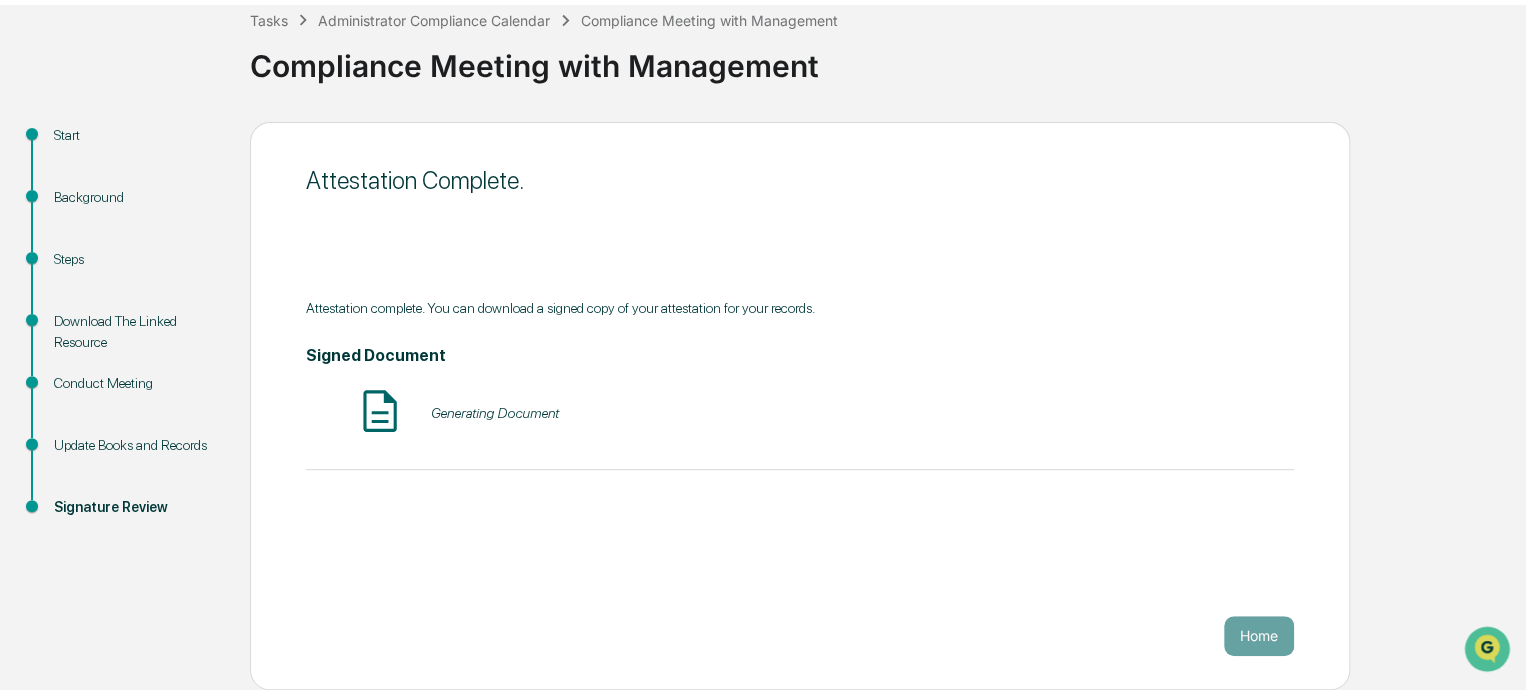 scroll, scrollTop: 109, scrollLeft: 0, axis: vertical 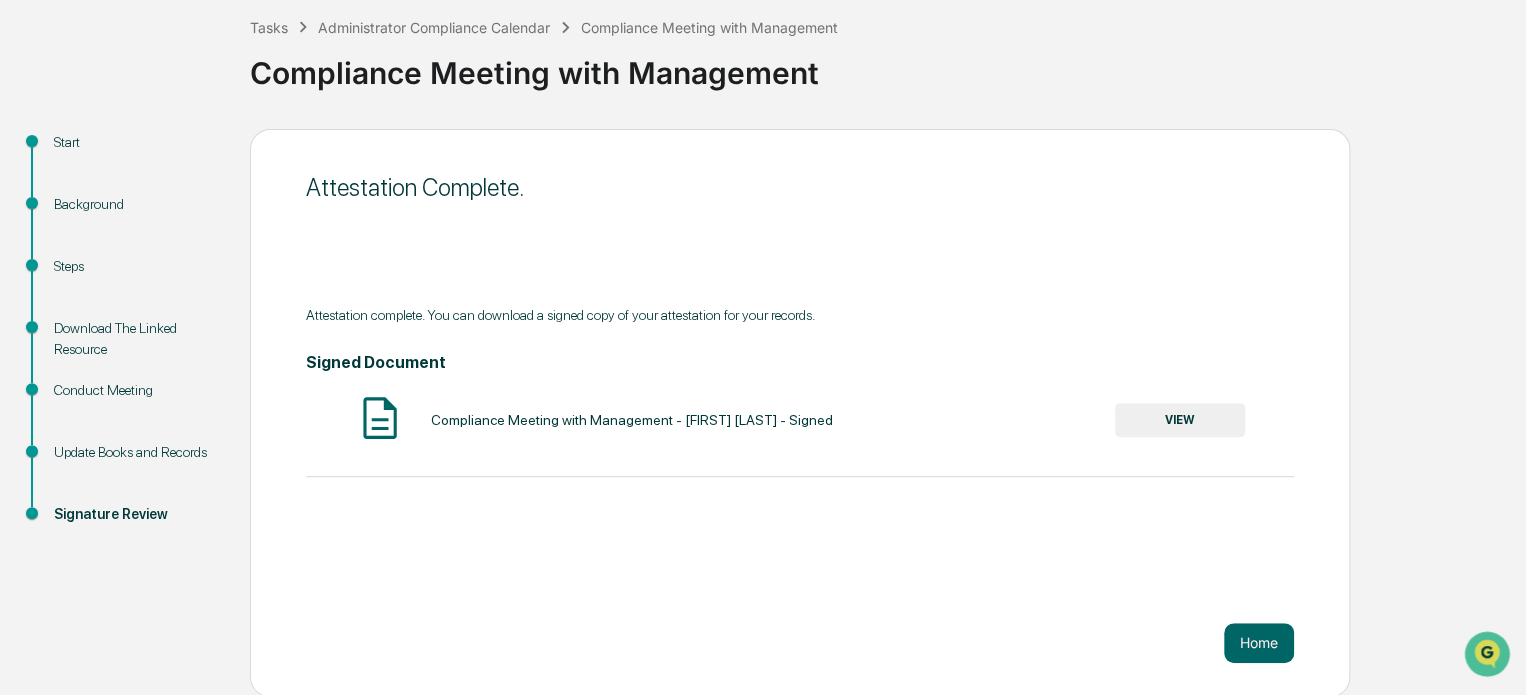 click on "VIEW" at bounding box center (1180, 420) 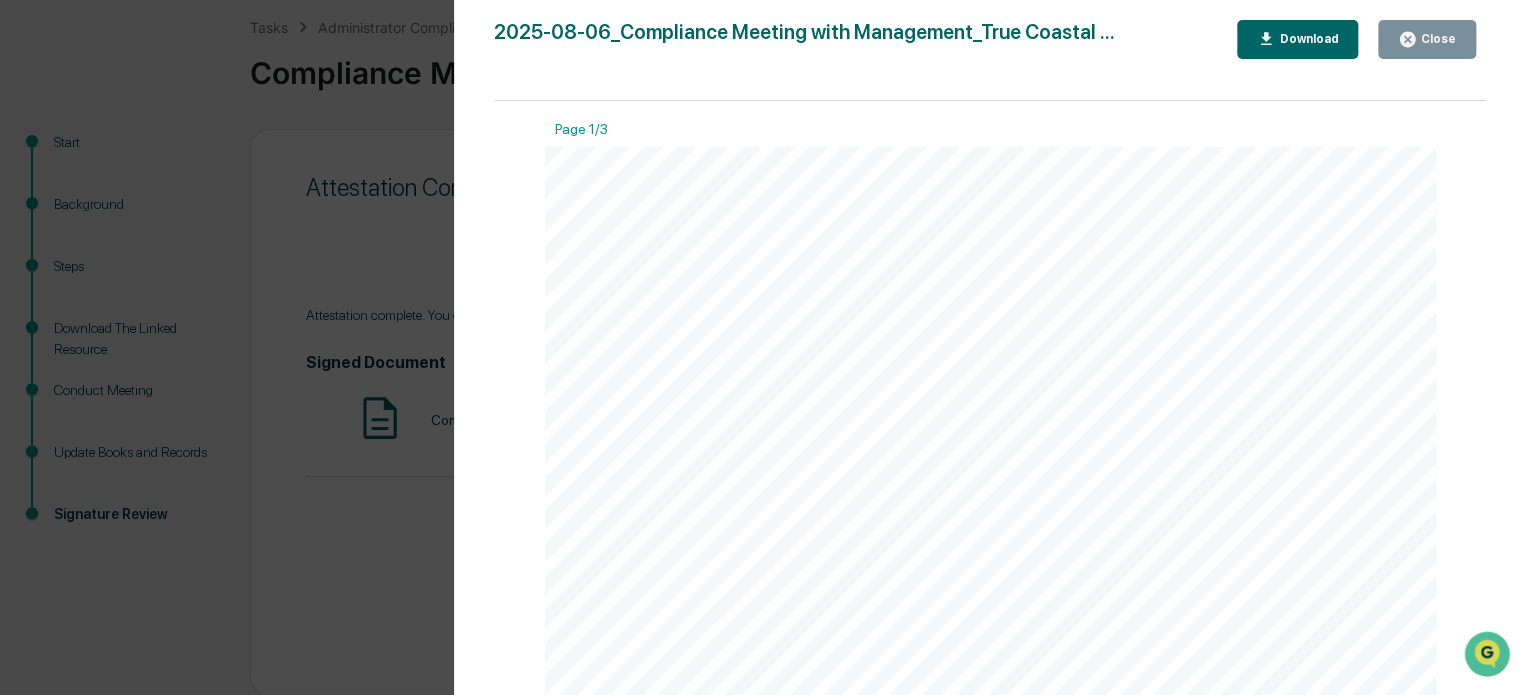 click on "Download" at bounding box center [1306, 39] 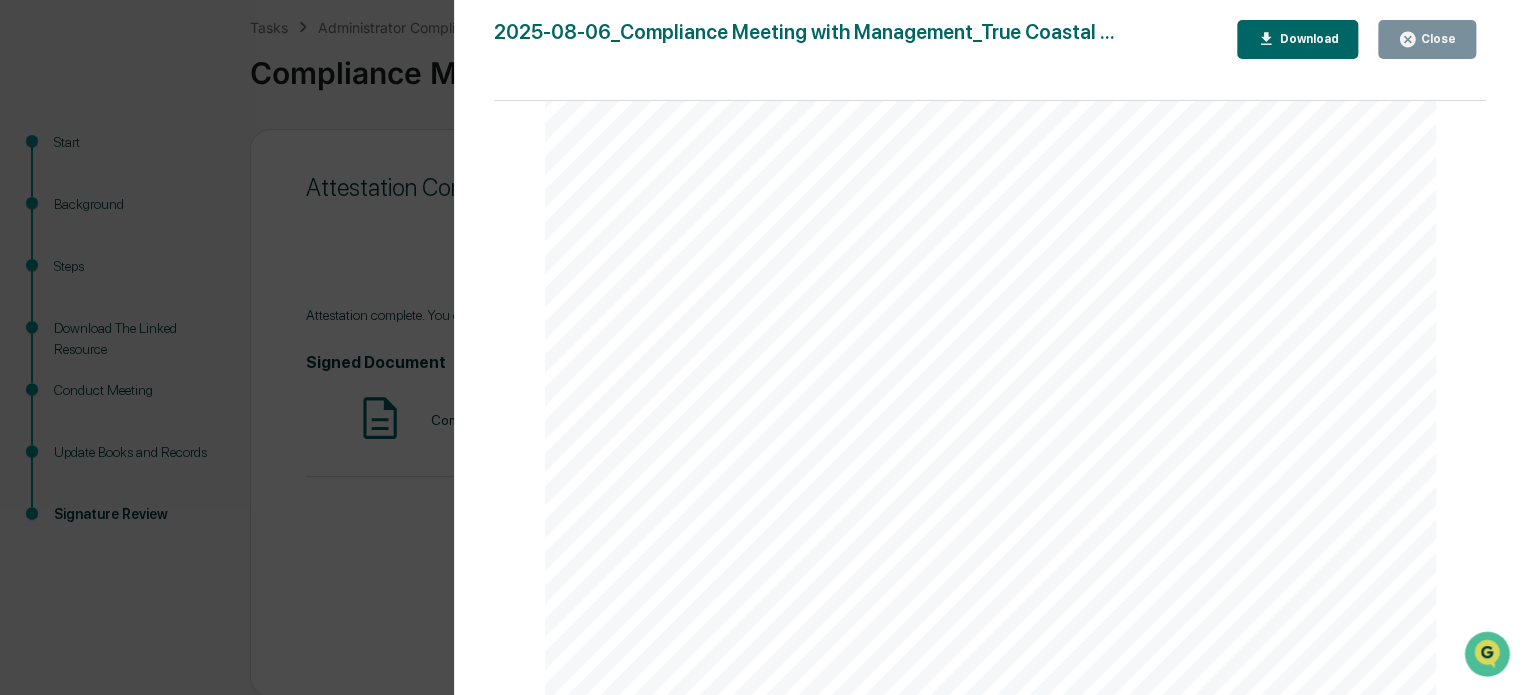 scroll, scrollTop: 3260, scrollLeft: 0, axis: vertical 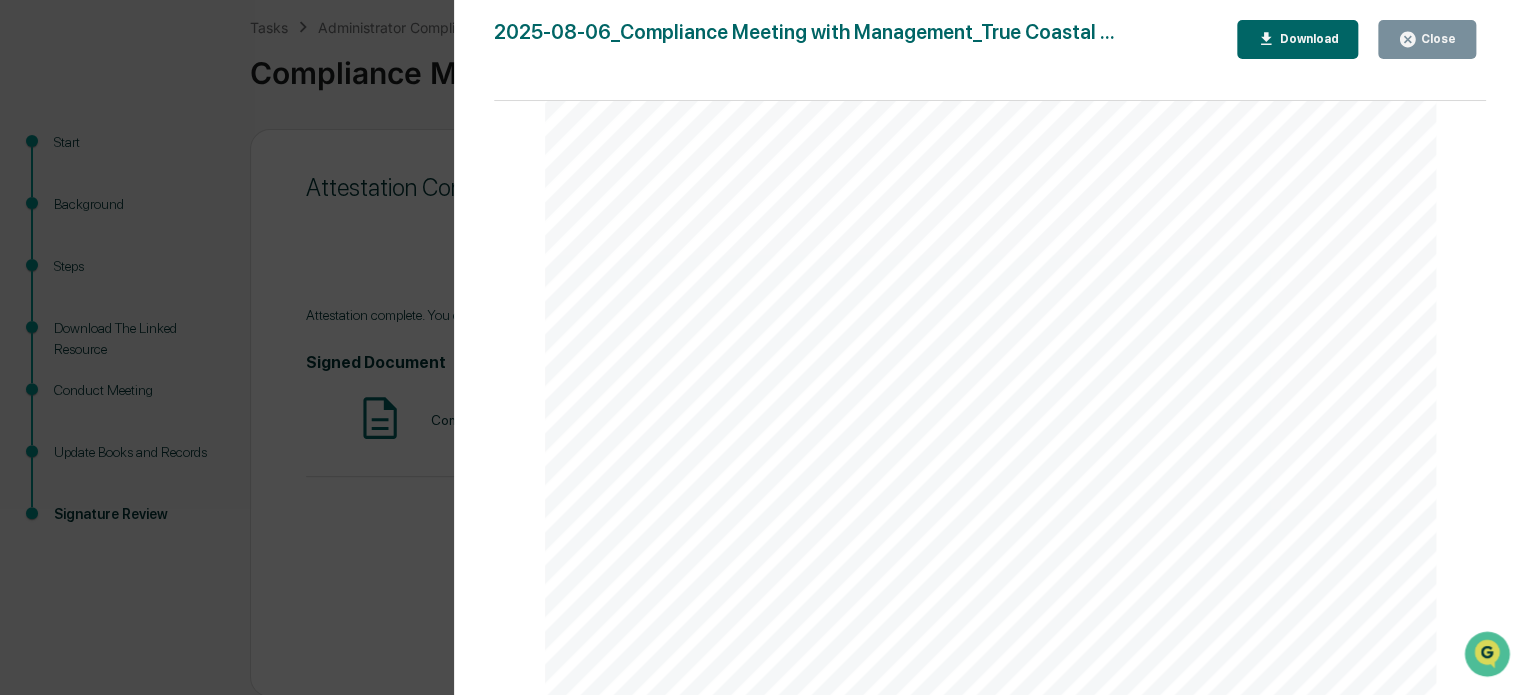 click on "Version History 08/06/2025, 02:39 PM Sam Hubbard 2025-08-06_Compliance Meeting with Management_True Coastal ...   Close   Download Page 1/3 August   6,   2025 True   Coastal   Capital Compliance   Meeting   with   Management Background   and   Purpose ###   Task   Control: In   creating   a   culture   of   compliance,   it   is   best   practice   to   conduct   a   quarterly   compliance   meeting, which   allows   management,   the   CCO,   and   IARs   if   necessary,   to   review   written   policies   and   procedures to   ensure   they   are   reasonably   designed   to   prevent   violation   of   the   federal   securities   laws. ###   How   To   Complete: During   this   meeting,   management   collaborates   with   CCOs   to   review   and   discuss   the   firm's compliance   policies,   procedures,   and   operational   processes.   Key   topics   include   updates   on   regulatory changes,   assessments   of   the   effectiveness   of   the   compliance   program,   and   discussions   about" at bounding box center (763, 347) 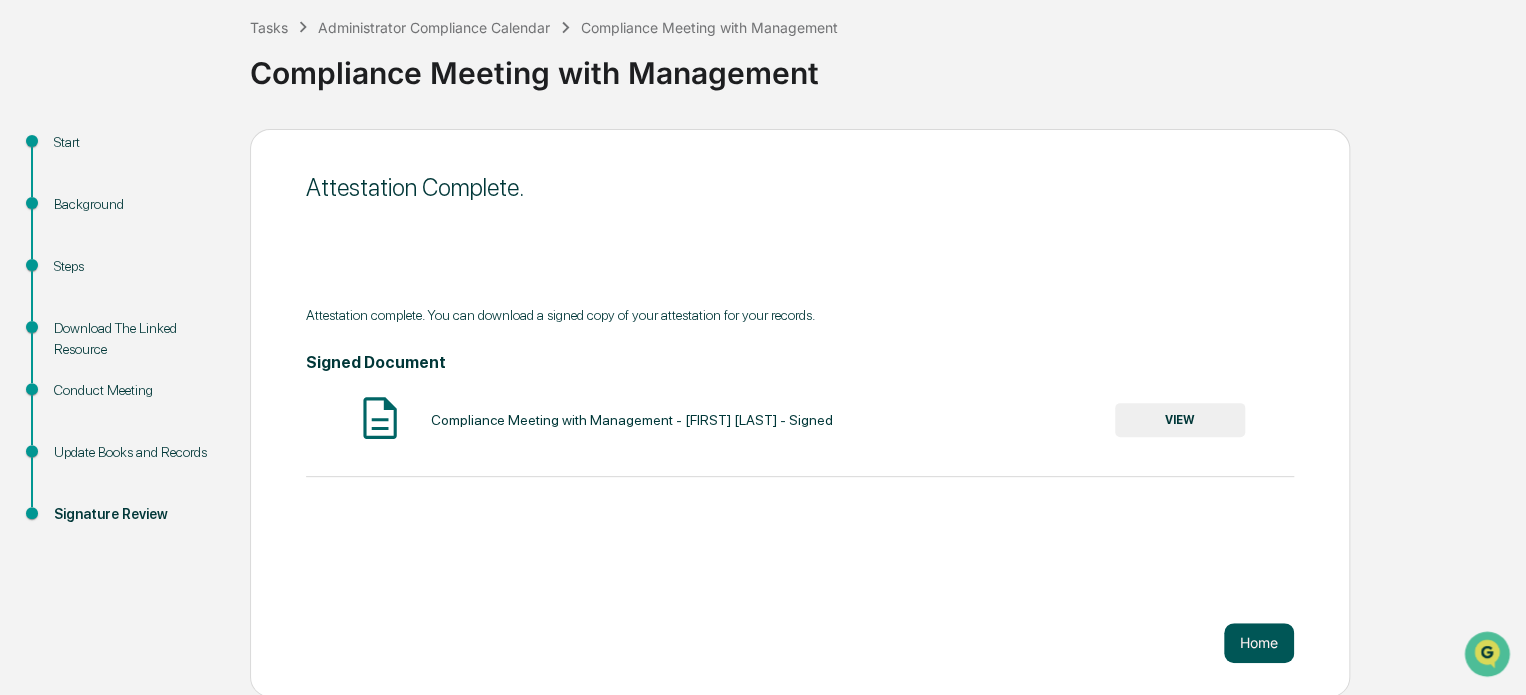click on "Home" at bounding box center (1259, 643) 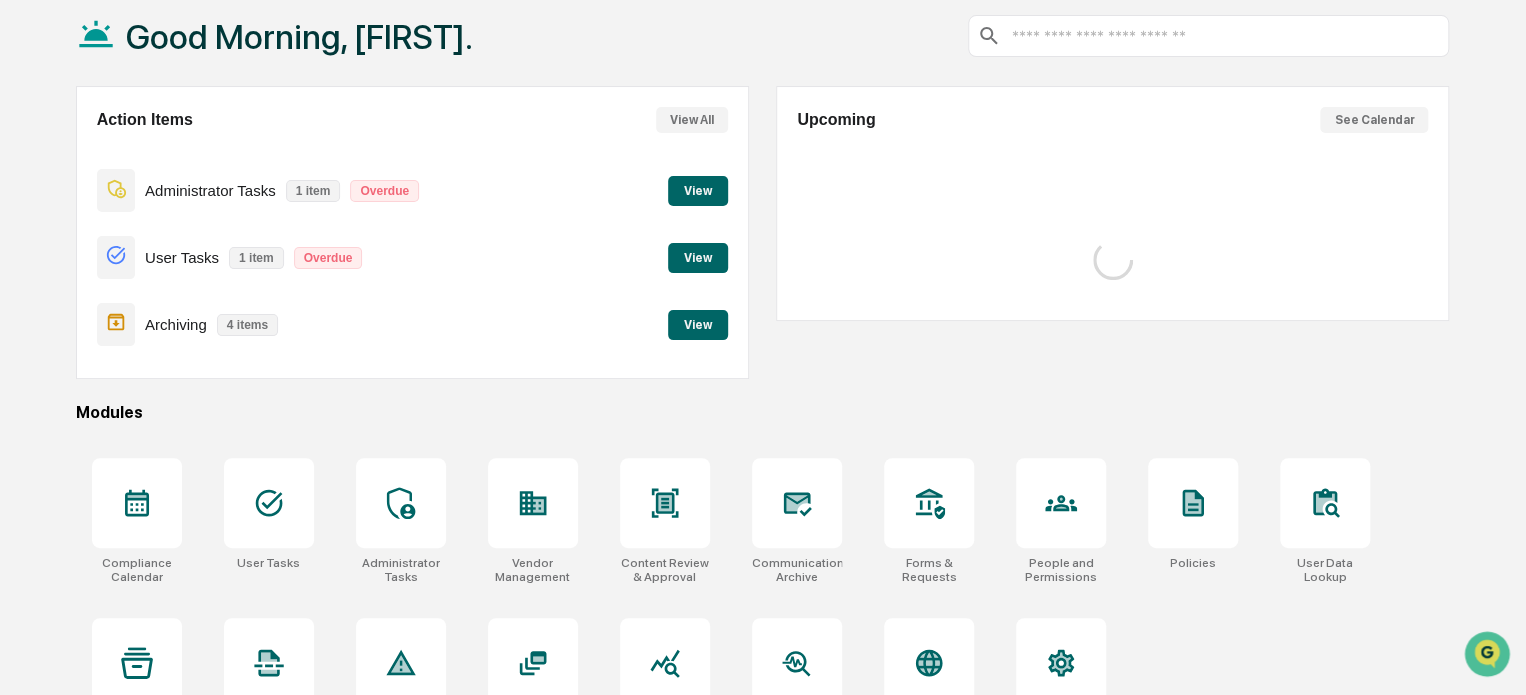 scroll, scrollTop: 0, scrollLeft: 0, axis: both 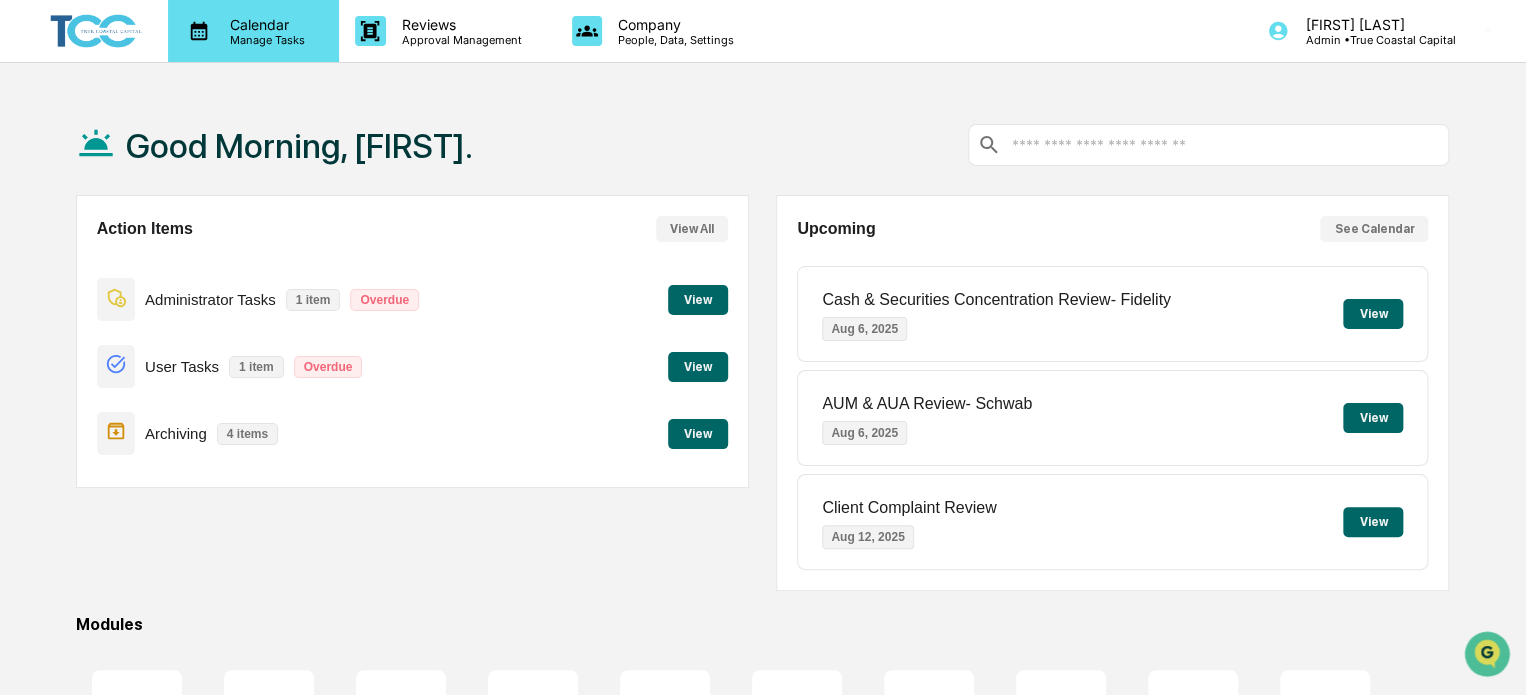 click on "Manage Tasks" at bounding box center (264, 40) 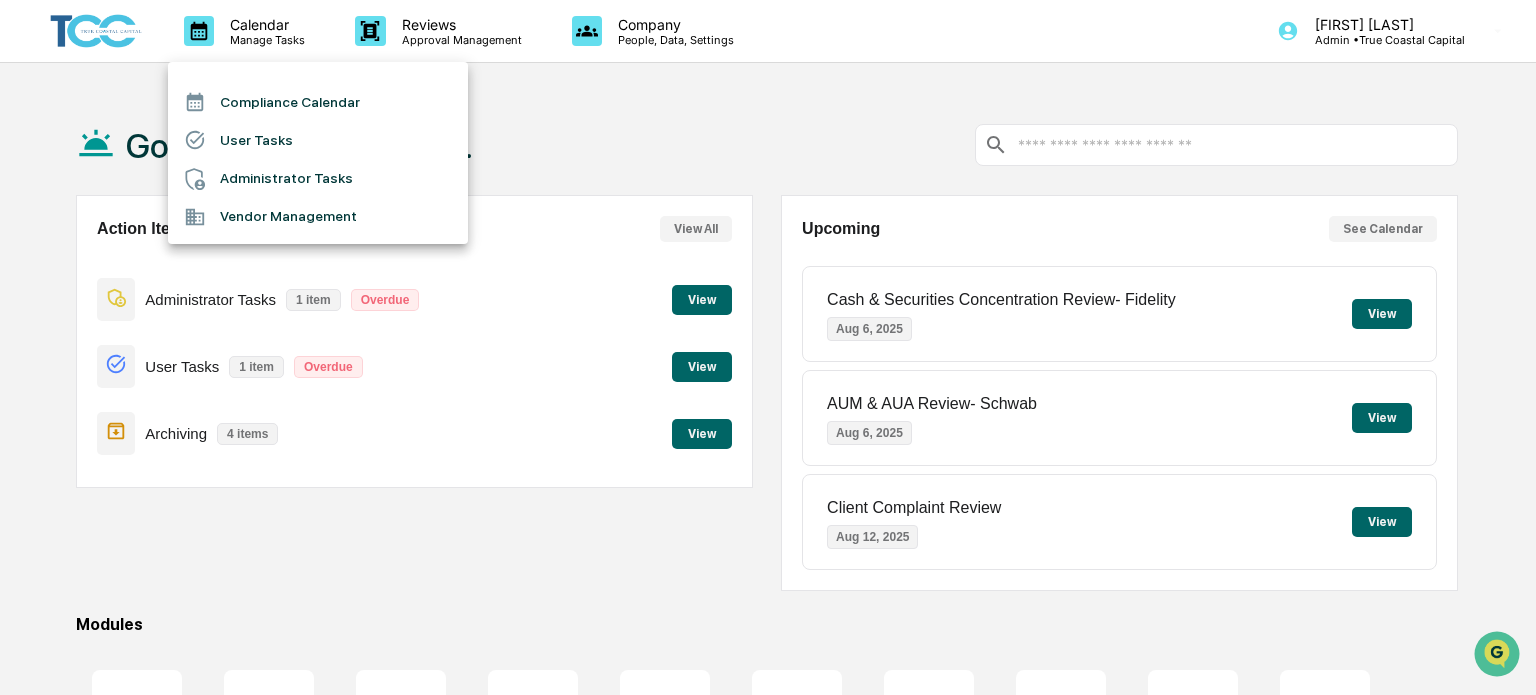 click on "Administrator Tasks" at bounding box center [318, 179] 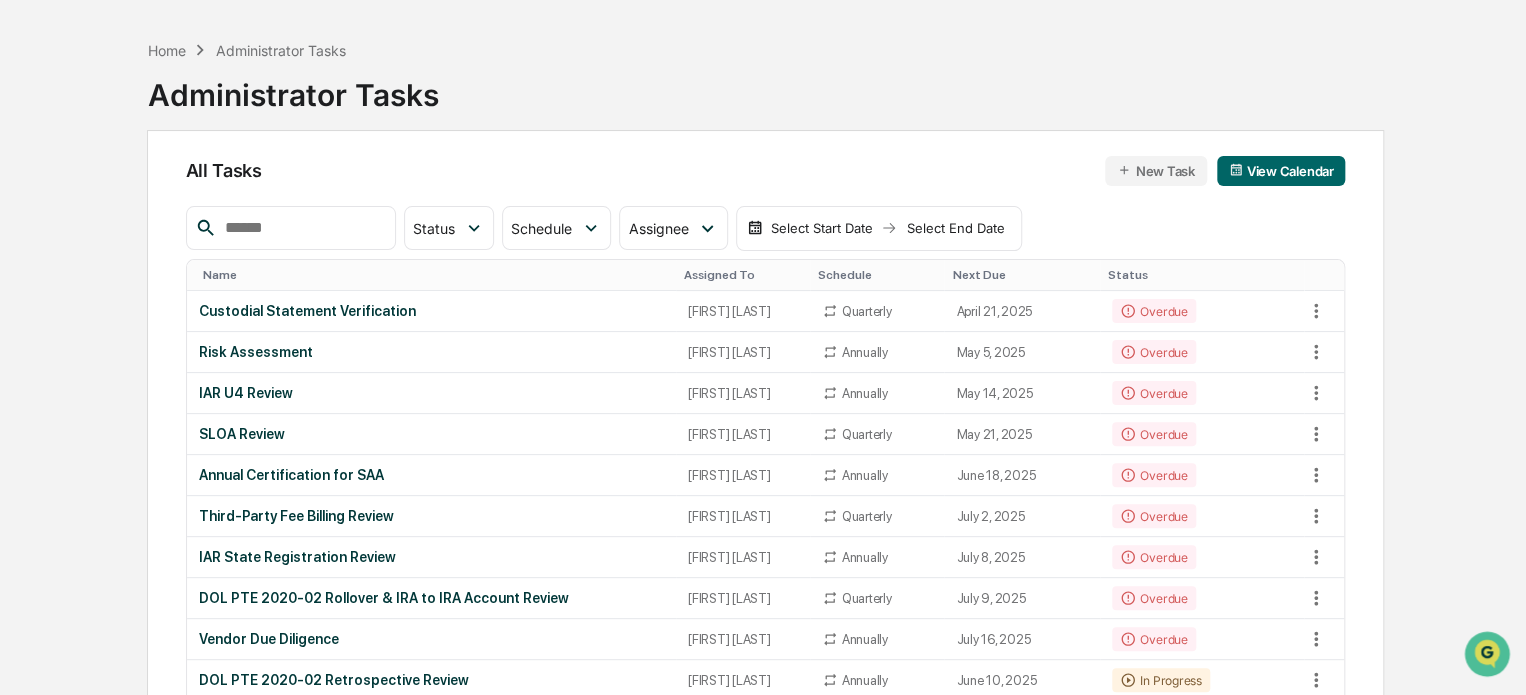 scroll, scrollTop: 100, scrollLeft: 0, axis: vertical 